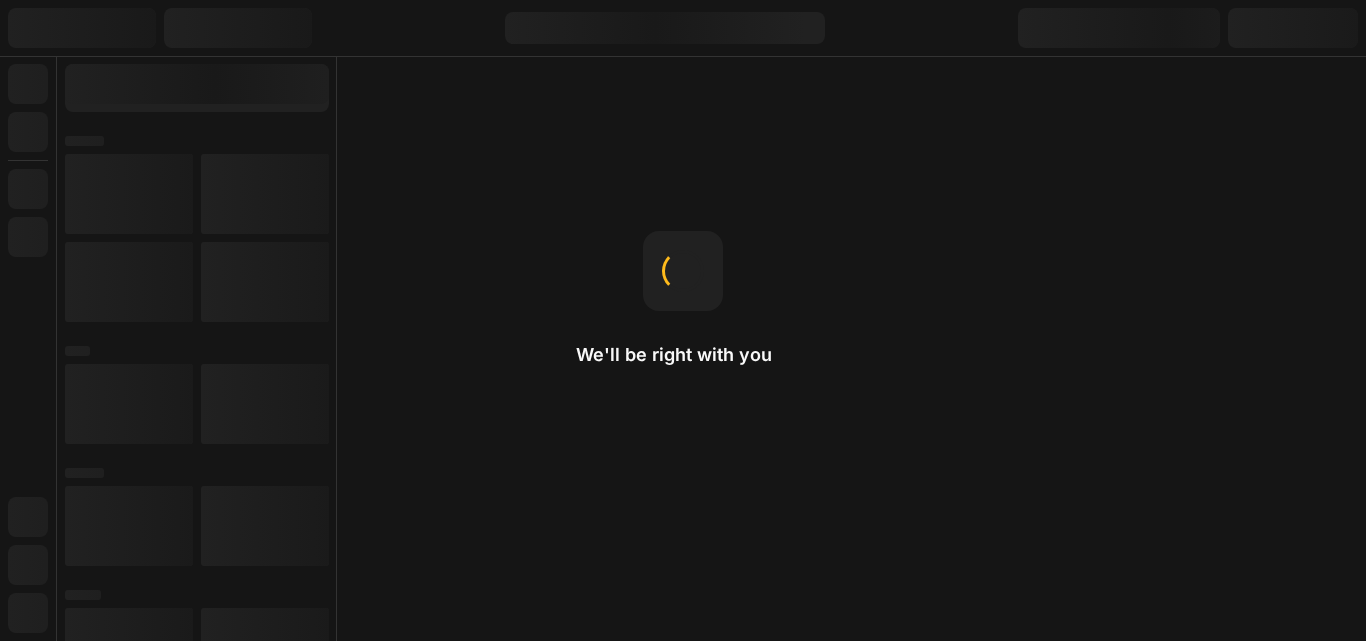 scroll, scrollTop: 0, scrollLeft: 0, axis: both 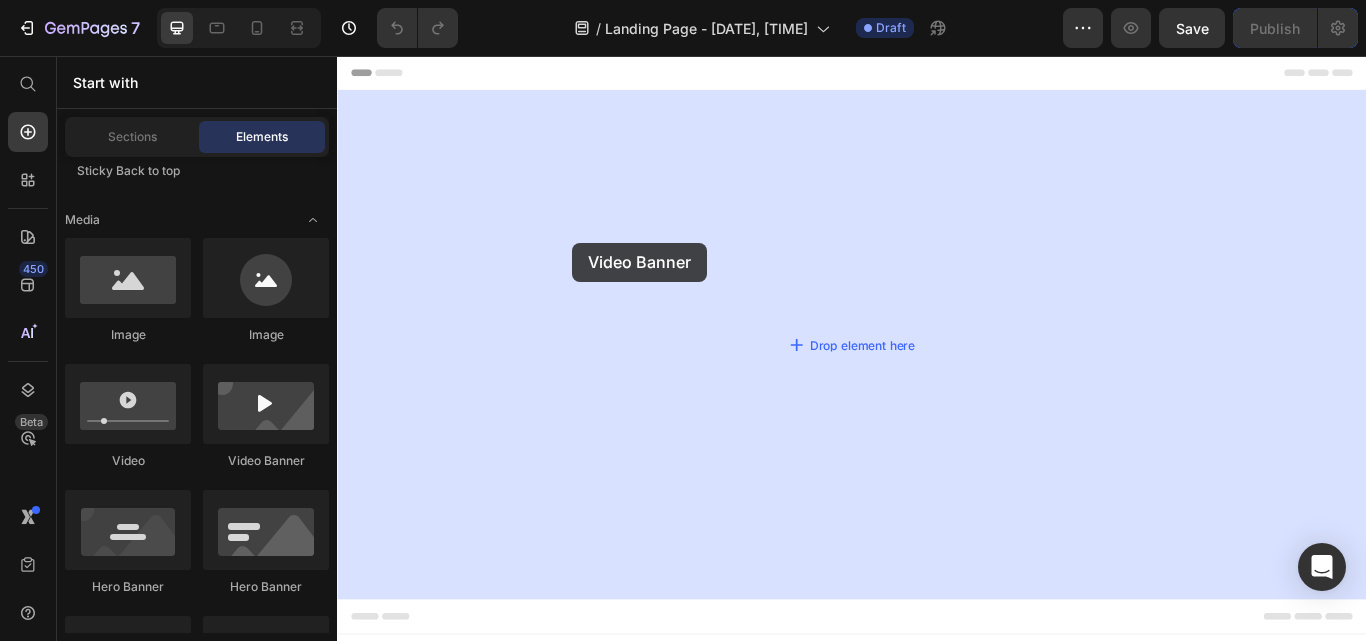 drag, startPoint x: 622, startPoint y: 450, endPoint x: 611, endPoint y: 276, distance: 174.34735 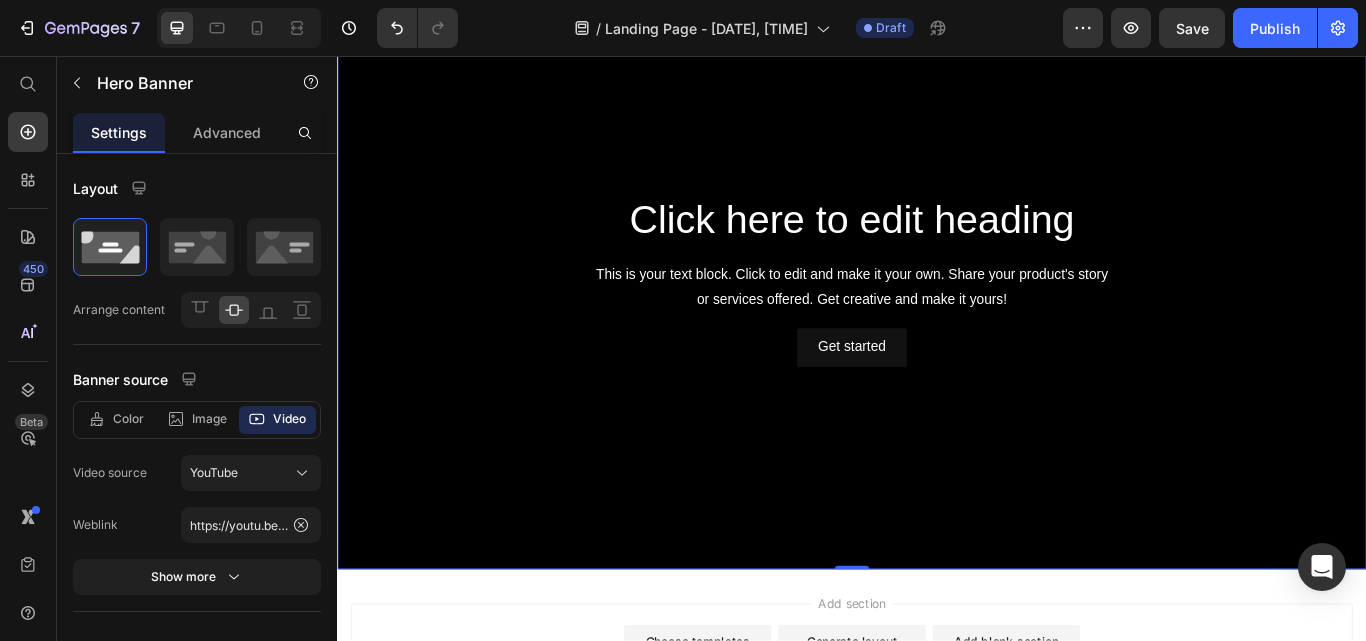 scroll, scrollTop: 108, scrollLeft: 0, axis: vertical 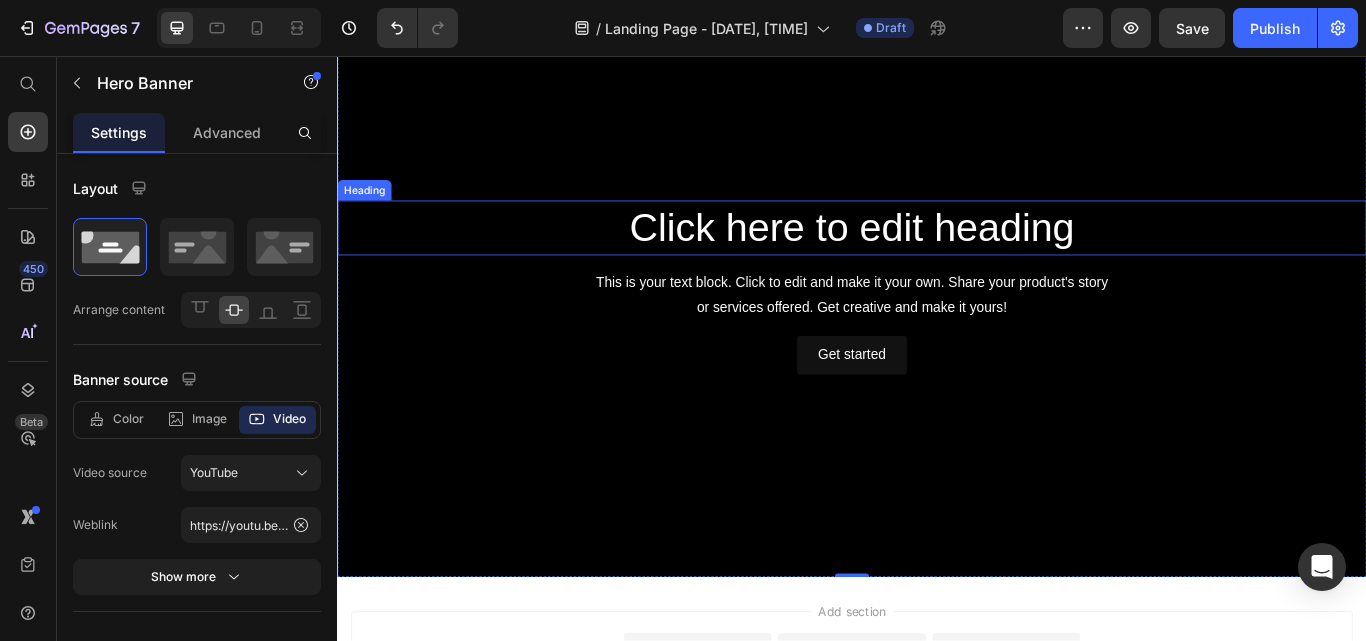 click on "Click here to edit heading" at bounding box center (937, 257) 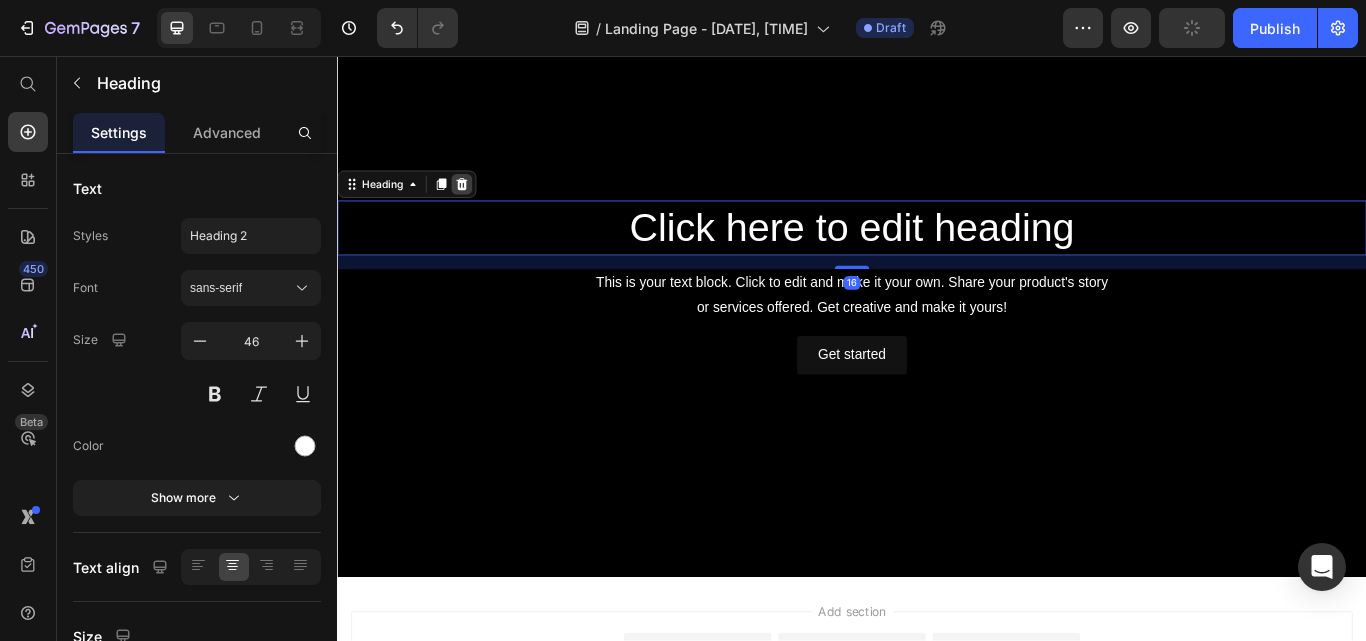 click 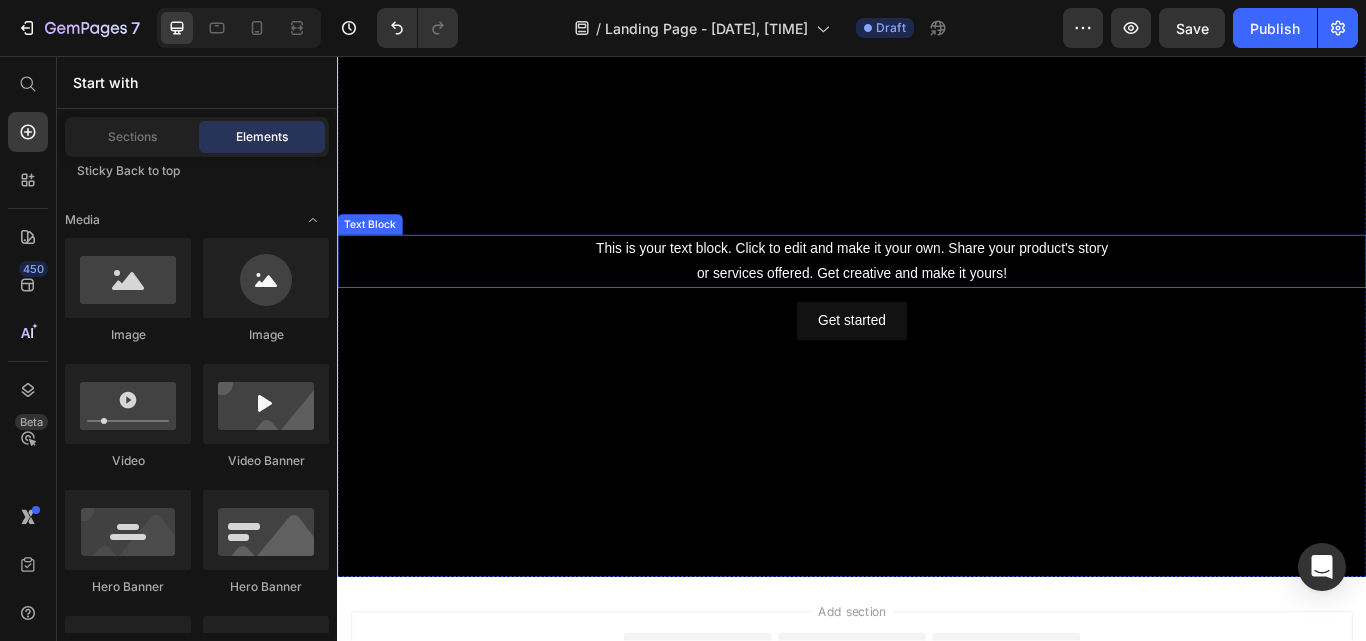 click on "This is your text block. Click to edit and make it your own. Share your product's story                   or services offered. Get creative and make it yours!" at bounding box center [937, 296] 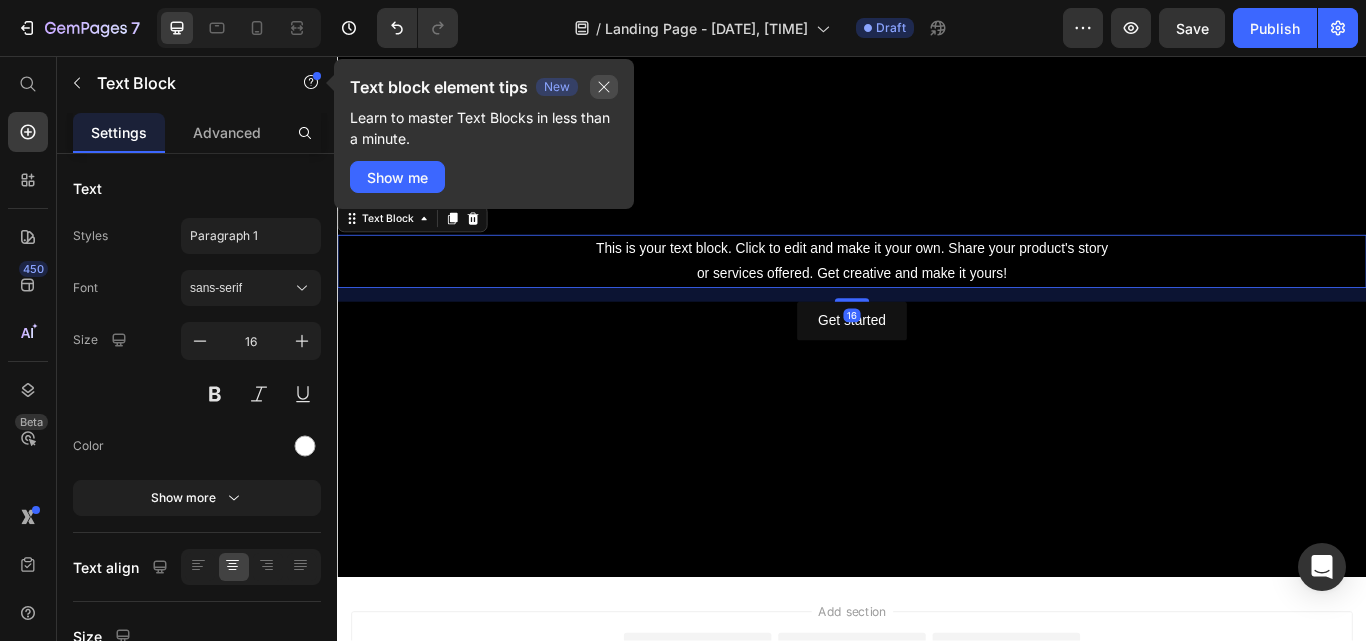 click at bounding box center (604, 87) 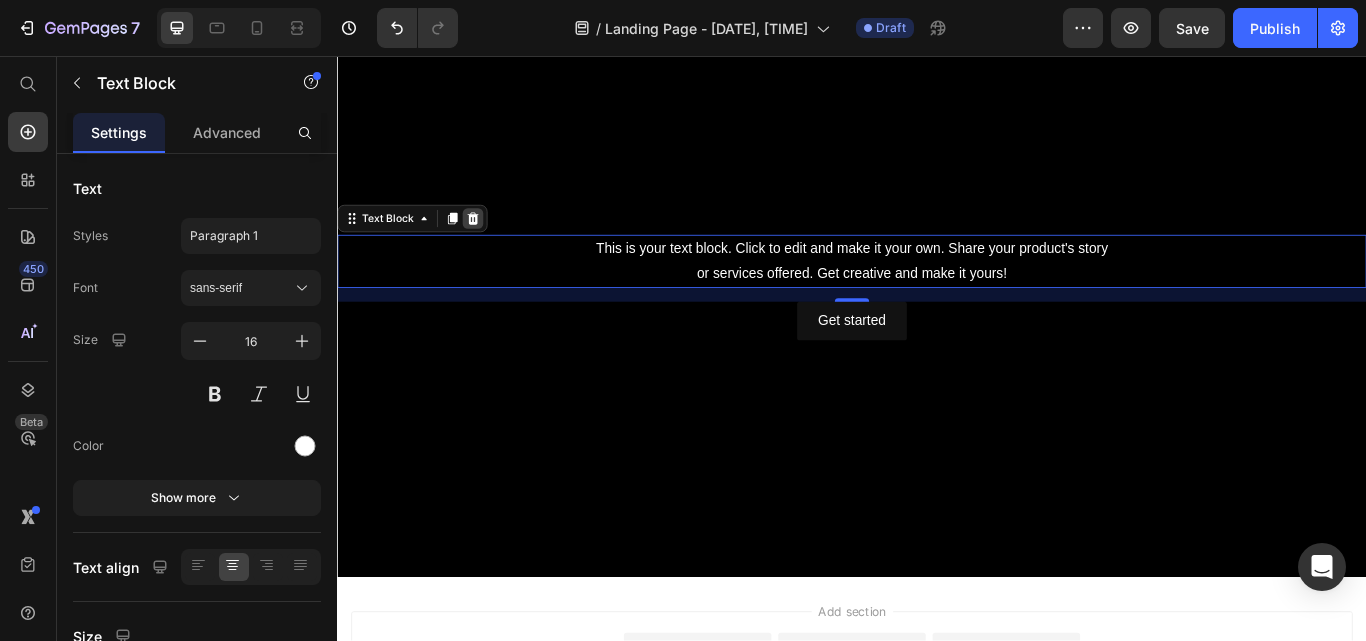 click at bounding box center [495, 246] 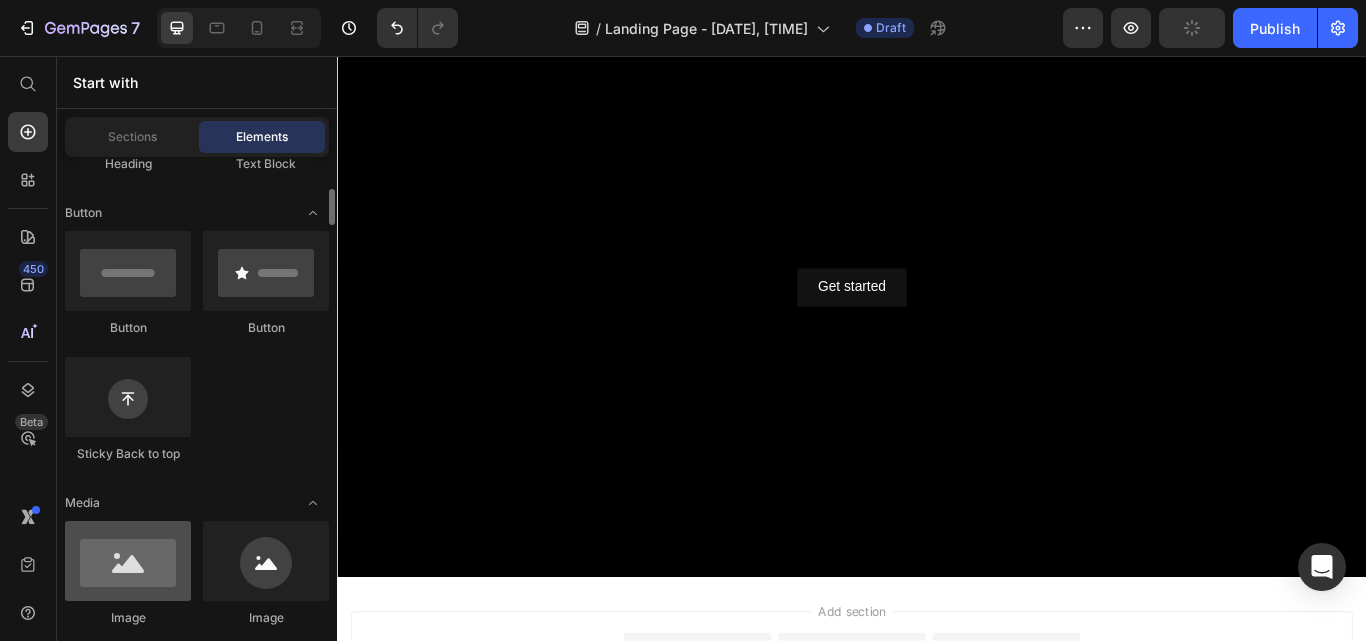 scroll, scrollTop: 0, scrollLeft: 0, axis: both 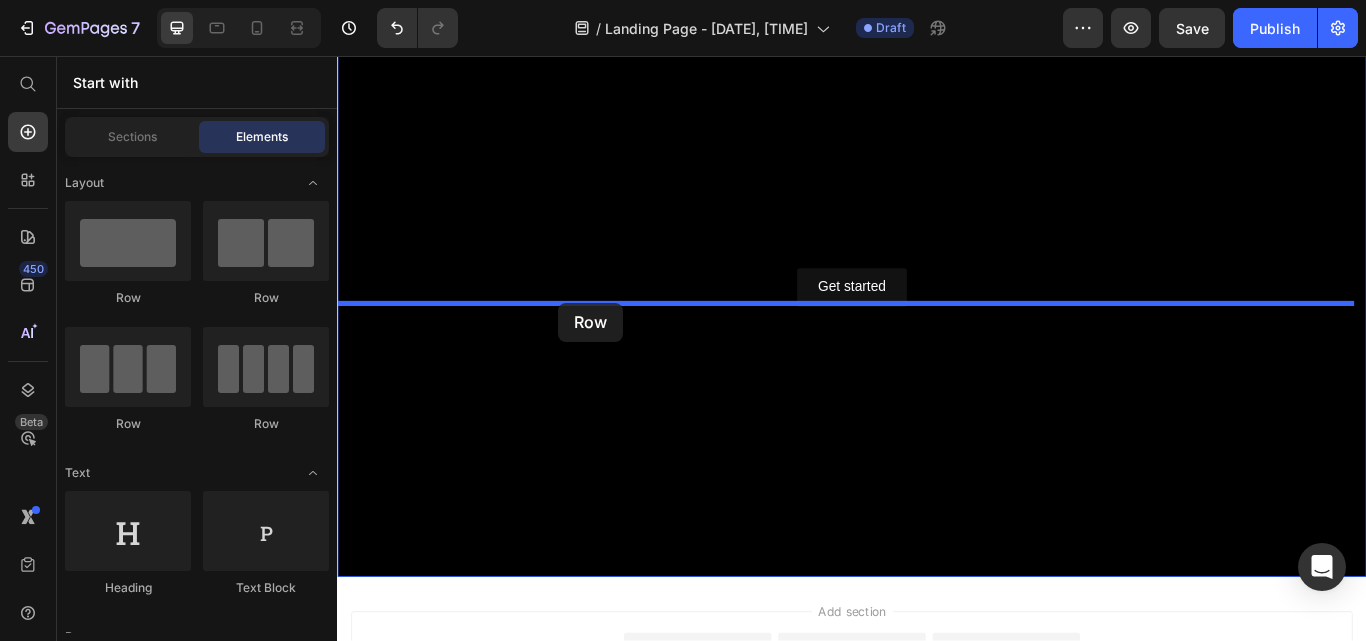 drag, startPoint x: 450, startPoint y: 317, endPoint x: 599, endPoint y: 344, distance: 151.42654 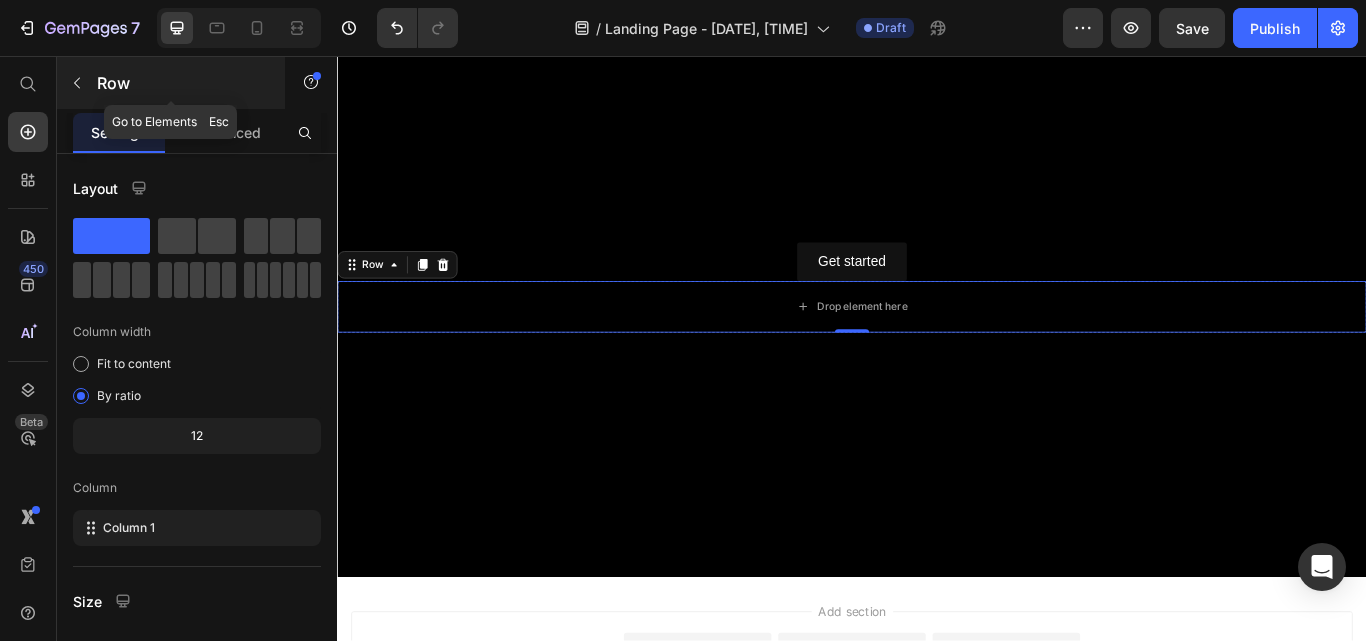 click at bounding box center (77, 83) 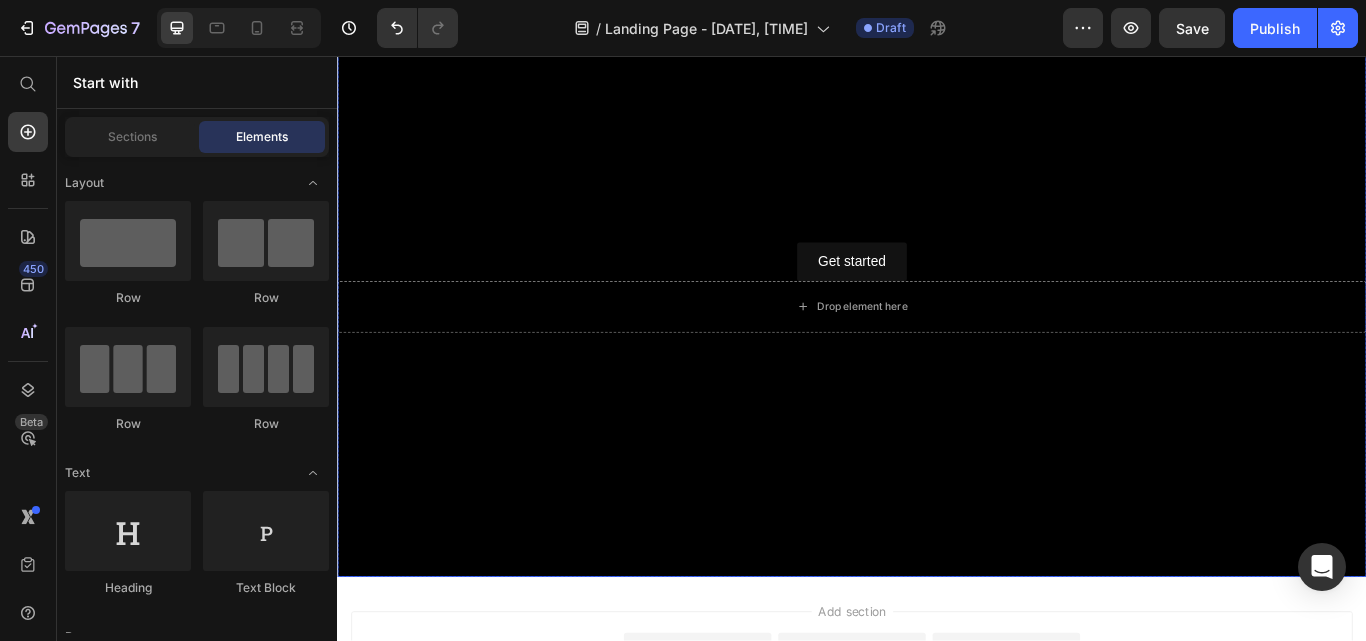 click at bounding box center [937, 326] 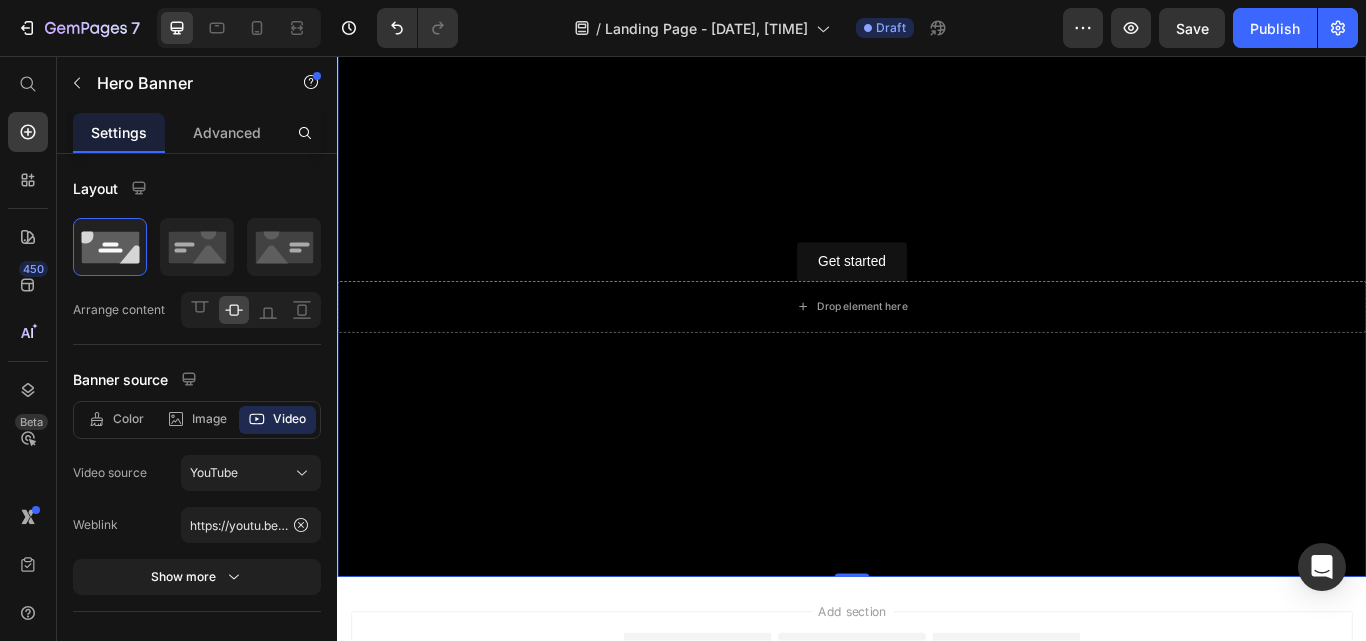 click at bounding box center [937, 326] 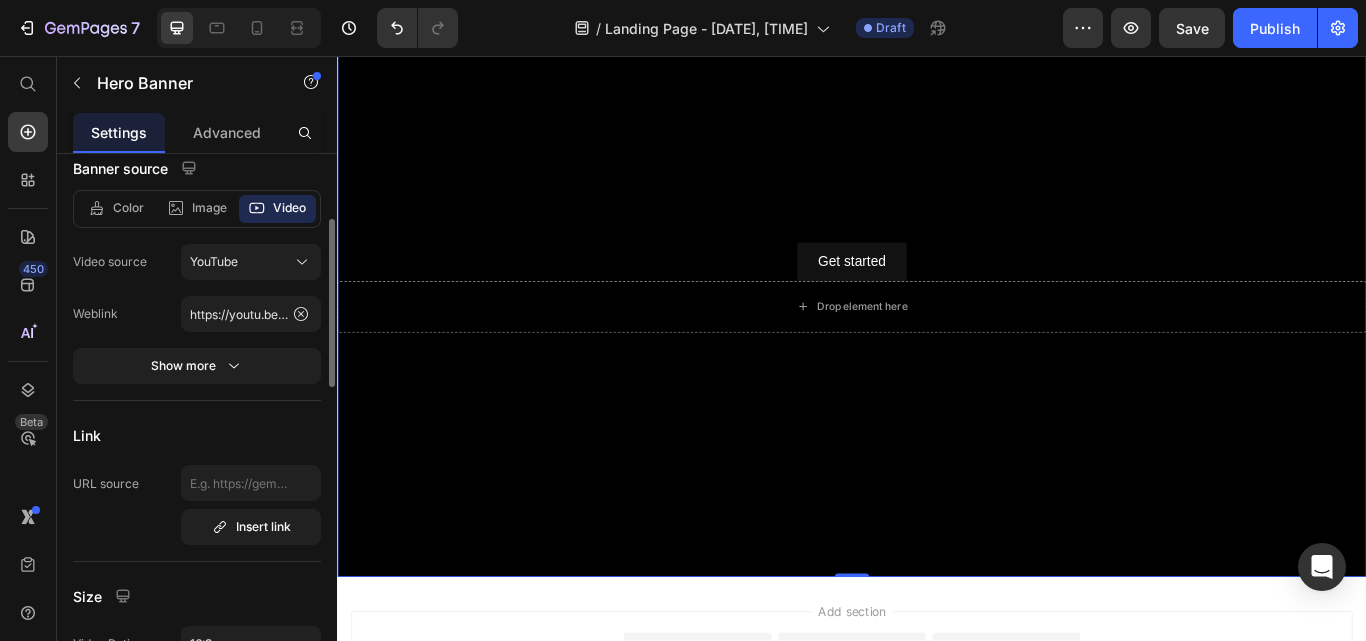 scroll, scrollTop: 212, scrollLeft: 0, axis: vertical 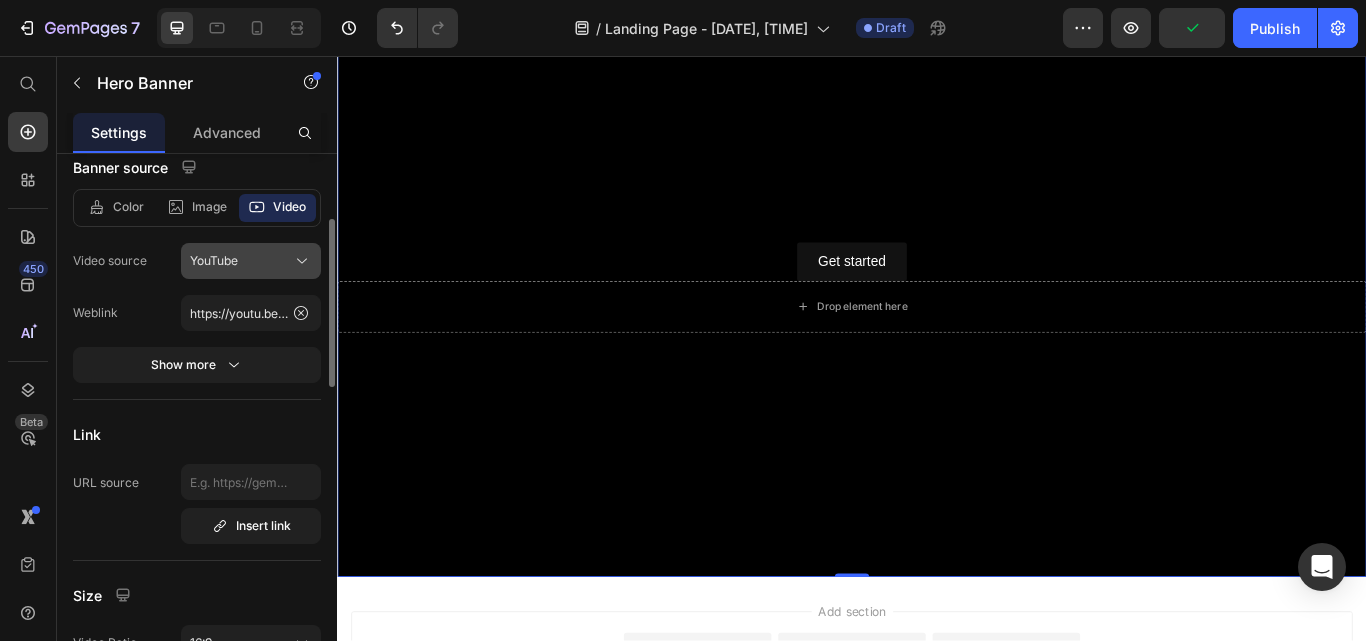 click on "YouTube" at bounding box center [251, 261] 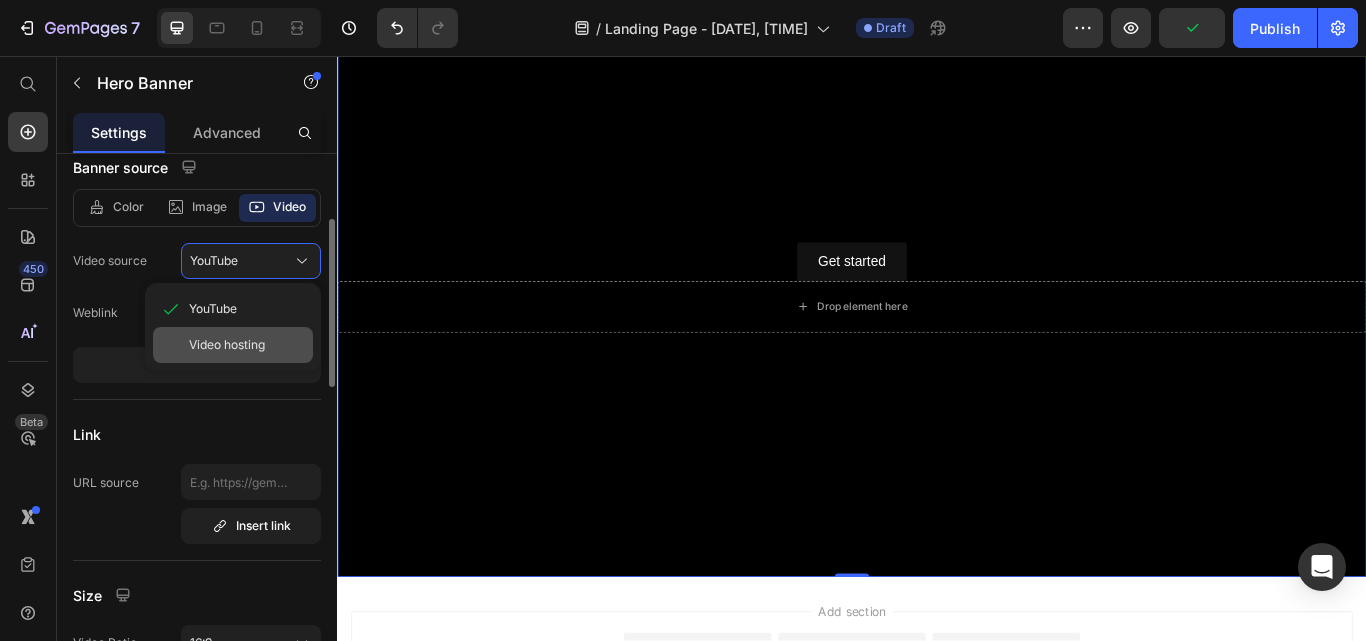 click on "Video hosting" at bounding box center [247, 345] 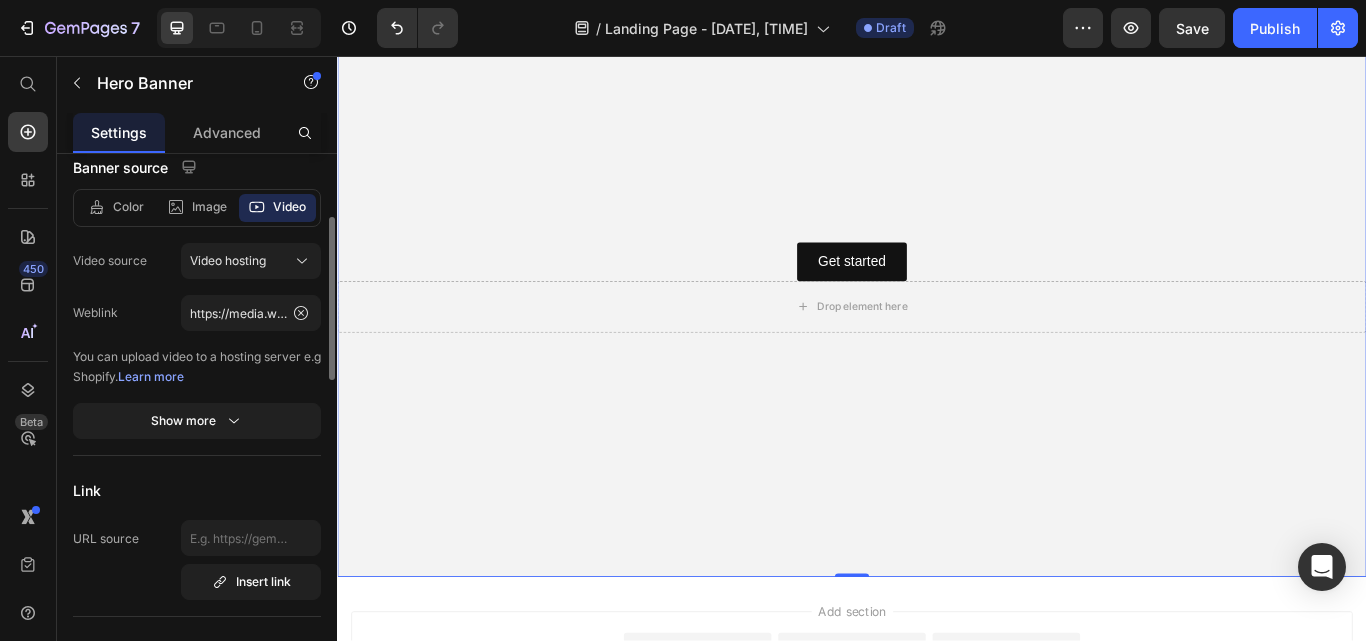 click at bounding box center (937, 326) 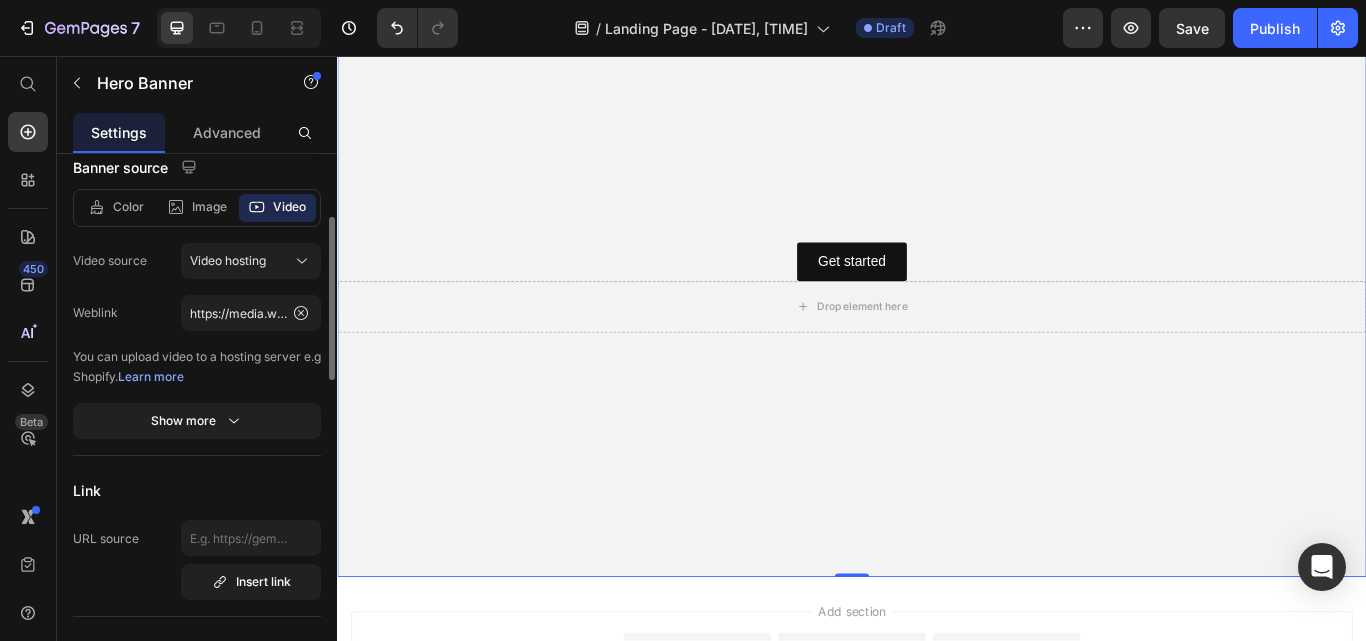 click on "Learn more" at bounding box center (151, 376) 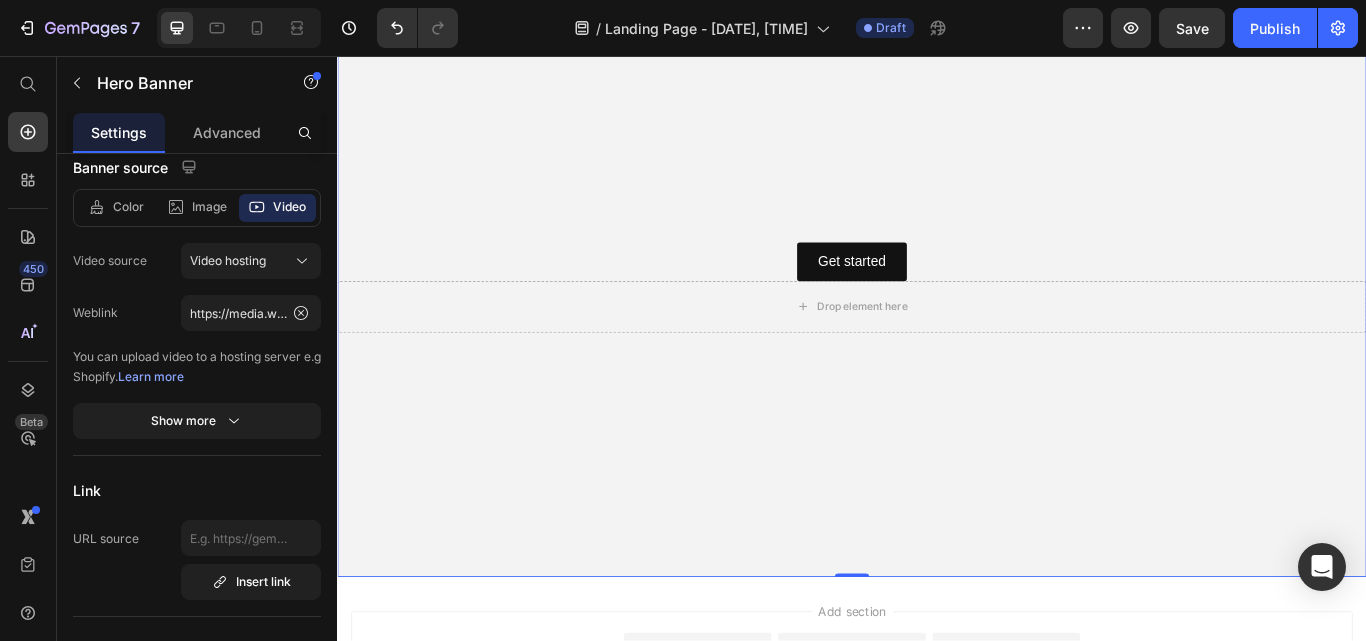 scroll, scrollTop: 0, scrollLeft: 0, axis: both 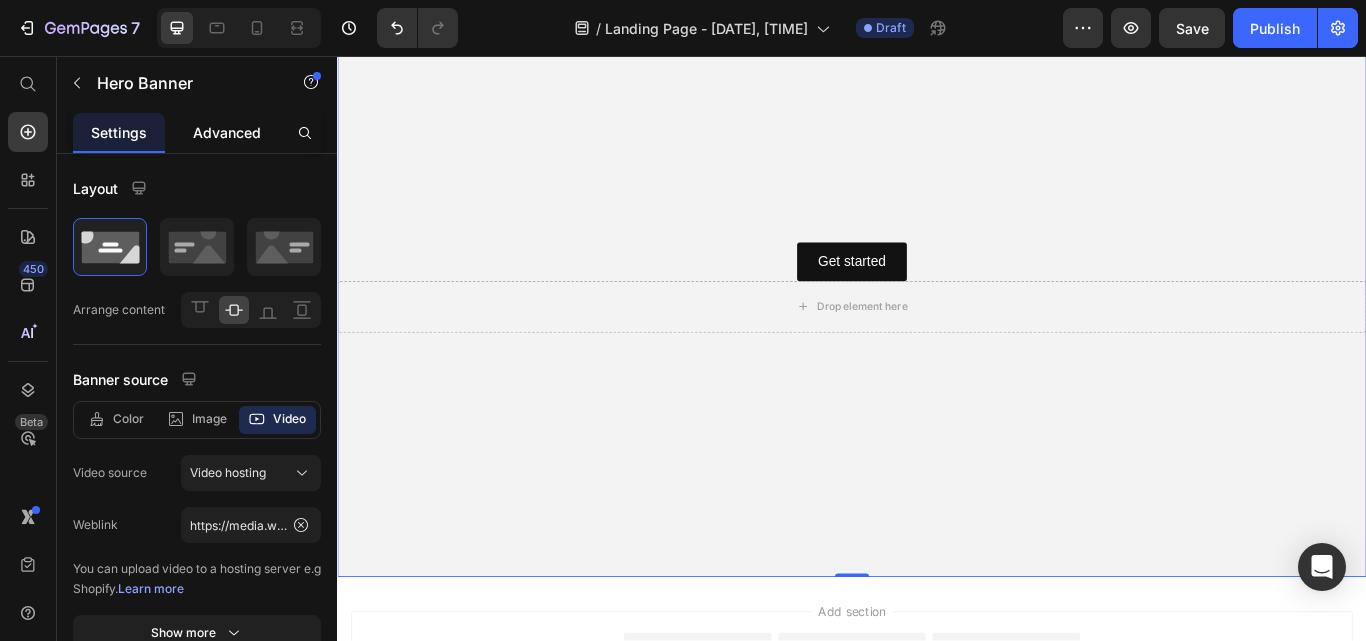 click on "Advanced" at bounding box center (227, 132) 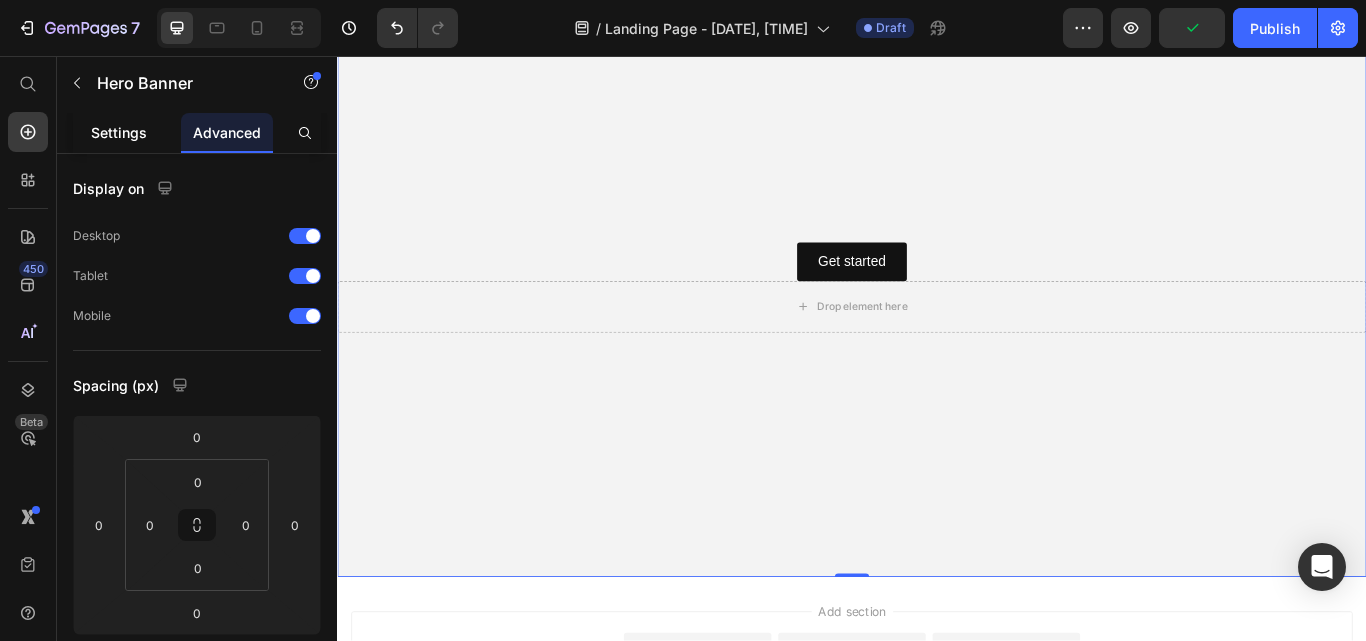 click on "Settings" 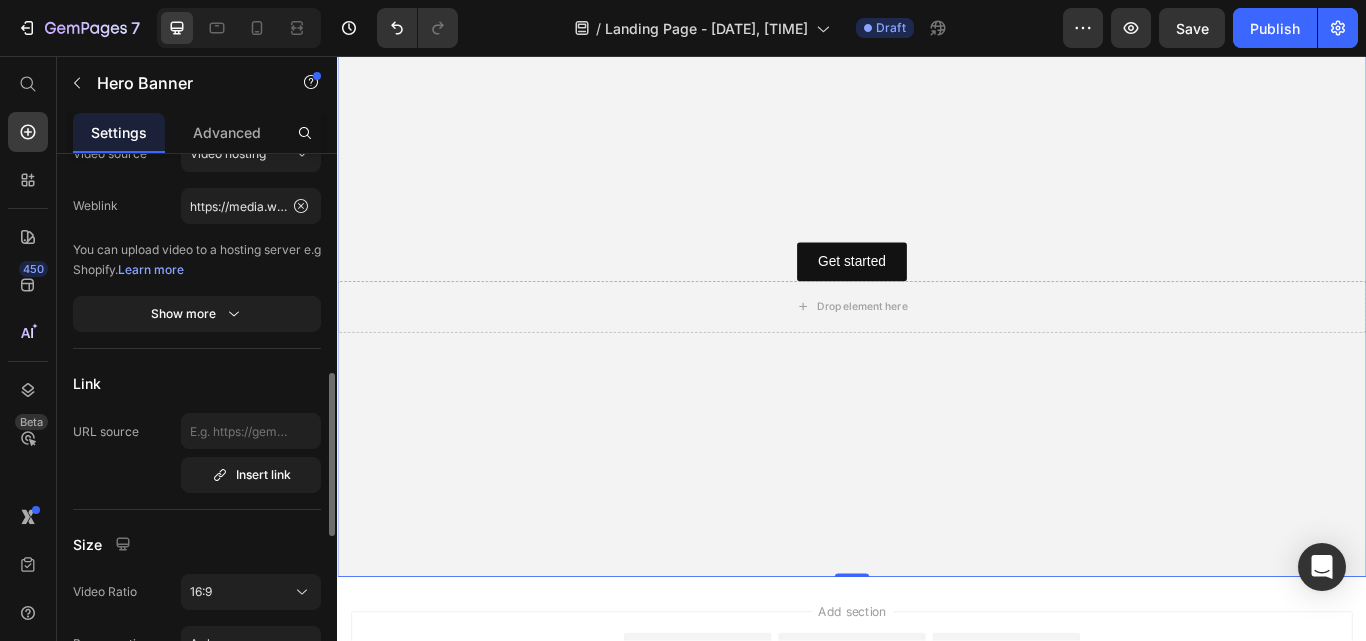scroll, scrollTop: 442, scrollLeft: 0, axis: vertical 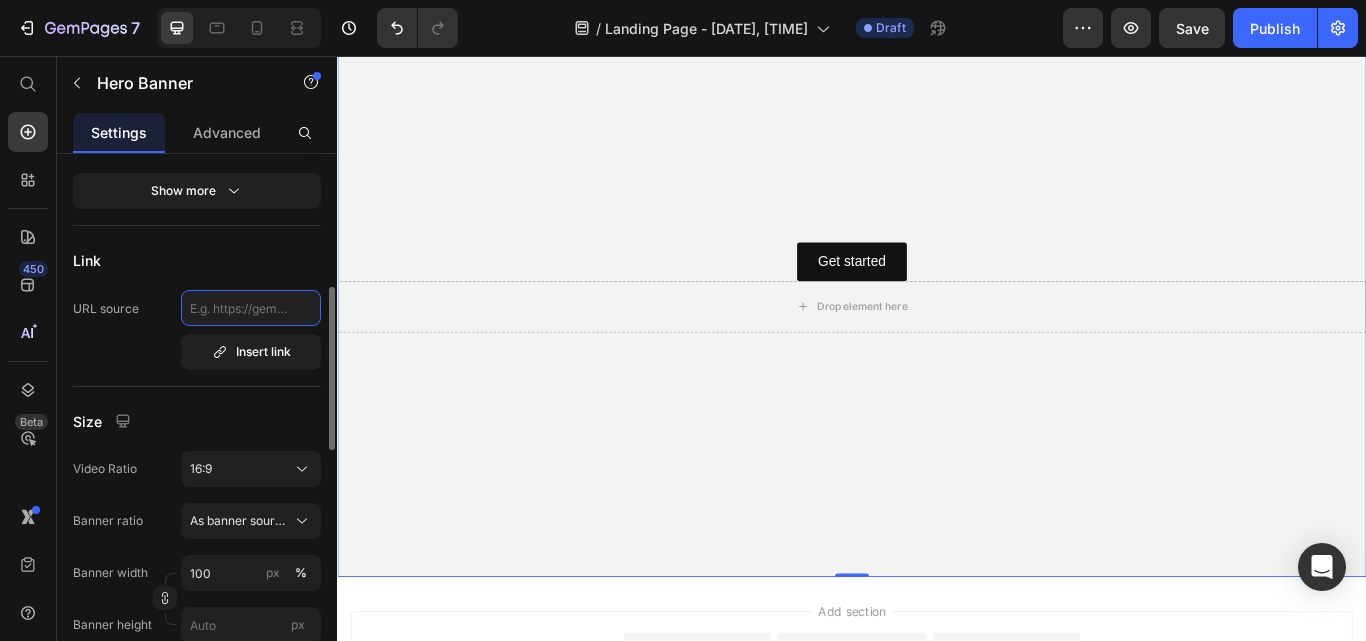 click 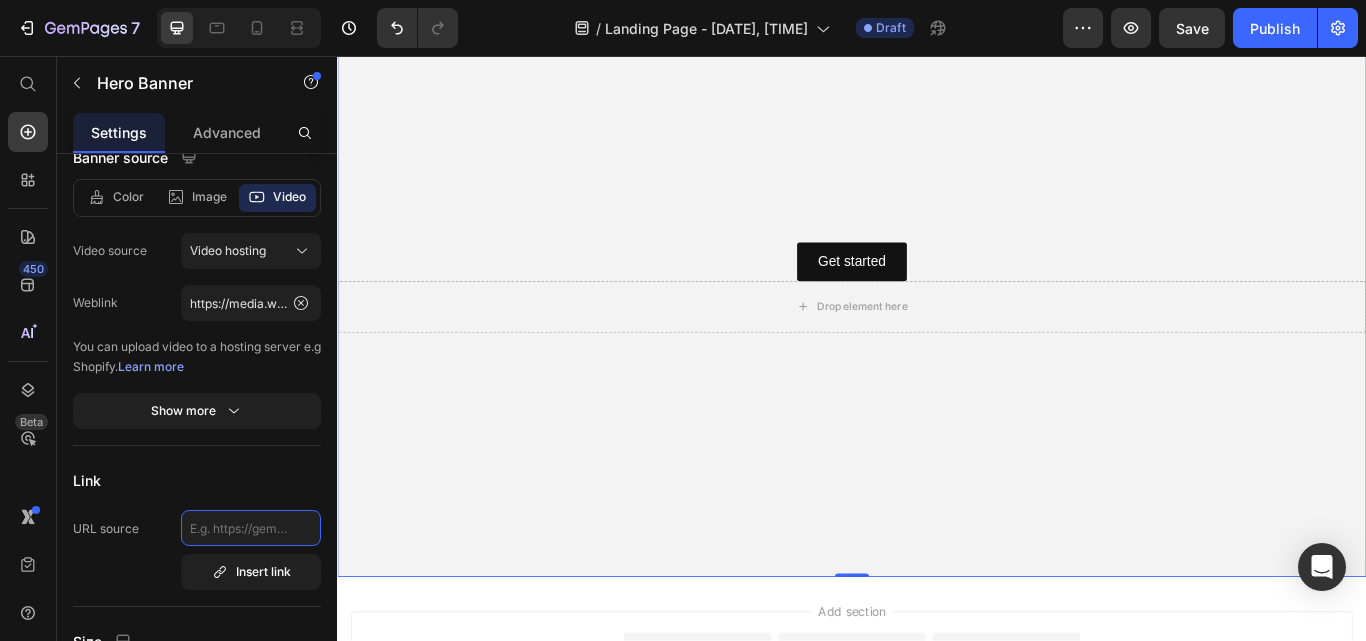 scroll, scrollTop: 0, scrollLeft: 0, axis: both 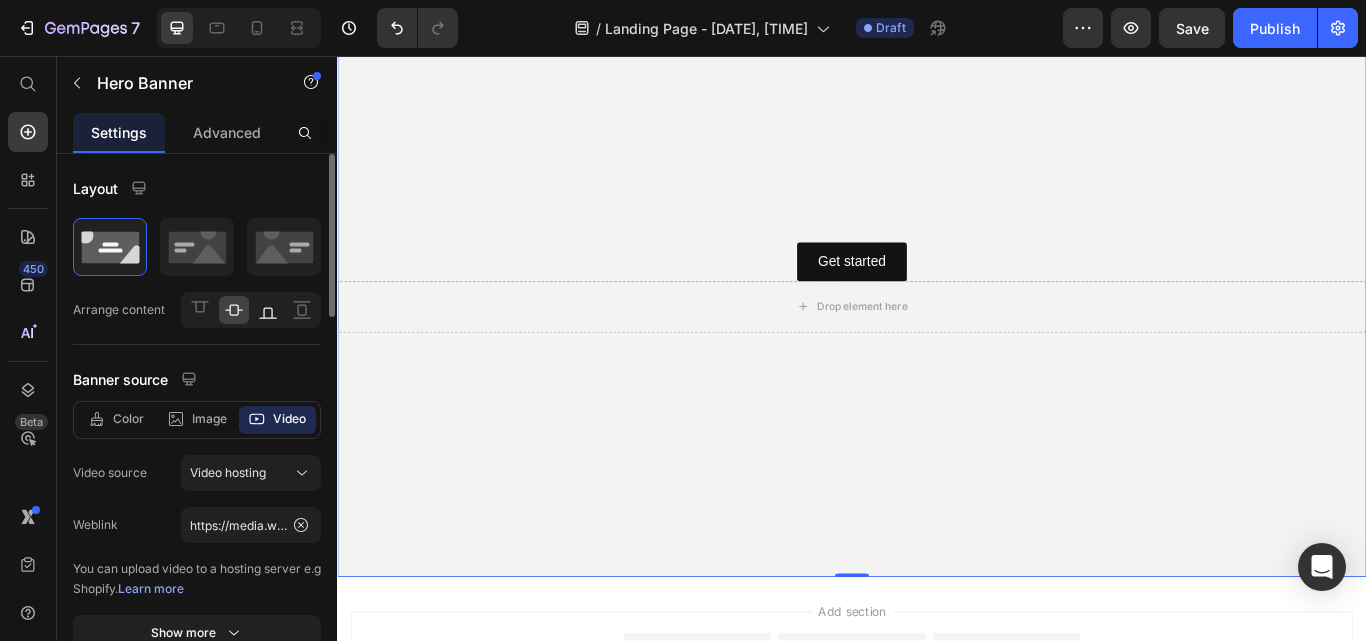 click 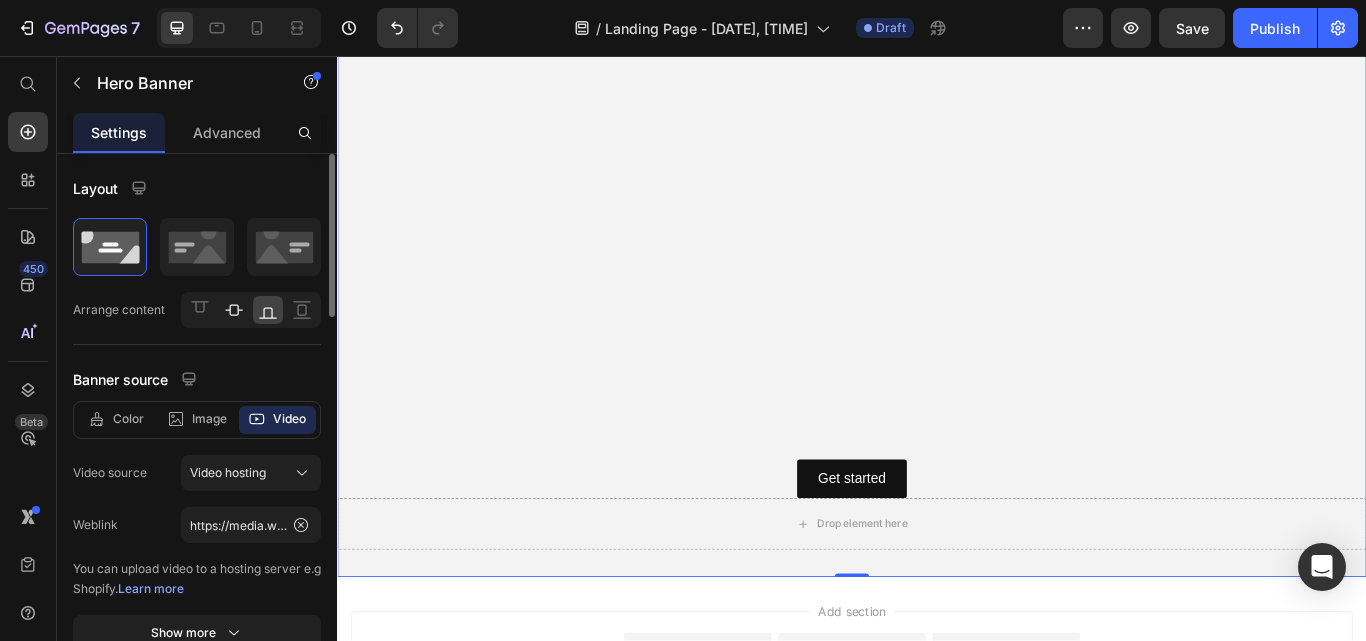 click 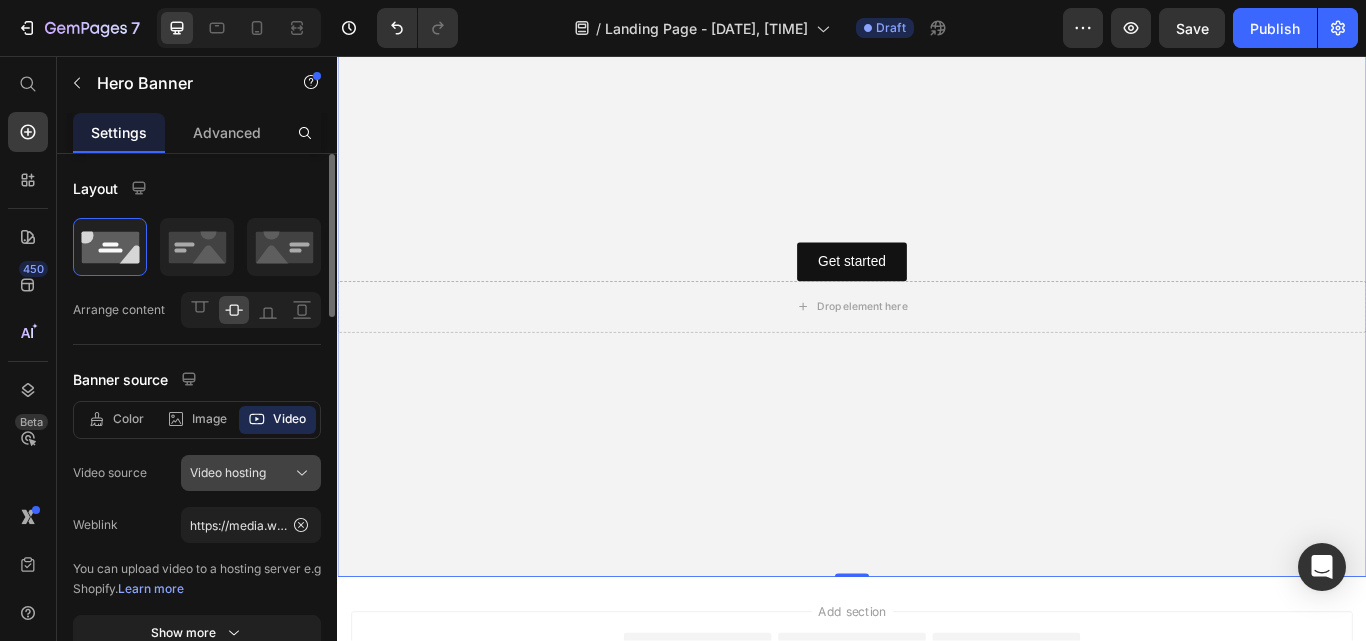 click on "Video hosting" at bounding box center (251, 473) 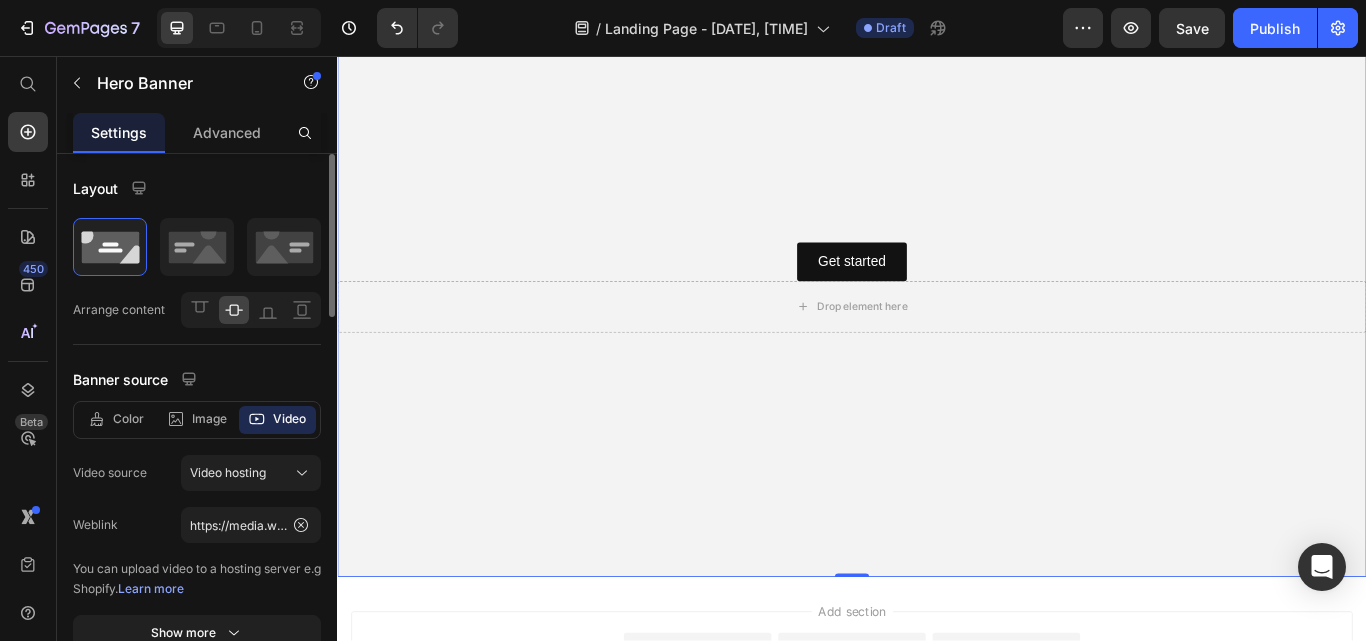 click on "Video source Video hosting" 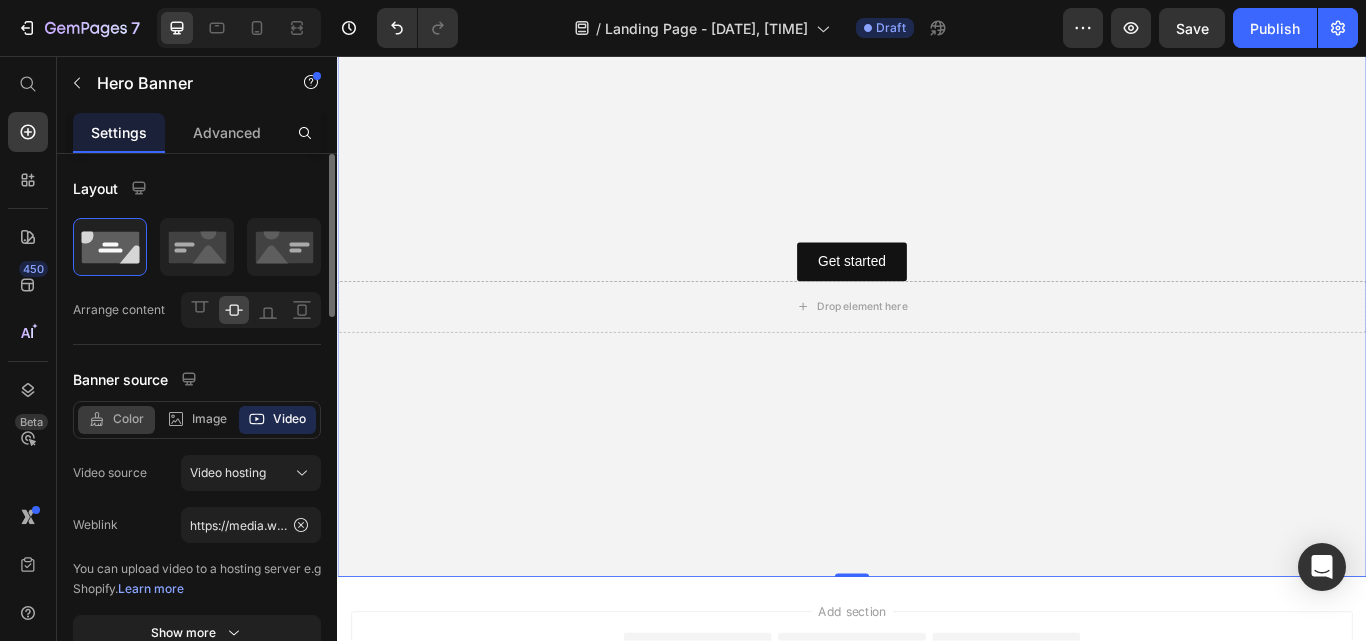 click on "Color" at bounding box center [128, 419] 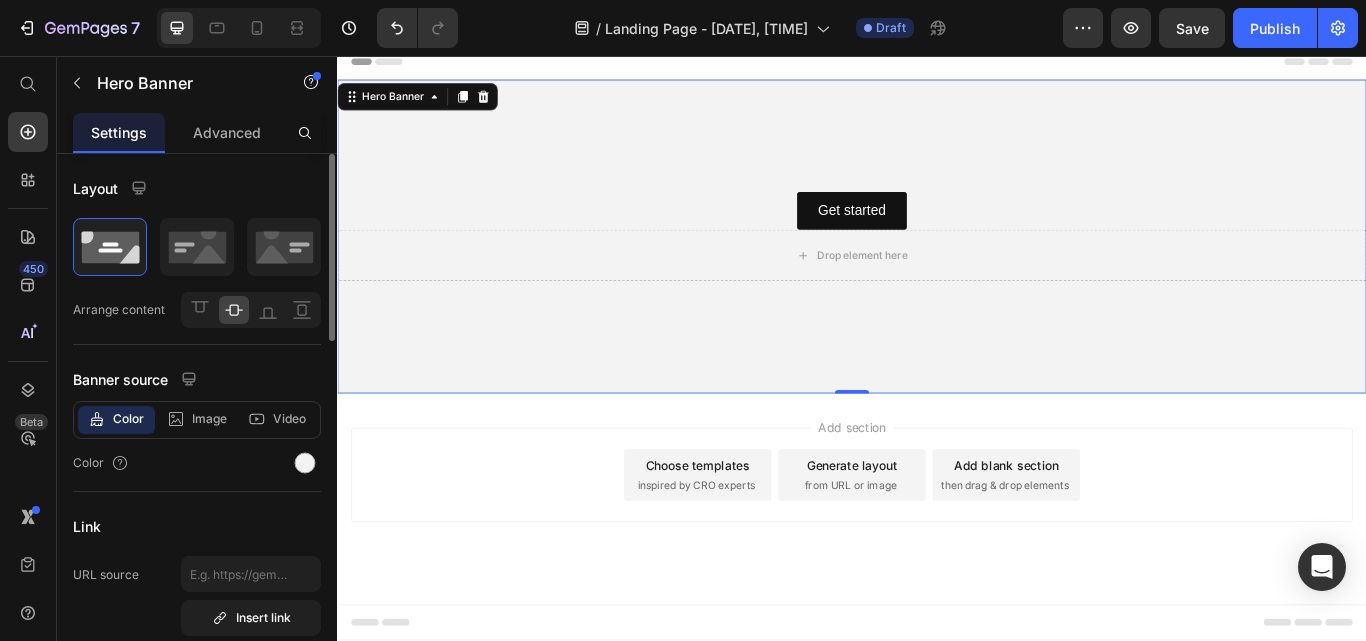 scroll, scrollTop: 0, scrollLeft: 0, axis: both 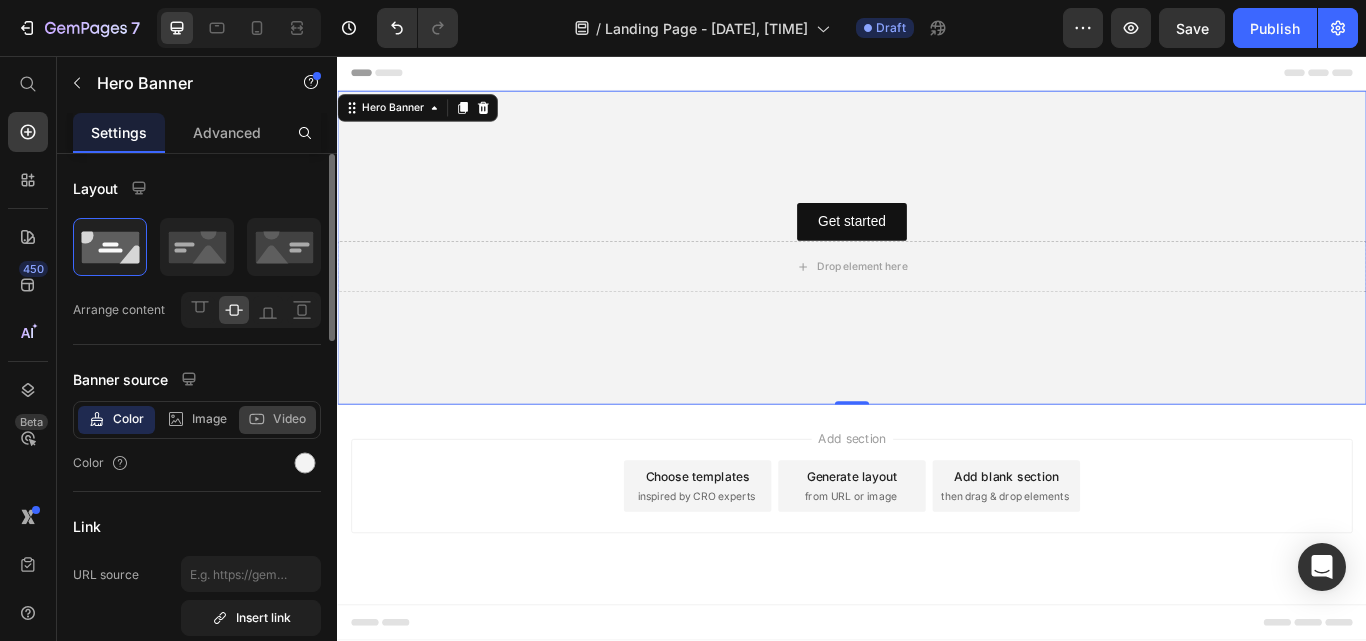 click 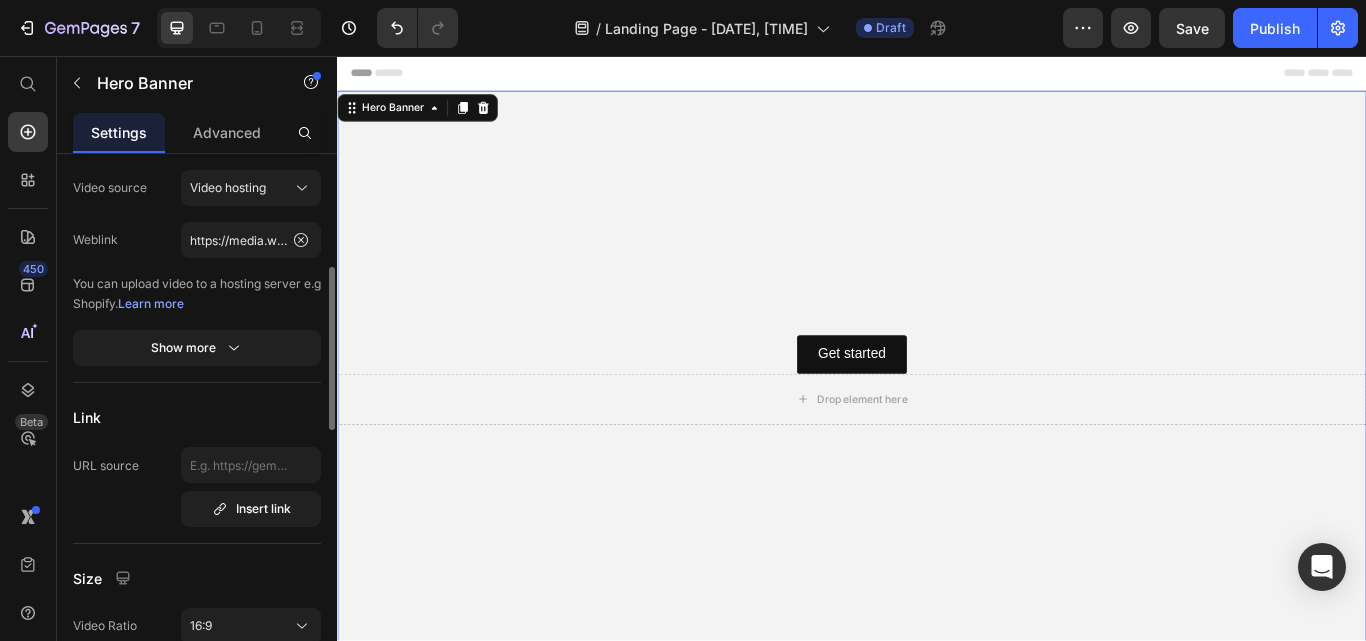 scroll, scrollTop: 306, scrollLeft: 0, axis: vertical 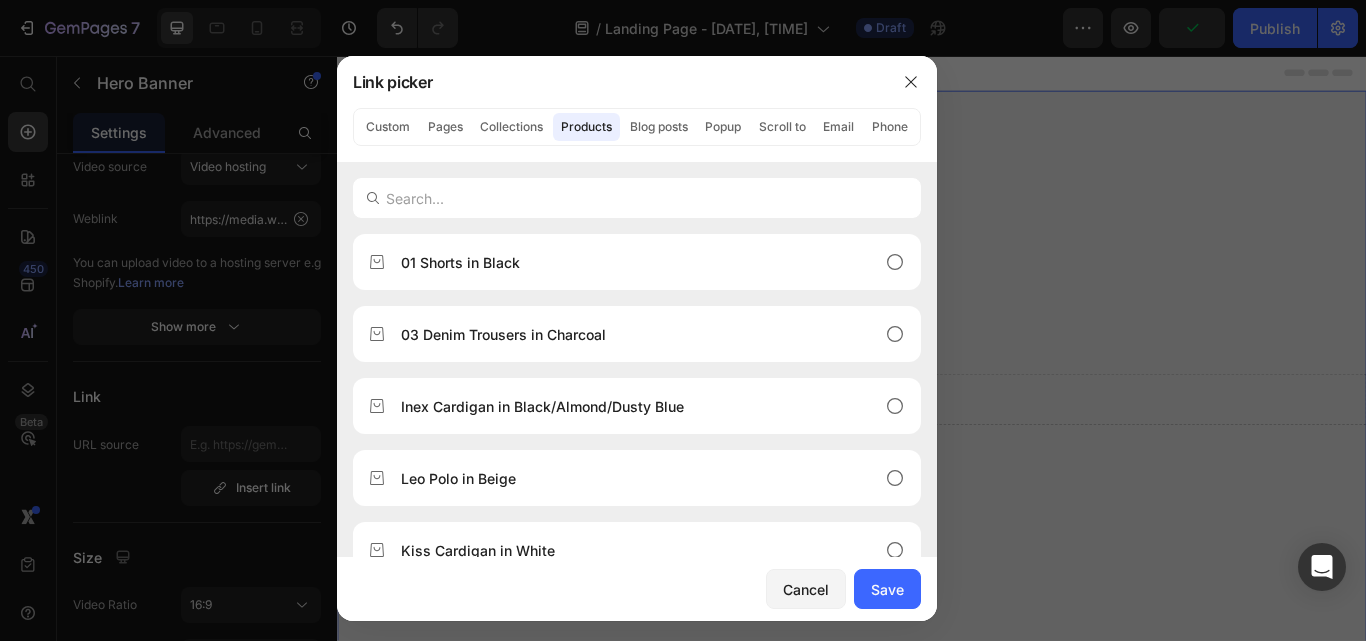 click at bounding box center (683, 320) 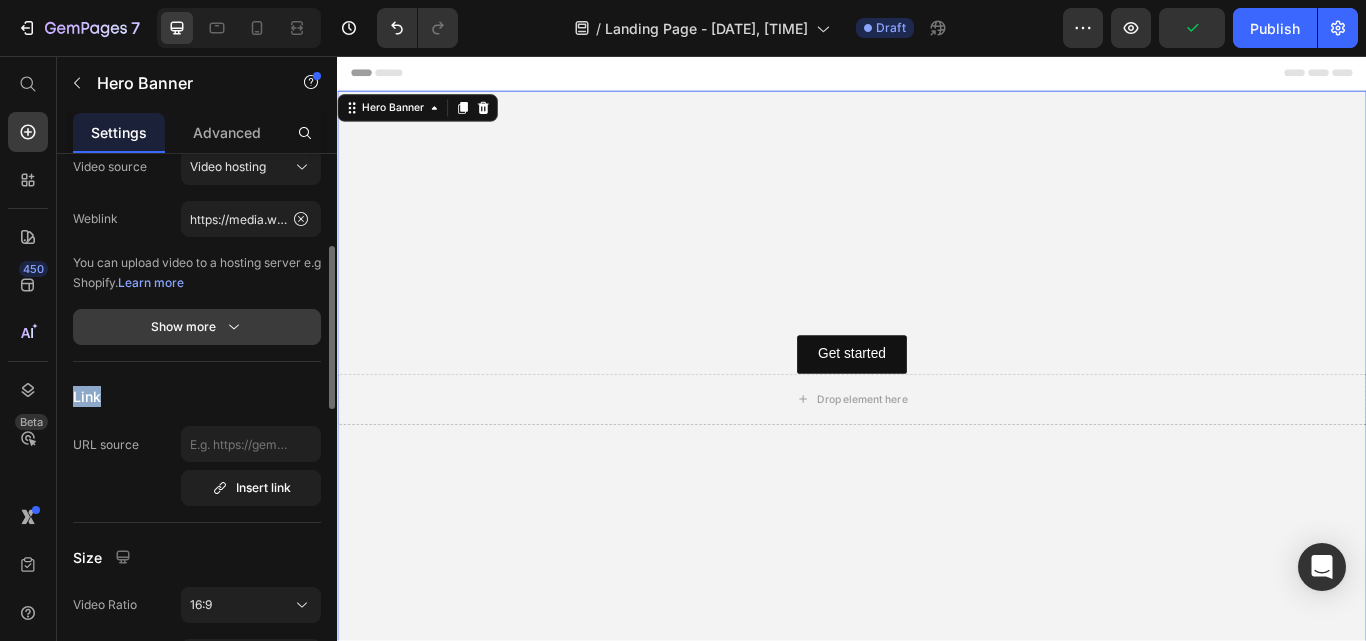 drag, startPoint x: 186, startPoint y: 389, endPoint x: 198, endPoint y: 334, distance: 56.293873 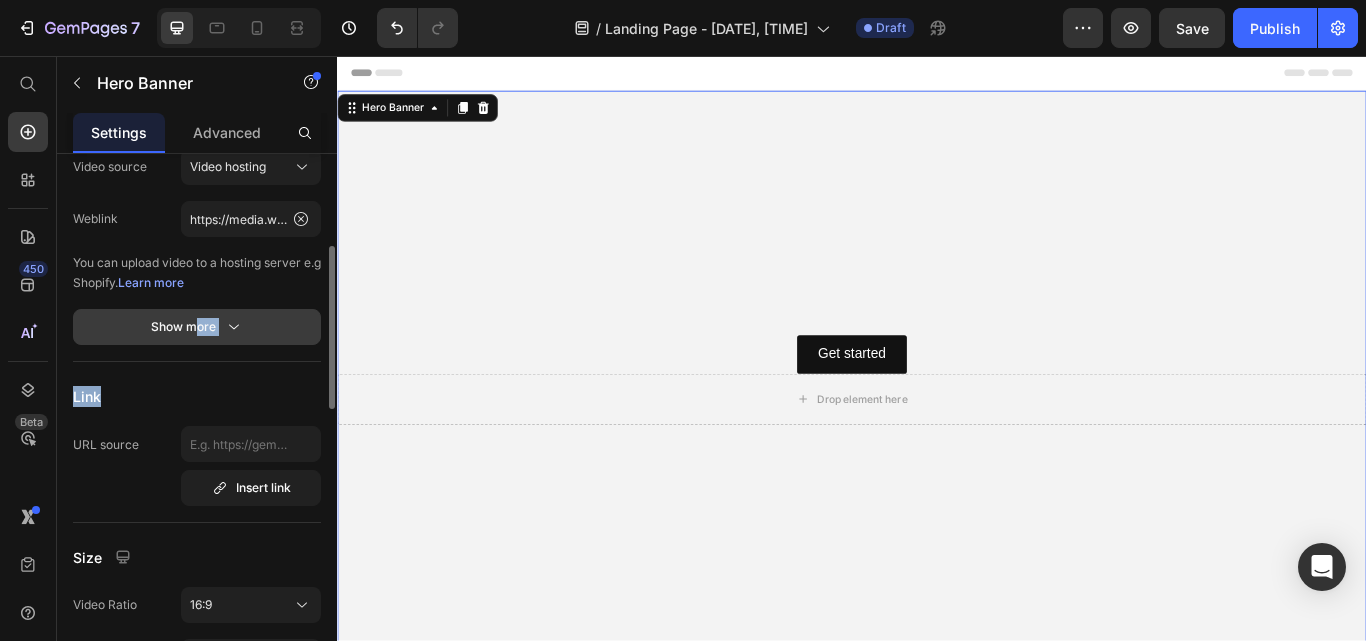 click on "Show more" at bounding box center [197, 327] 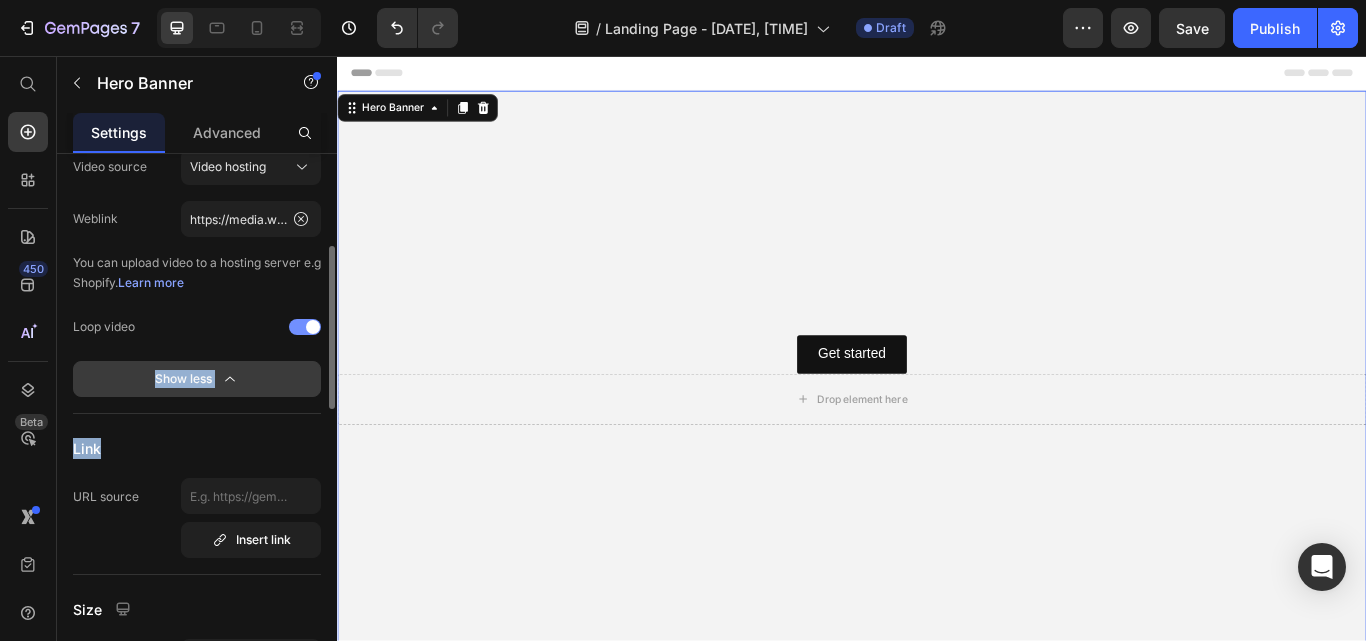 click on "Show less" at bounding box center [197, 379] 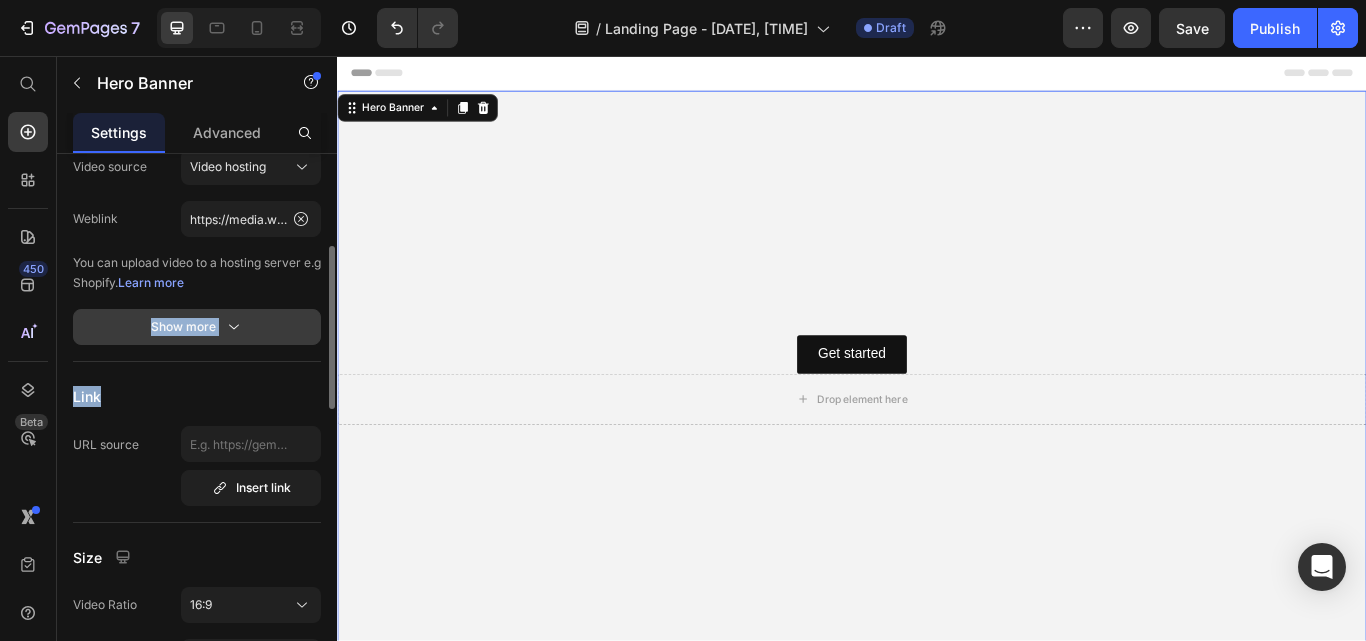 click on "Layout Arrange content
Banner source Color Image Video Video source Video hosting Weblink https://media.w3.org/2010/05/sintel/trailer.mp4 You can upload video to a hosting server e.g Shopify.   Learn more Show more Link URL source  Insert link  Size Video Ratio 16:9 Banner ratio As banner source Banner width 100 px % Banner height px Content width 1200 px % Show more Shape Border Corner Shadow Overlay Zoom when hover SEO Alt text Image title" at bounding box center [197, 703] 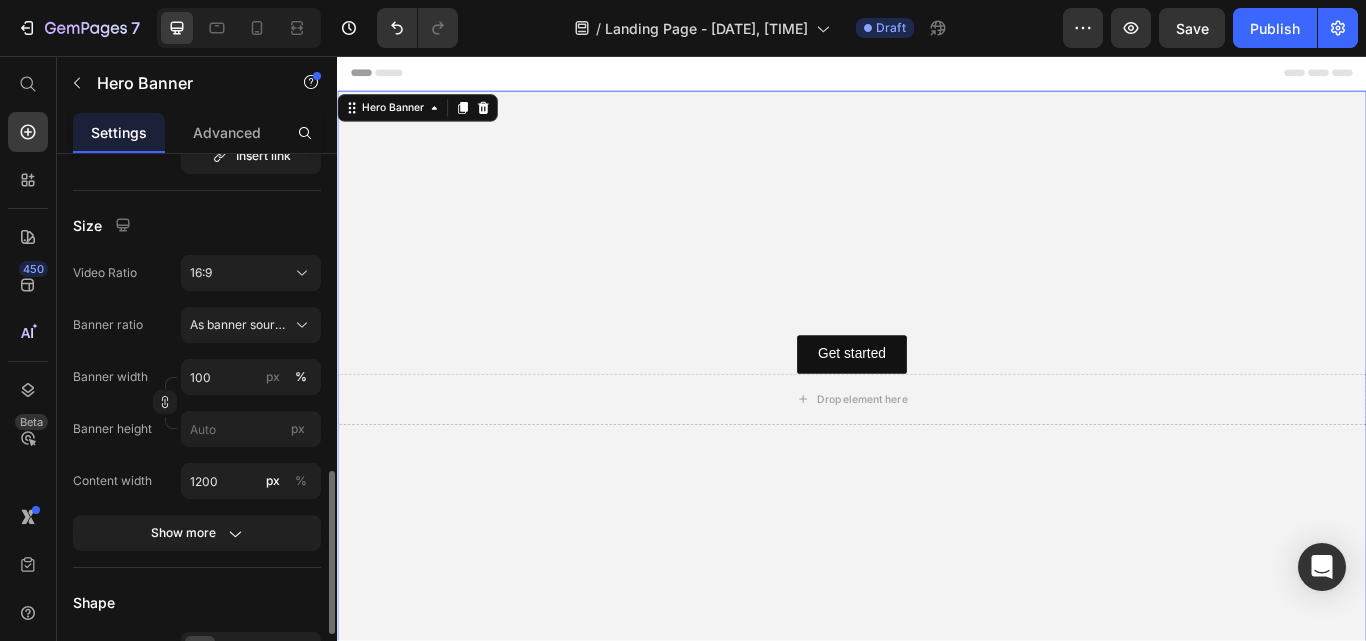 scroll, scrollTop: 738, scrollLeft: 0, axis: vertical 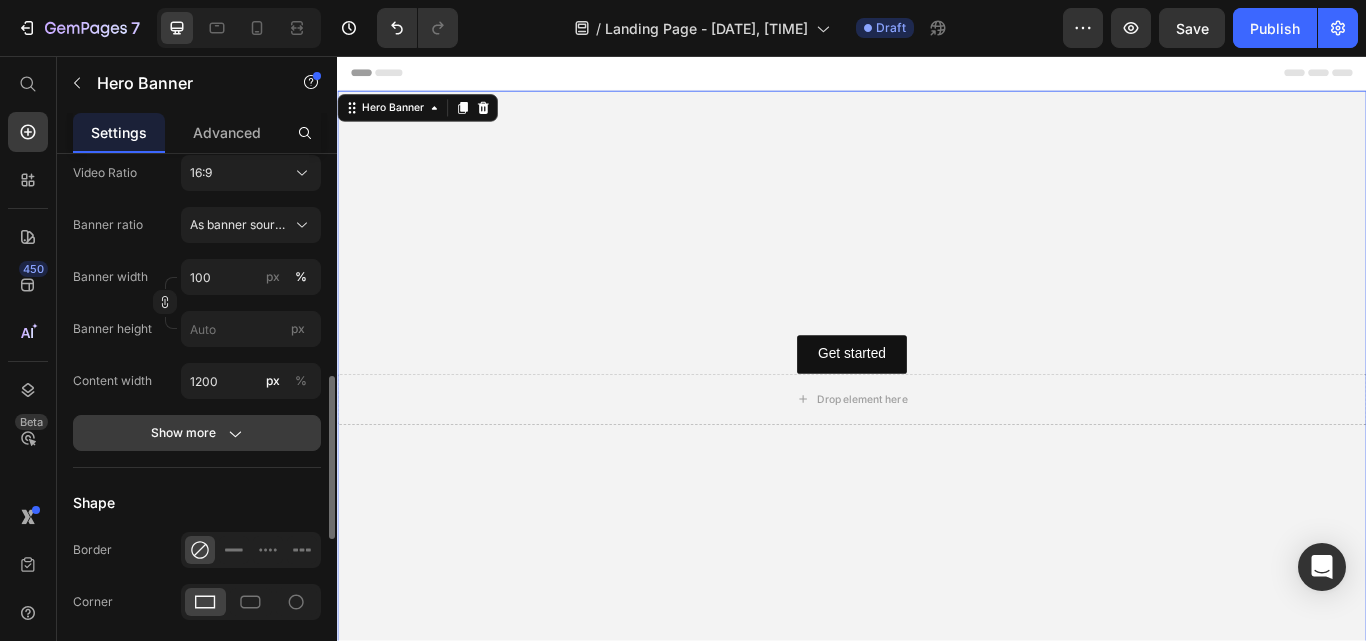 click 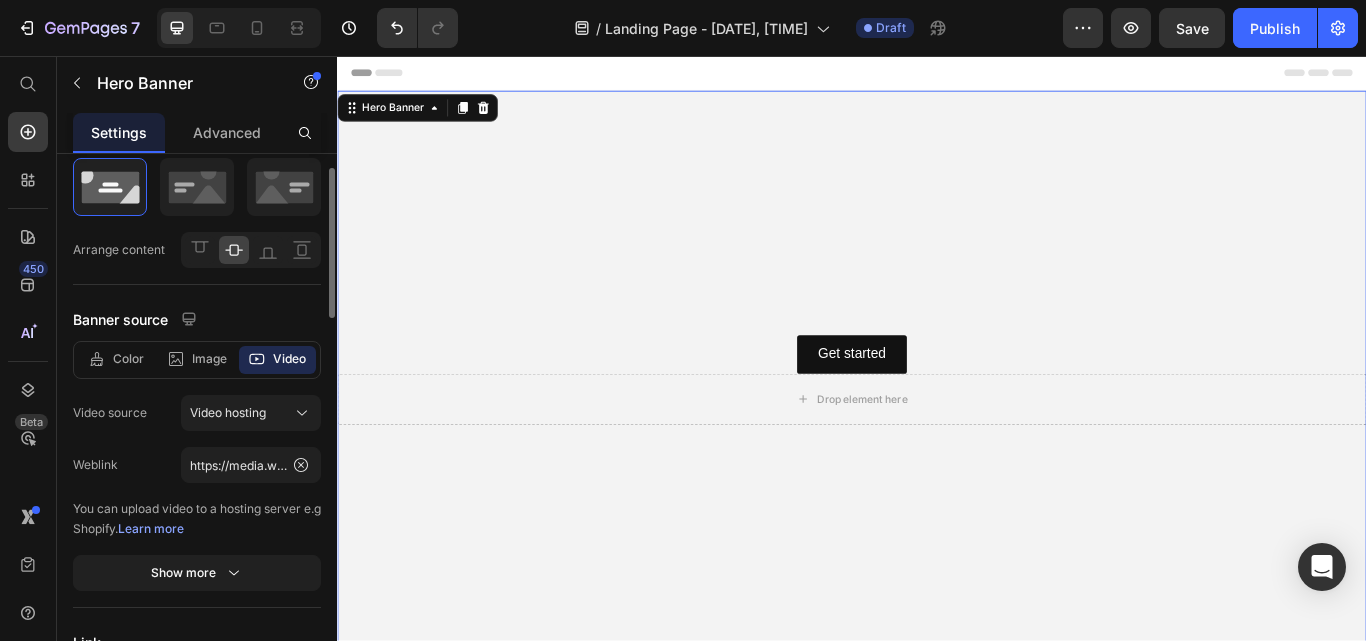 scroll, scrollTop: 58, scrollLeft: 0, axis: vertical 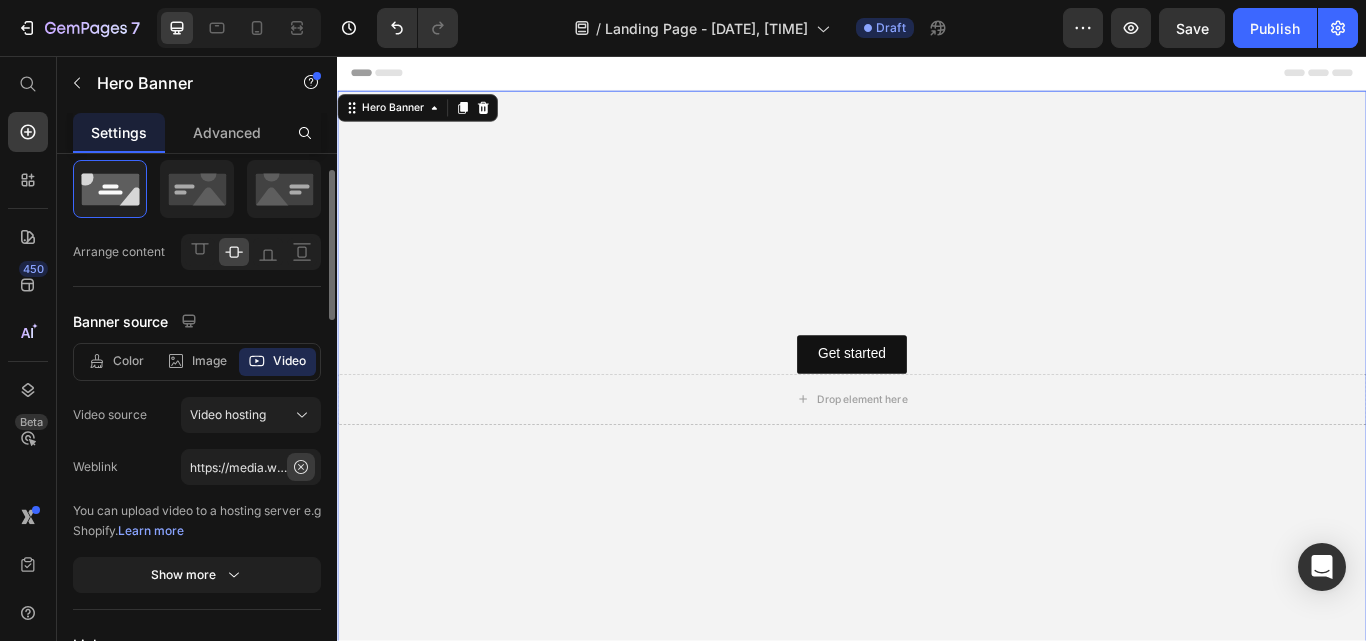click 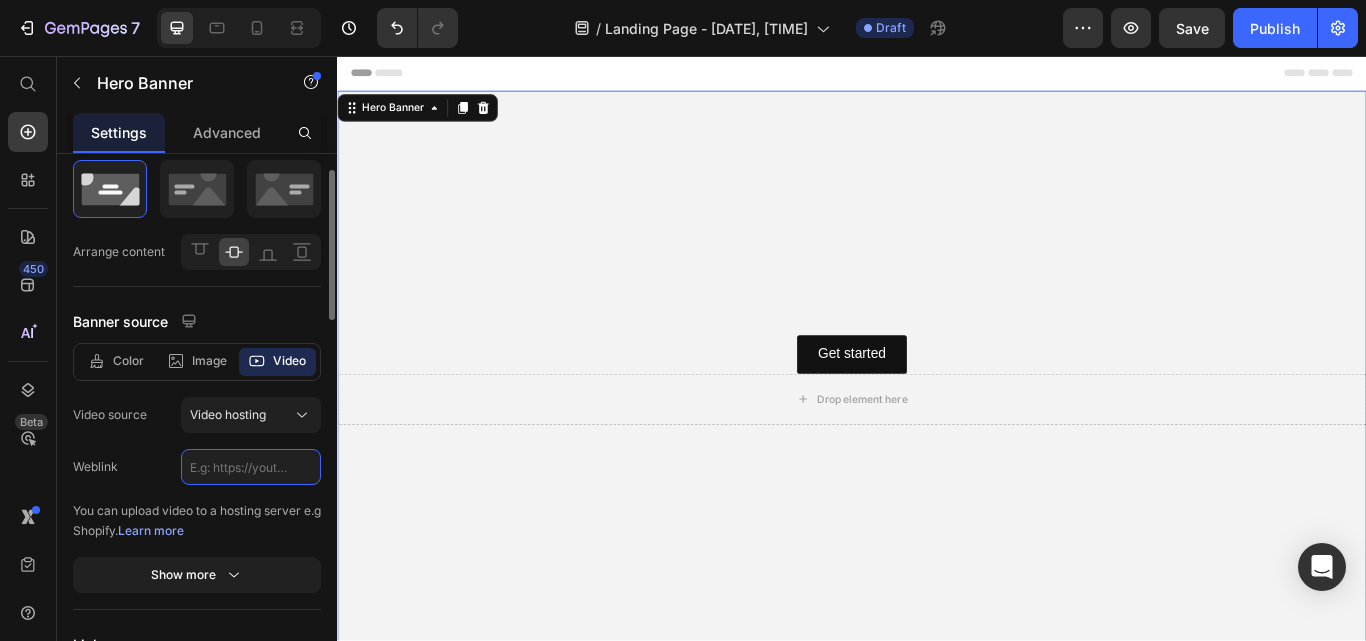 scroll, scrollTop: 0, scrollLeft: 0, axis: both 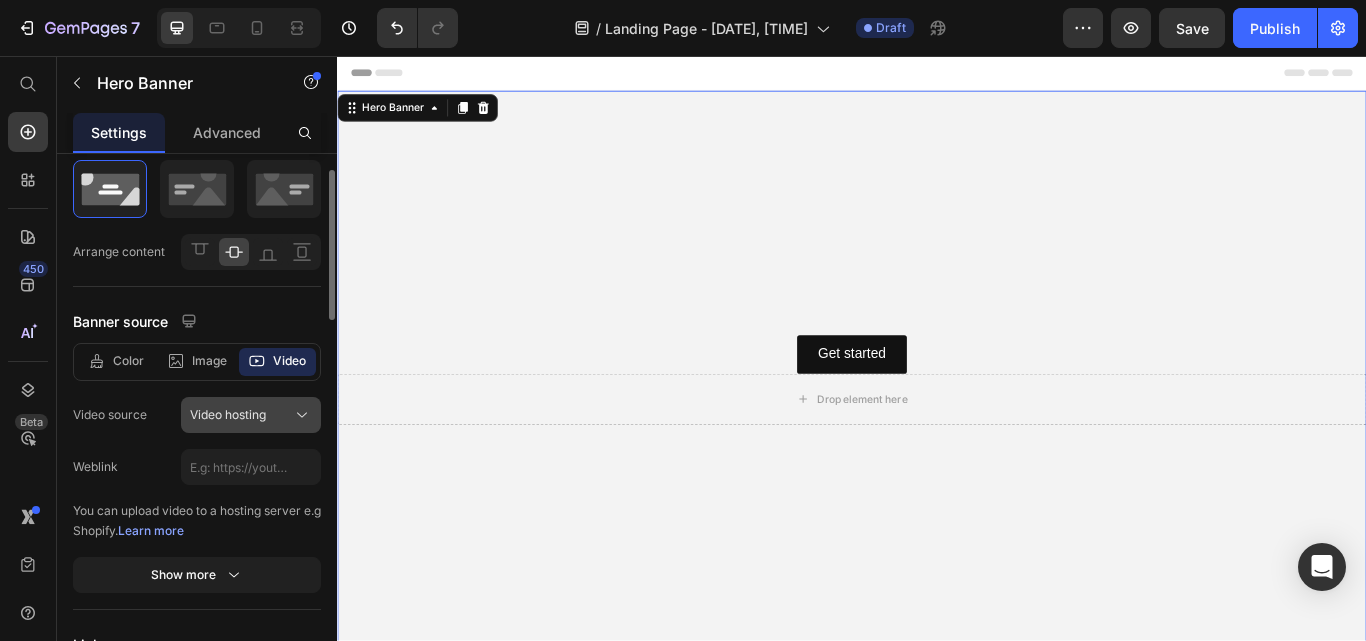 click on "Video hosting" at bounding box center (251, 415) 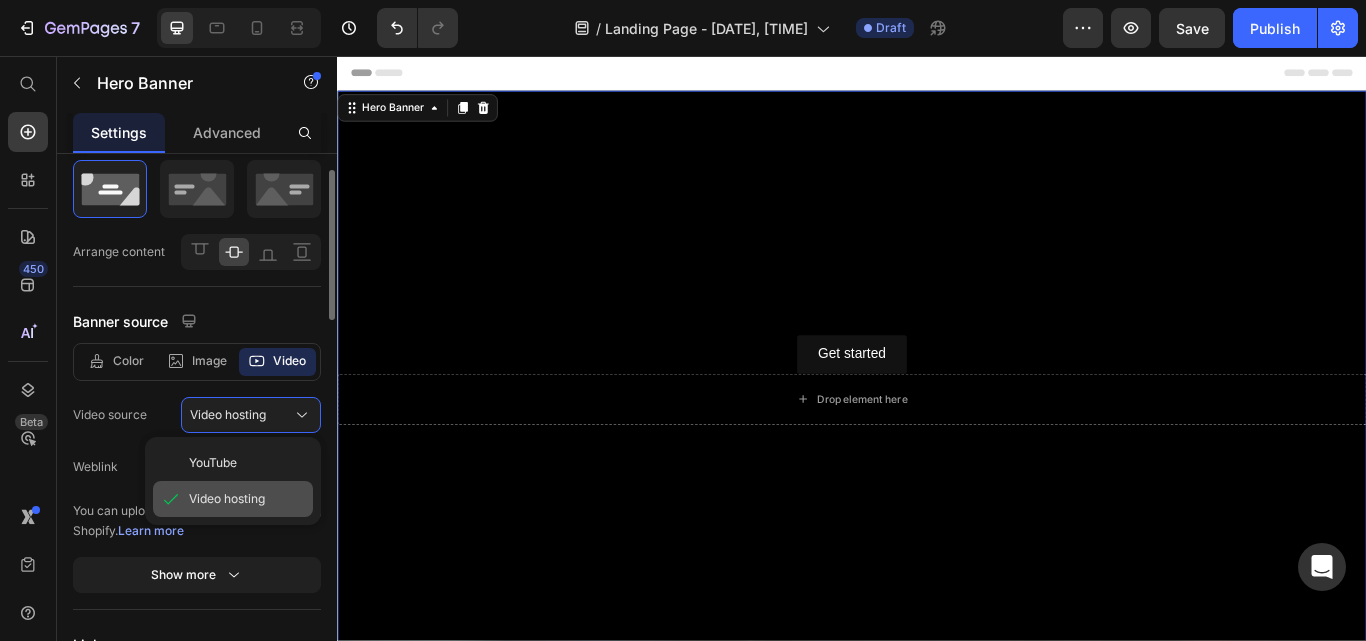 click on "Video hosting" 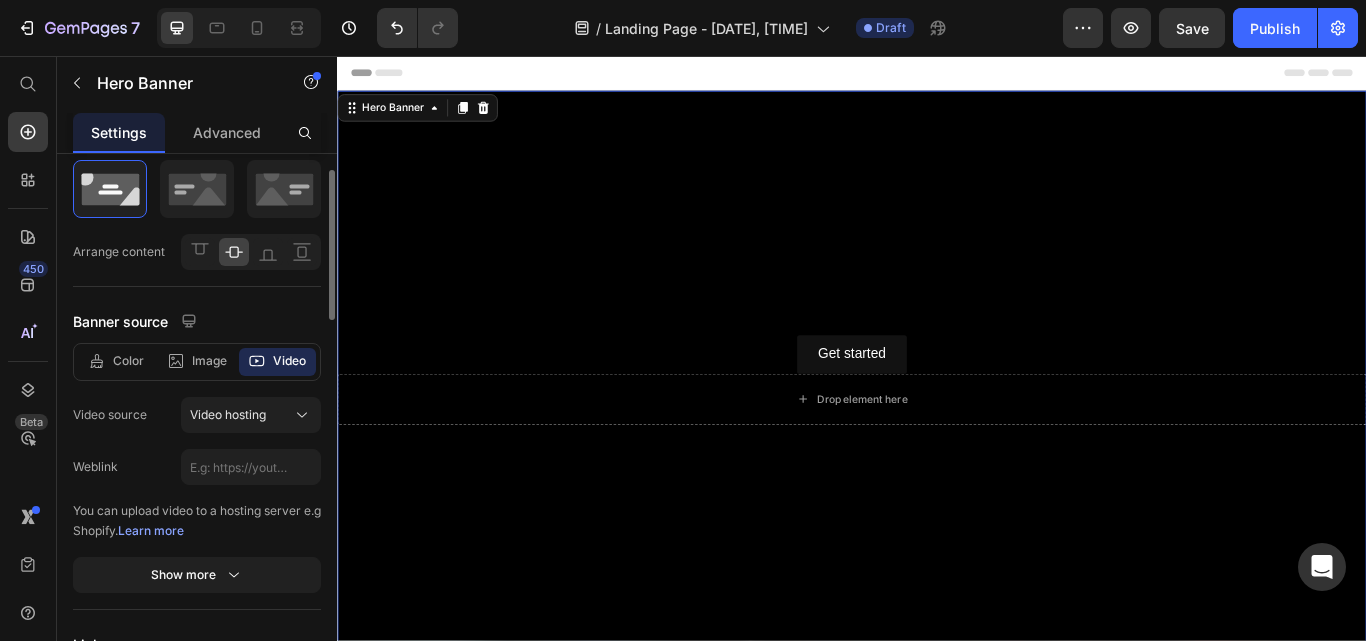 drag, startPoint x: 273, startPoint y: 424, endPoint x: 174, endPoint y: 410, distance: 99.985 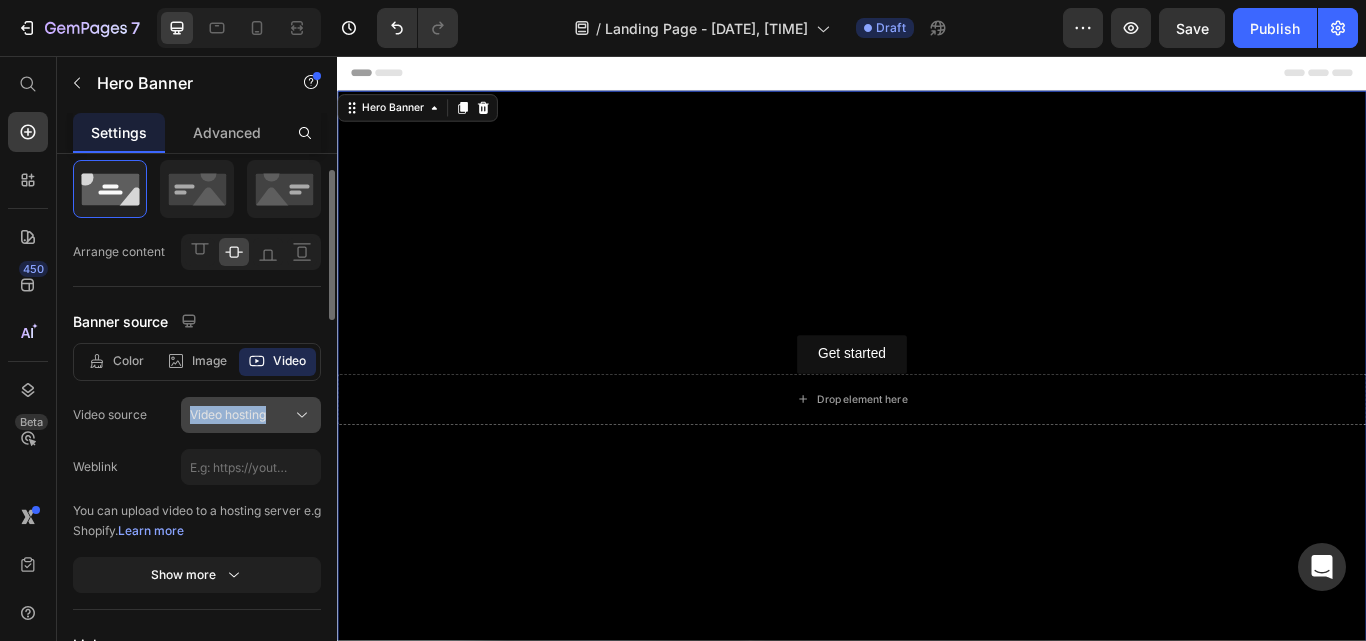 drag, startPoint x: 178, startPoint y: 410, endPoint x: 278, endPoint y: 409, distance: 100.005 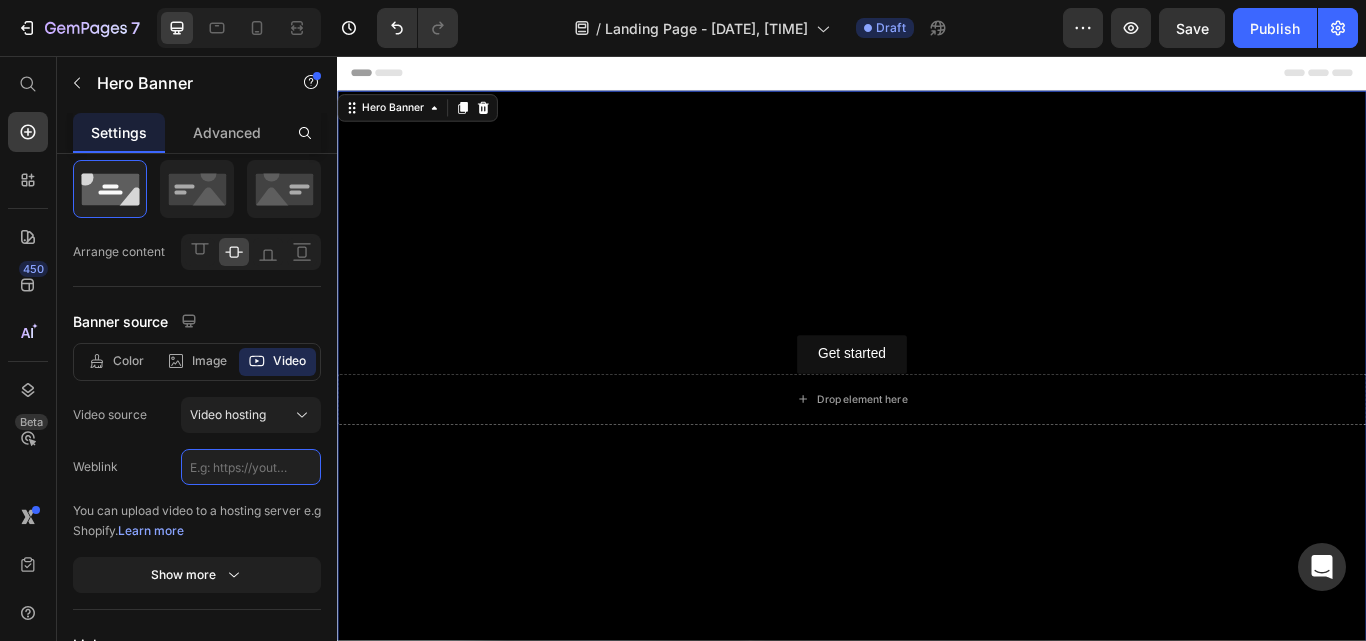 click 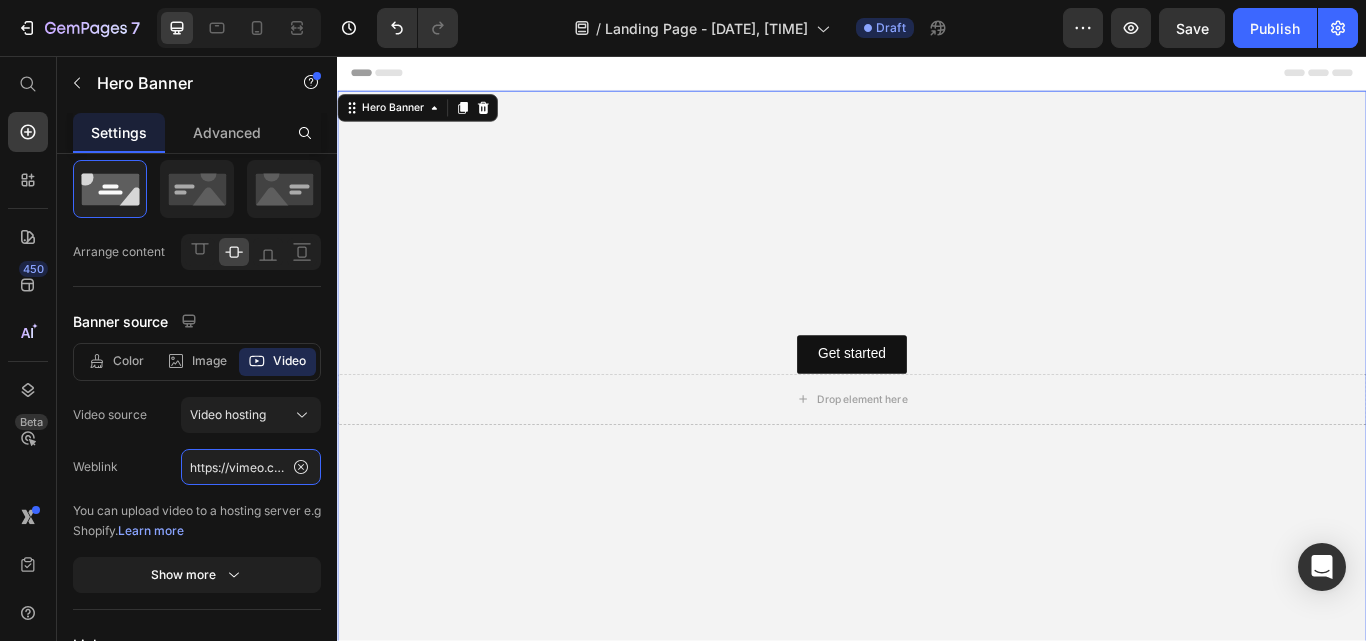scroll, scrollTop: 0, scrollLeft: 76, axis: horizontal 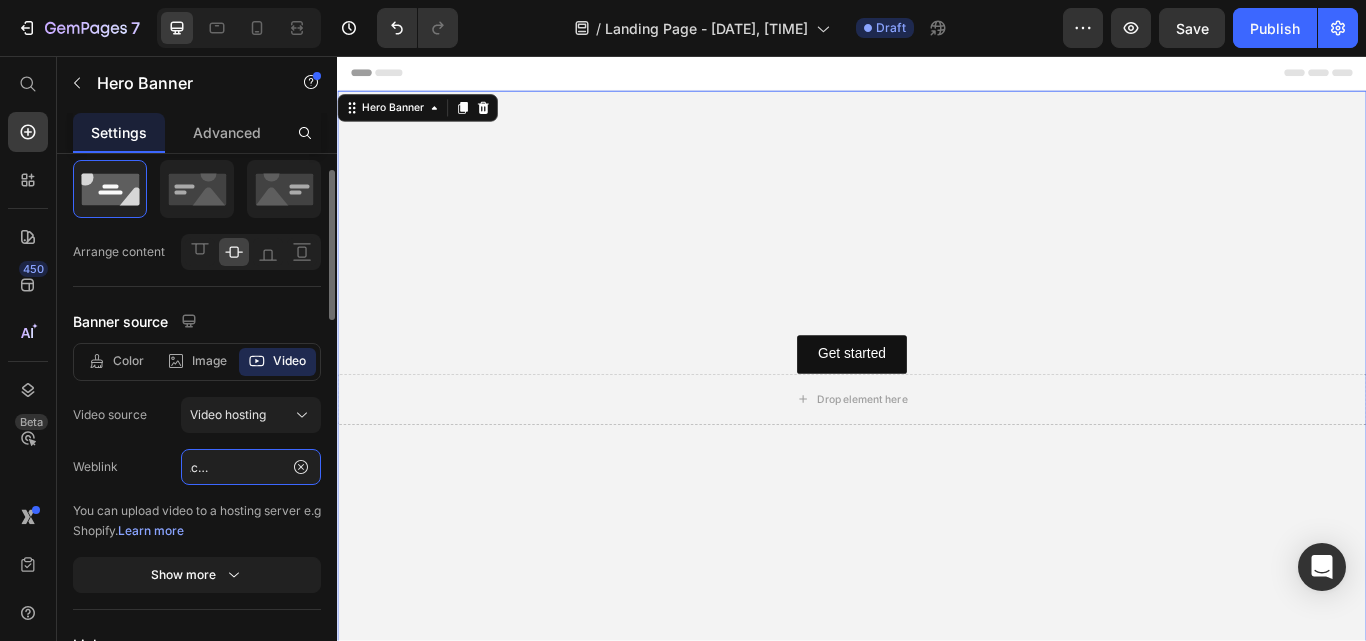 type on "https://vimeo.com/1101004907" 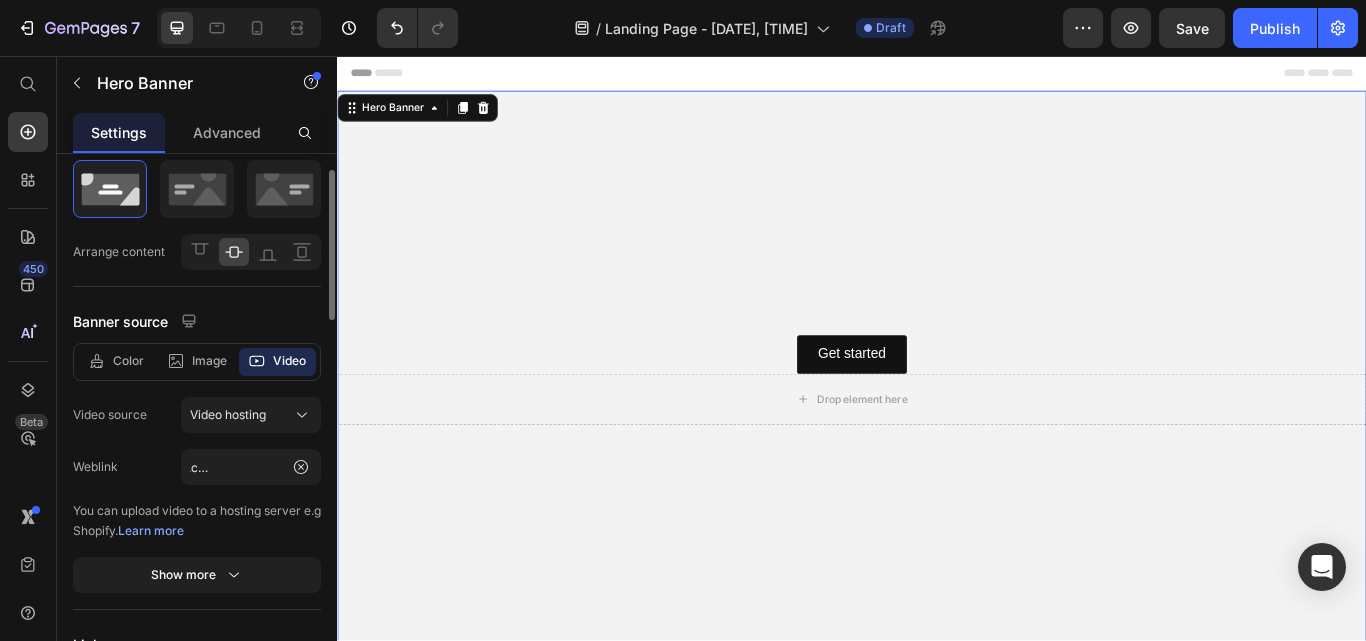 click on "You can upload video to a hosting server e.g Shopify.   Learn more" at bounding box center [197, 521] 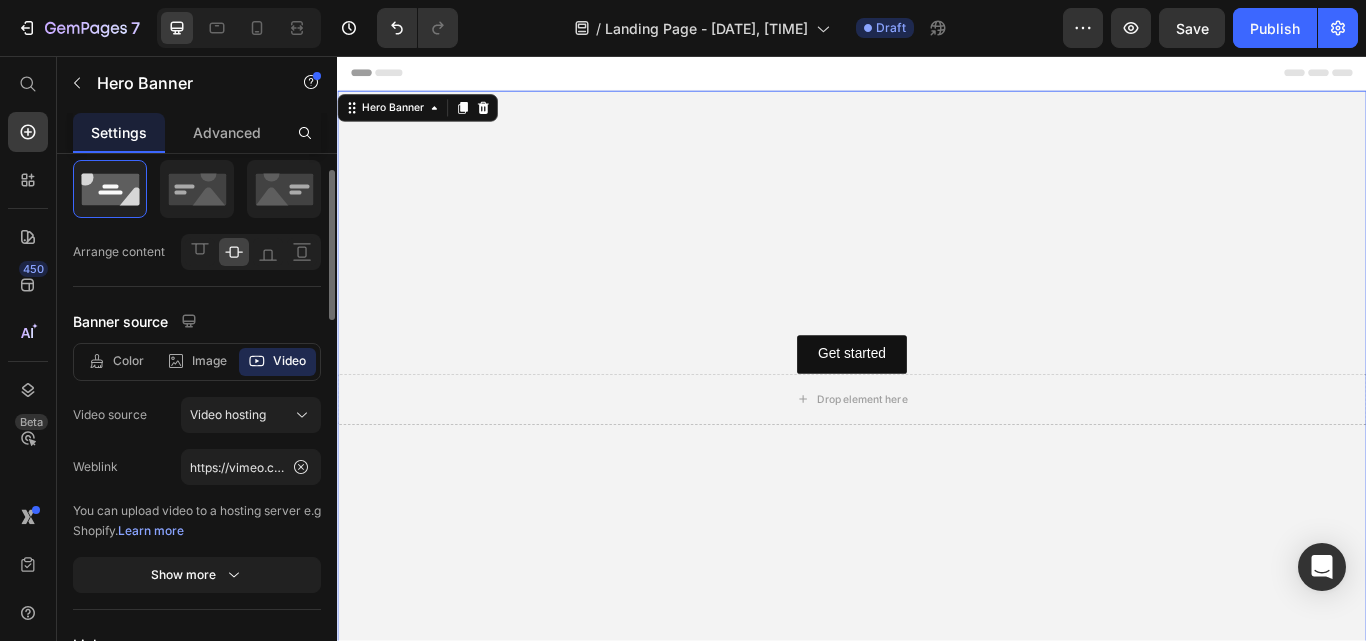 click on "Learn more" at bounding box center [151, 530] 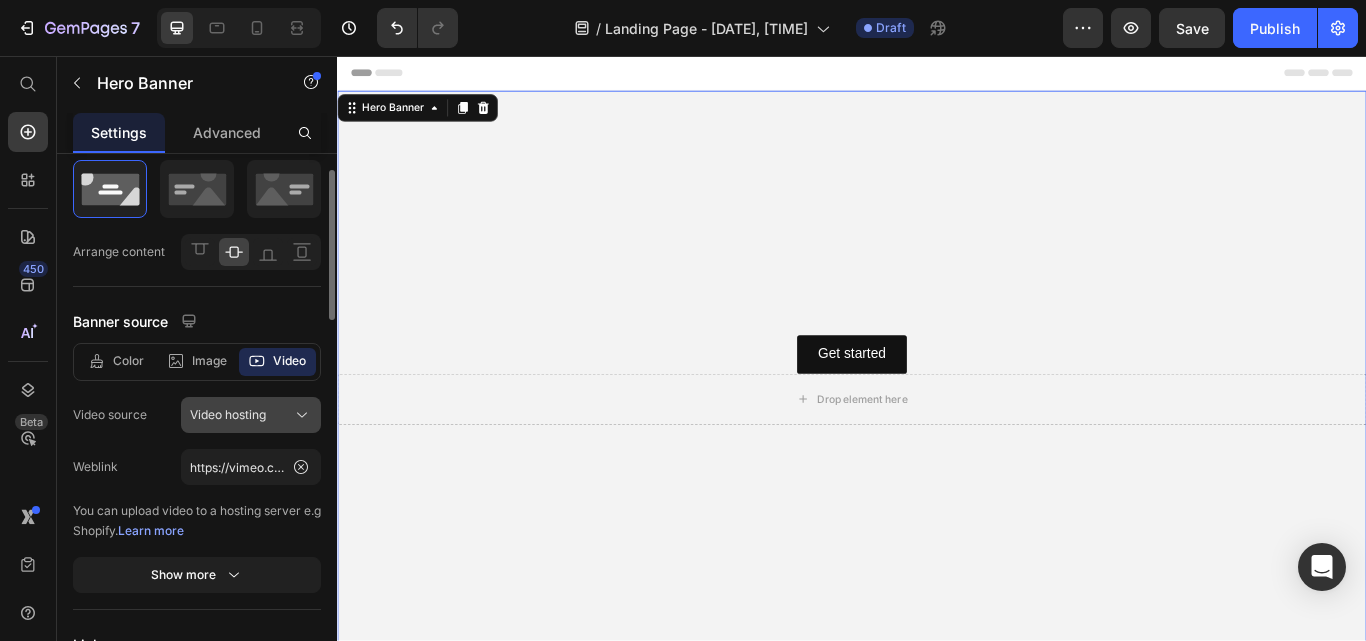 click on "Video hosting" 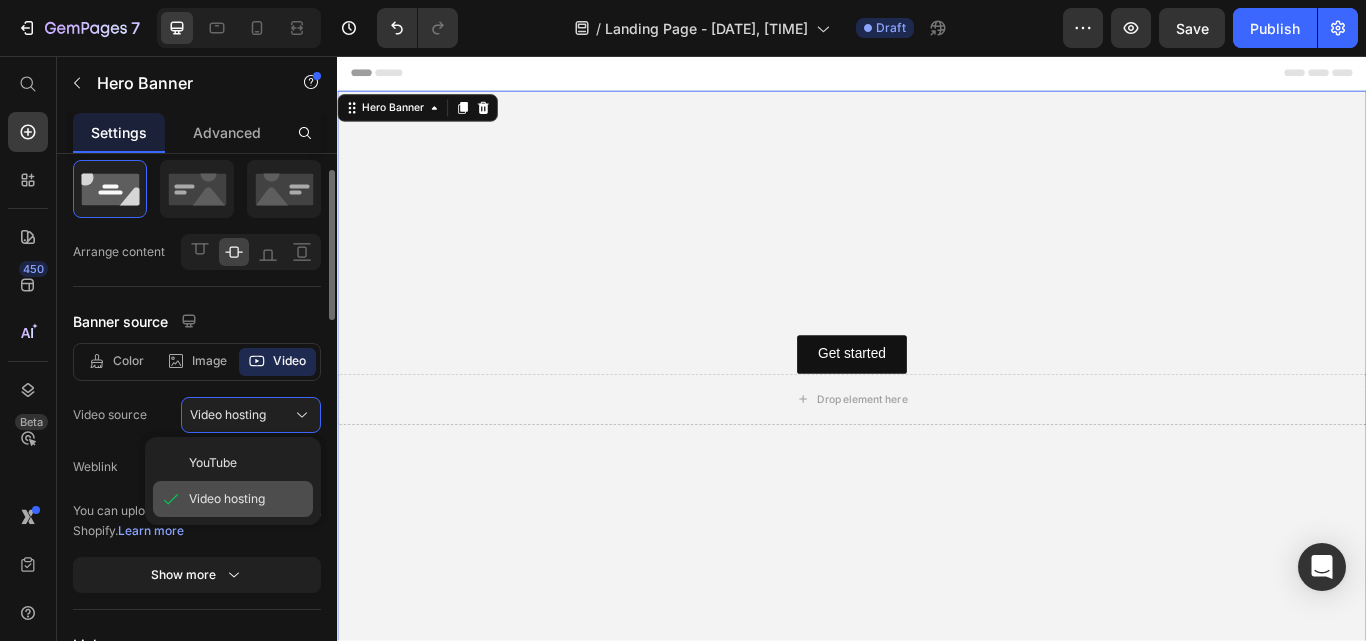 click on "Video hosting" 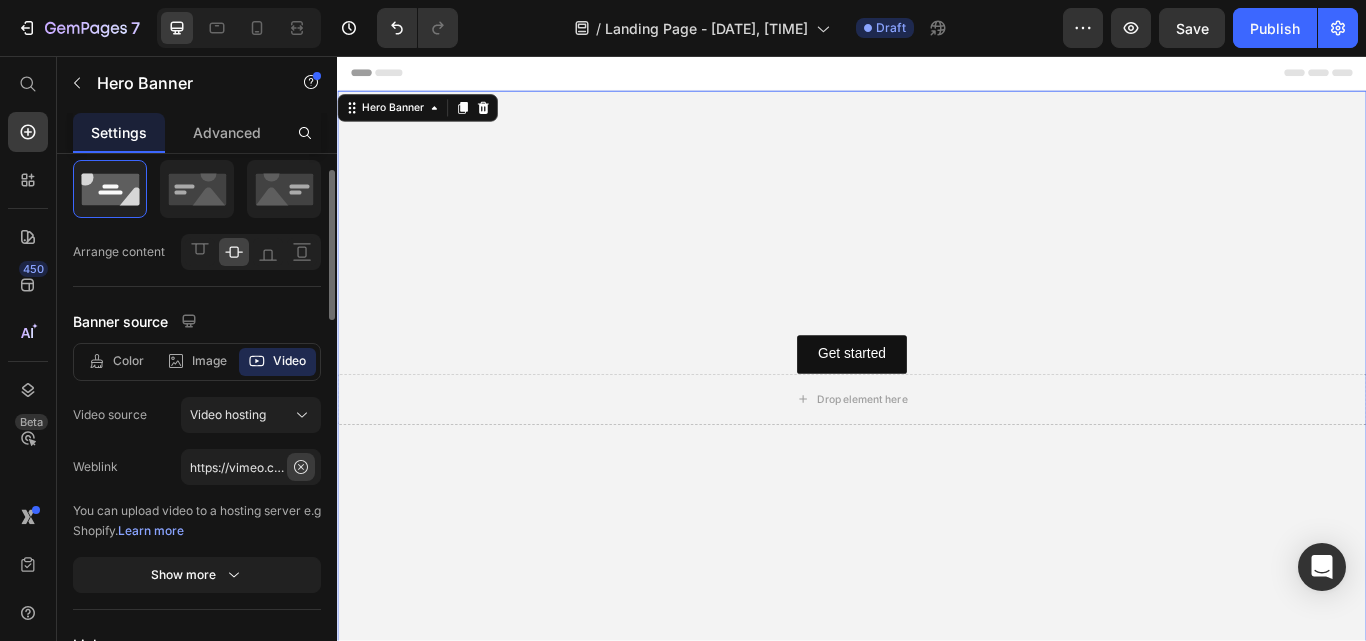 click 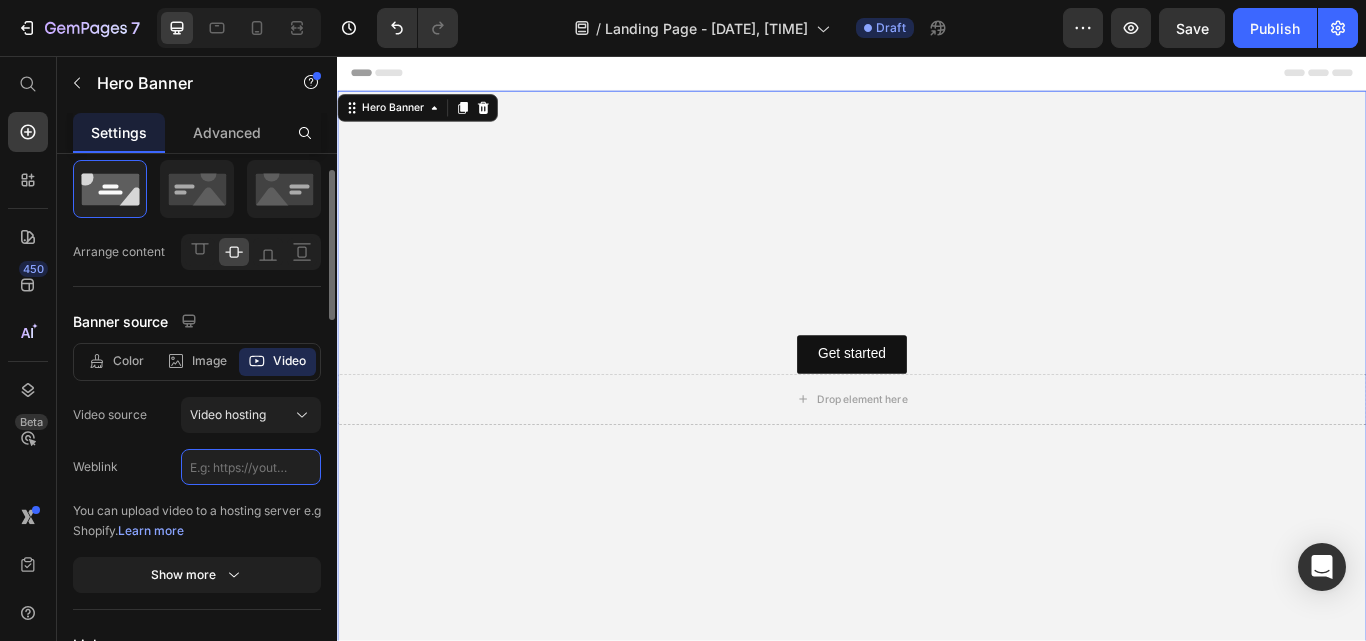 scroll, scrollTop: 0, scrollLeft: 0, axis: both 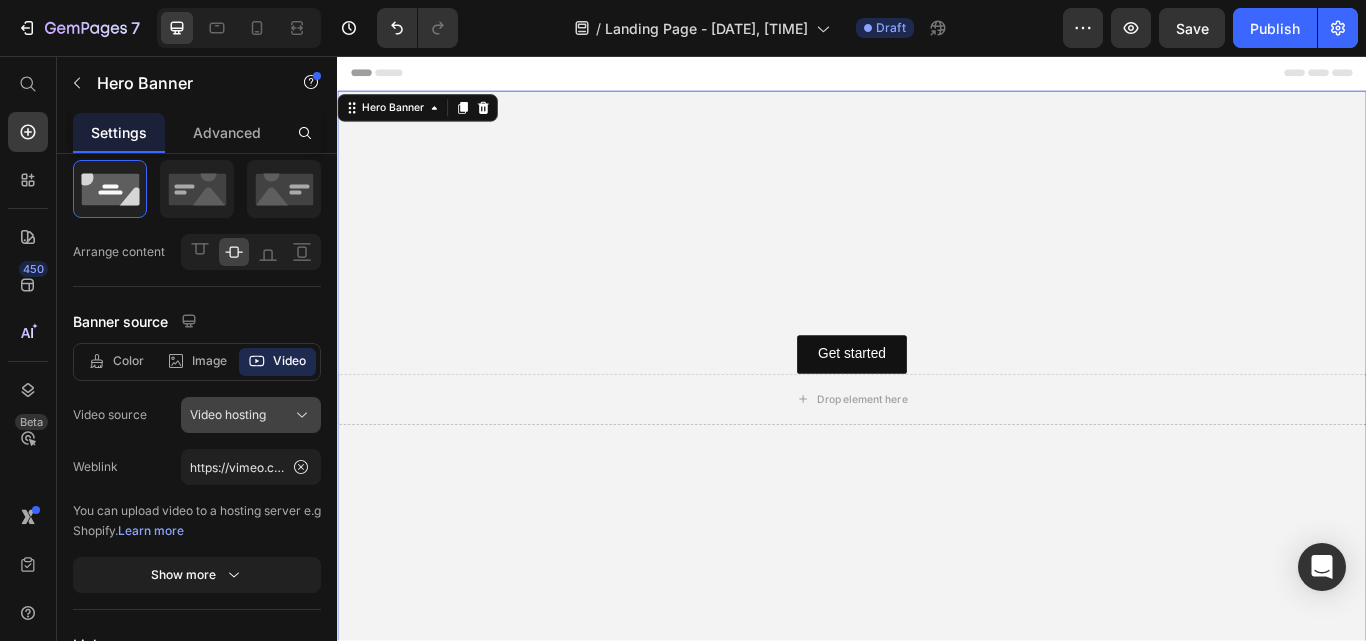 click on "Video hosting" at bounding box center (251, 415) 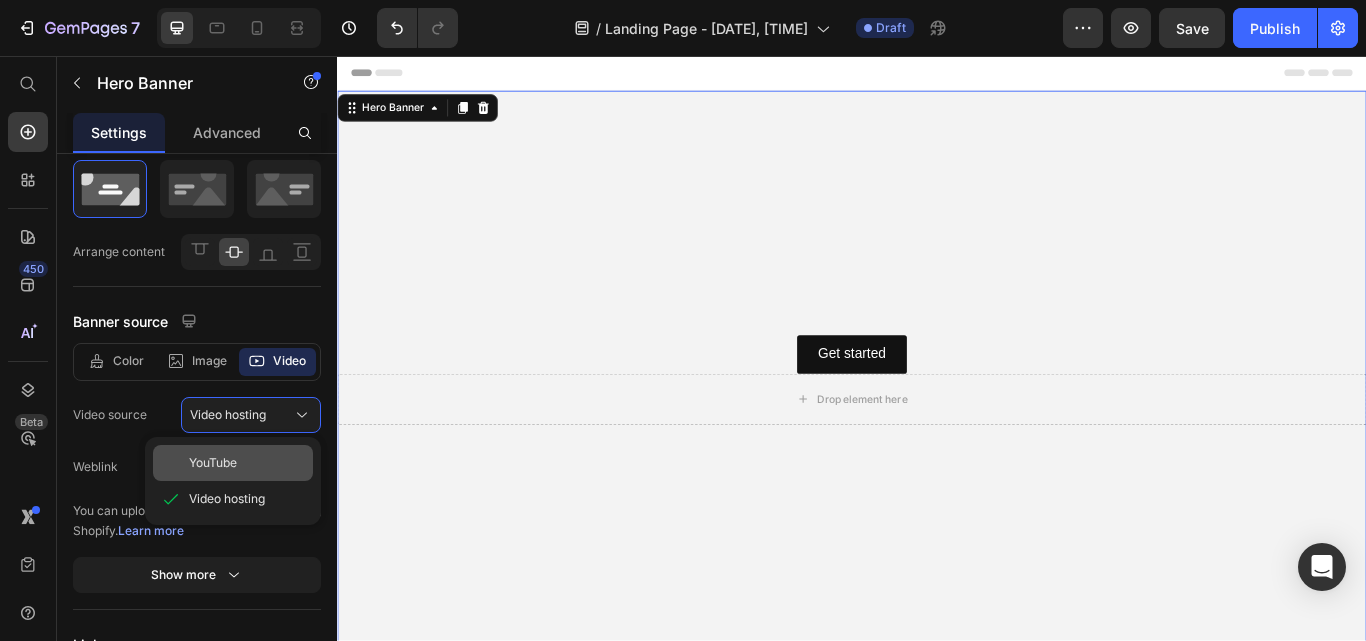 click on "YouTube" at bounding box center [247, 463] 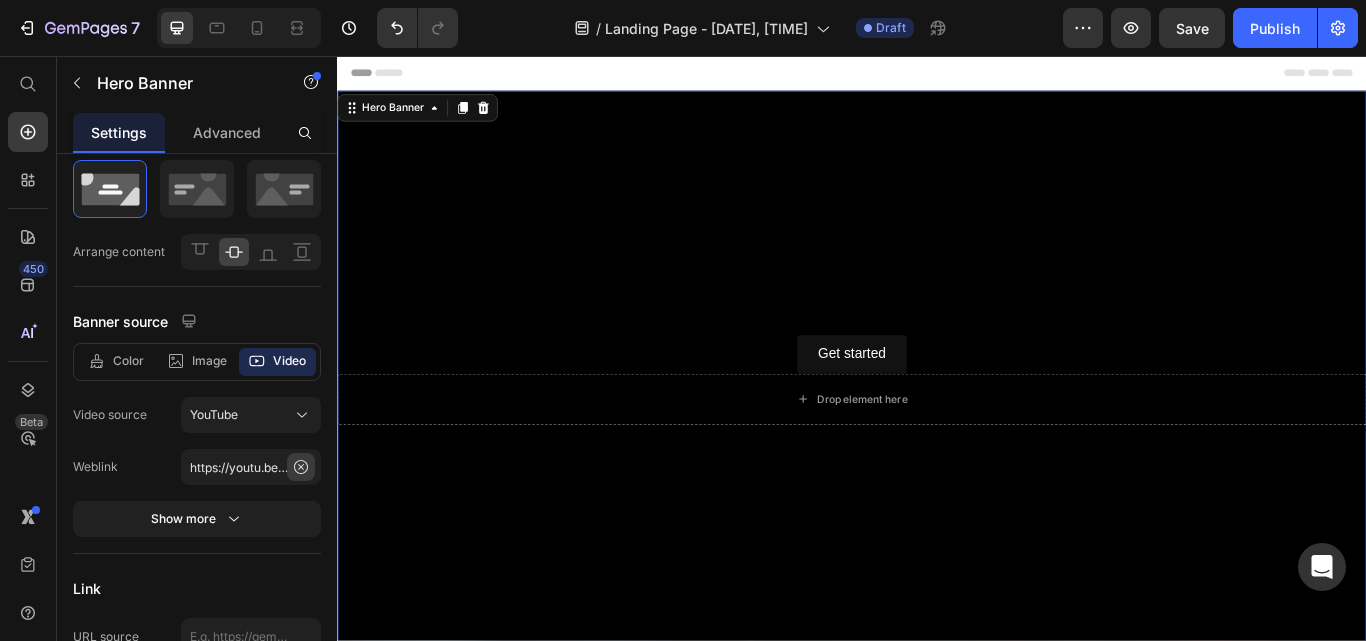 click 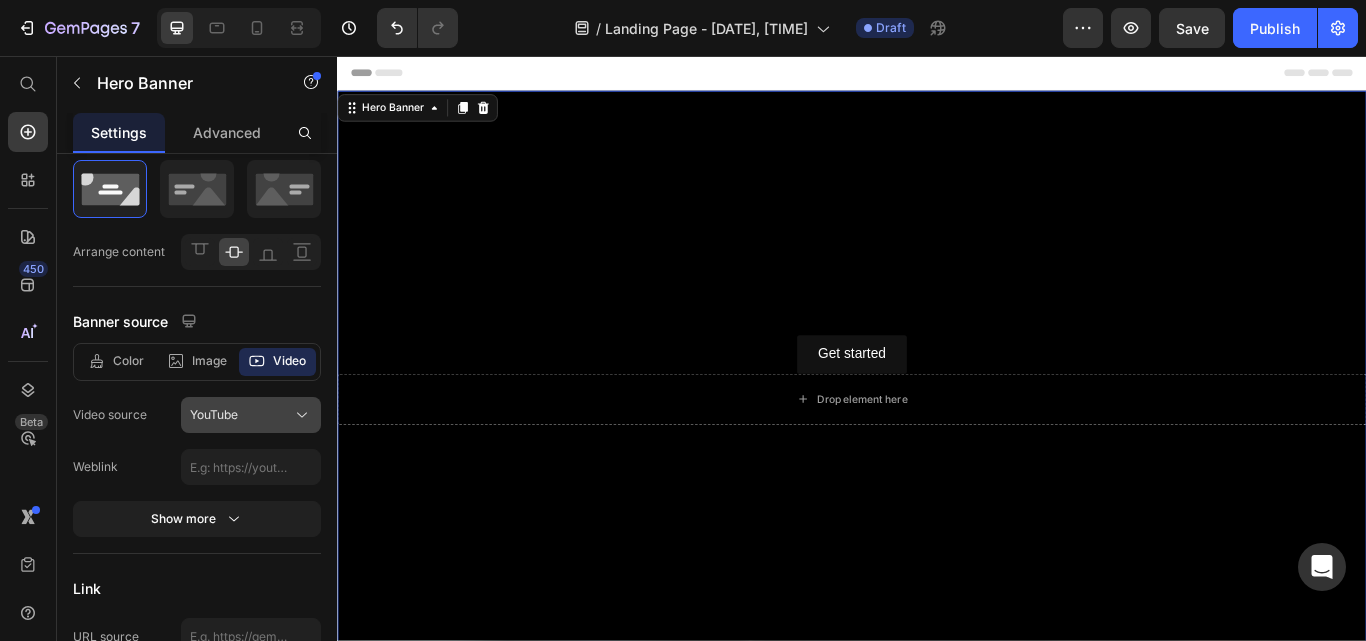 click 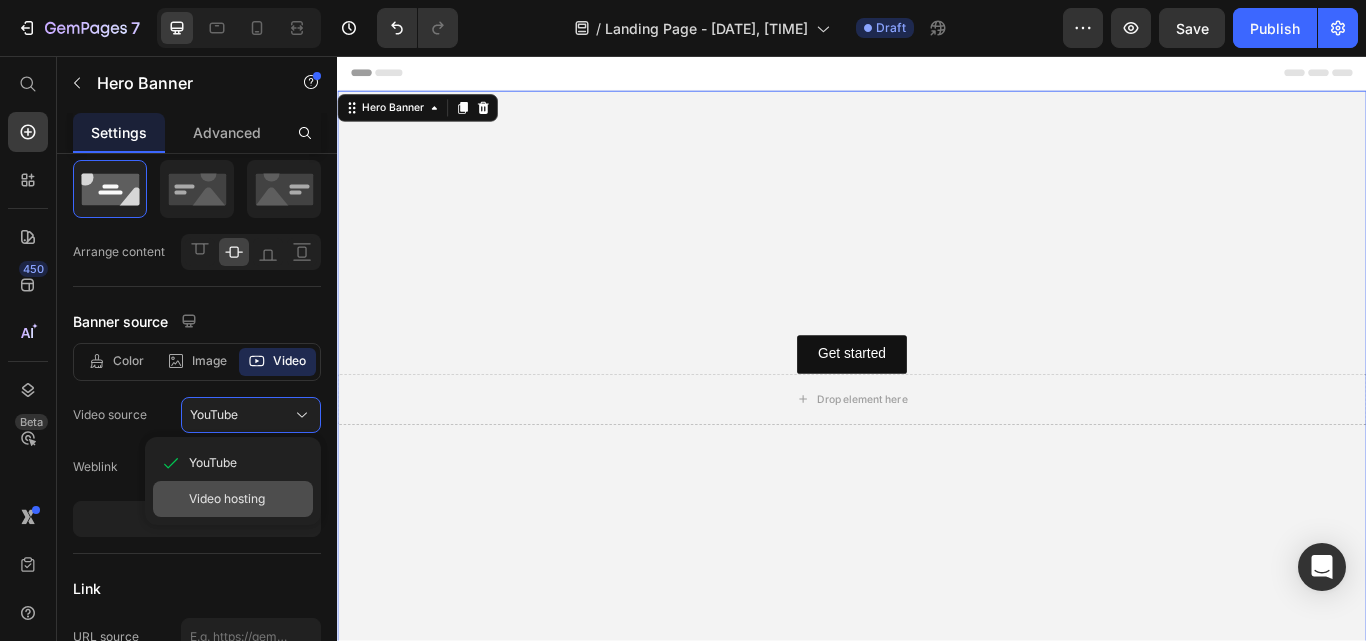 click on "Video hosting" at bounding box center (247, 499) 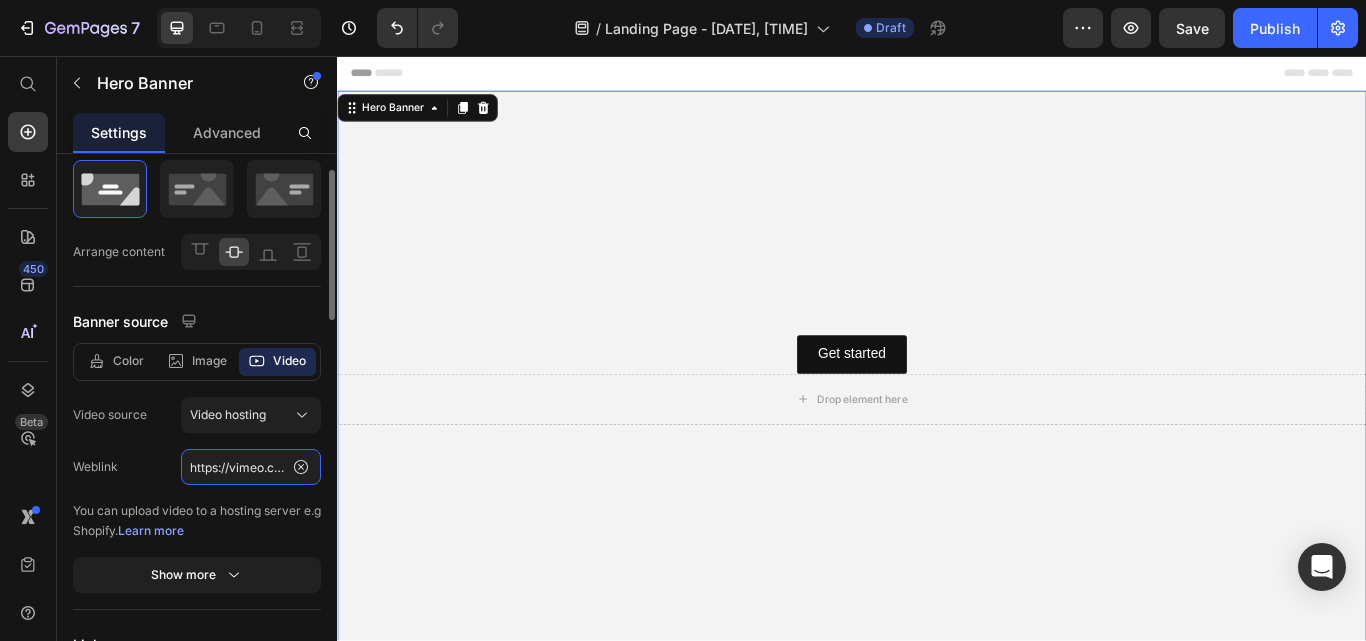 click on "https://vimeo.com/1101004907" 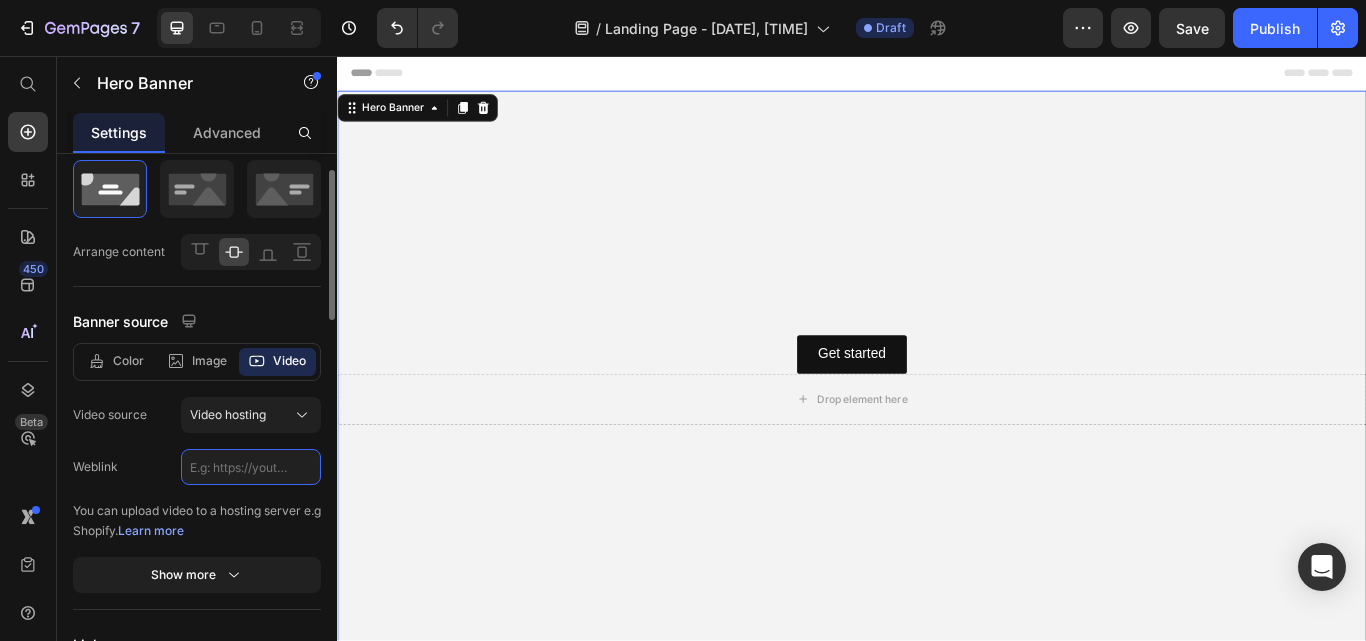 paste on "https://vimeo.com/1101004907" 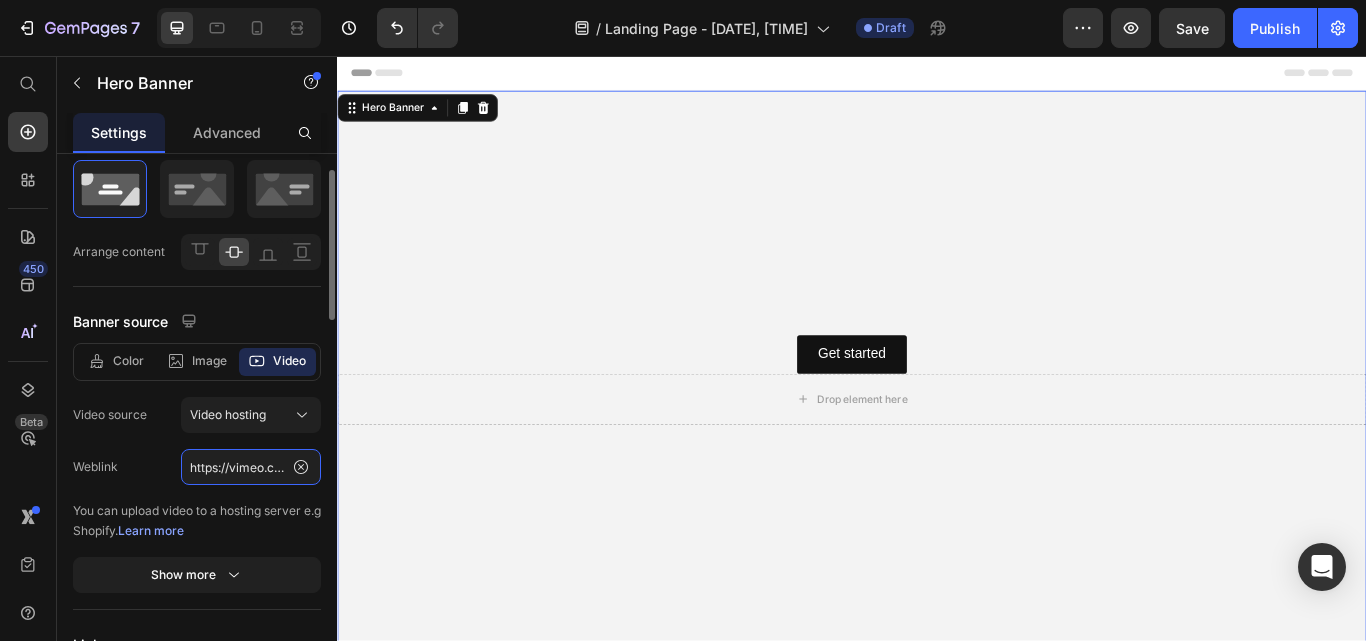 scroll, scrollTop: 0, scrollLeft: 76, axis: horizontal 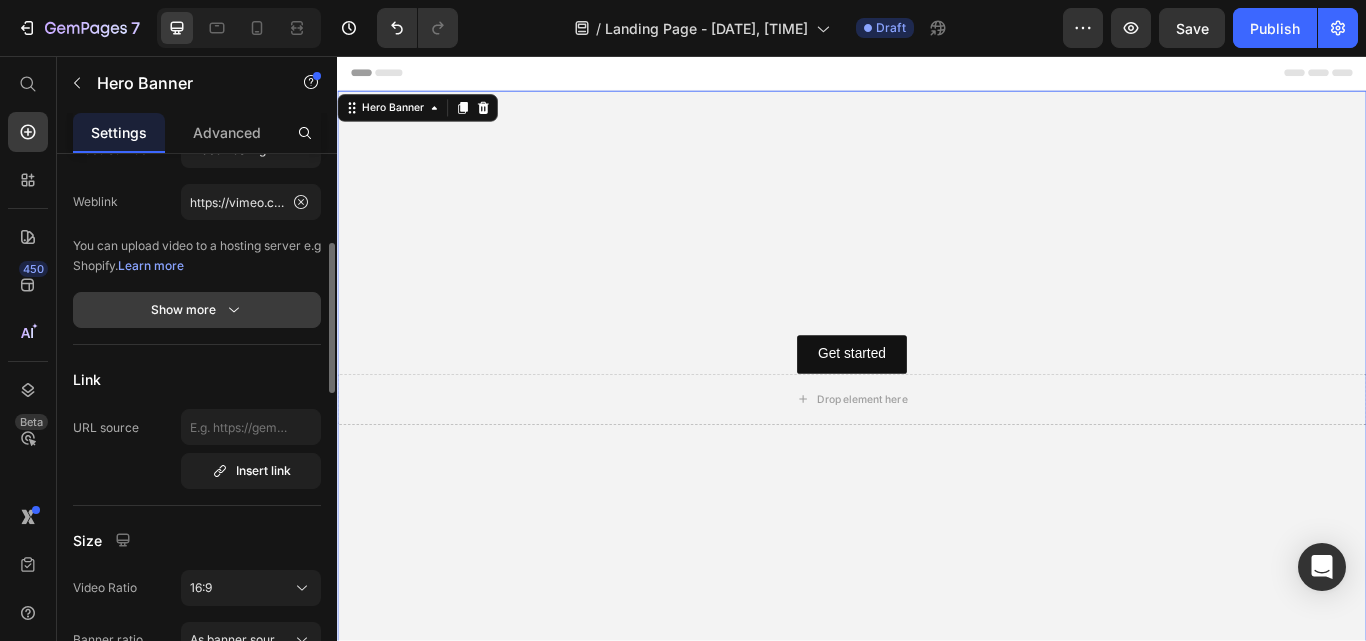 click on "Show more" at bounding box center [197, 310] 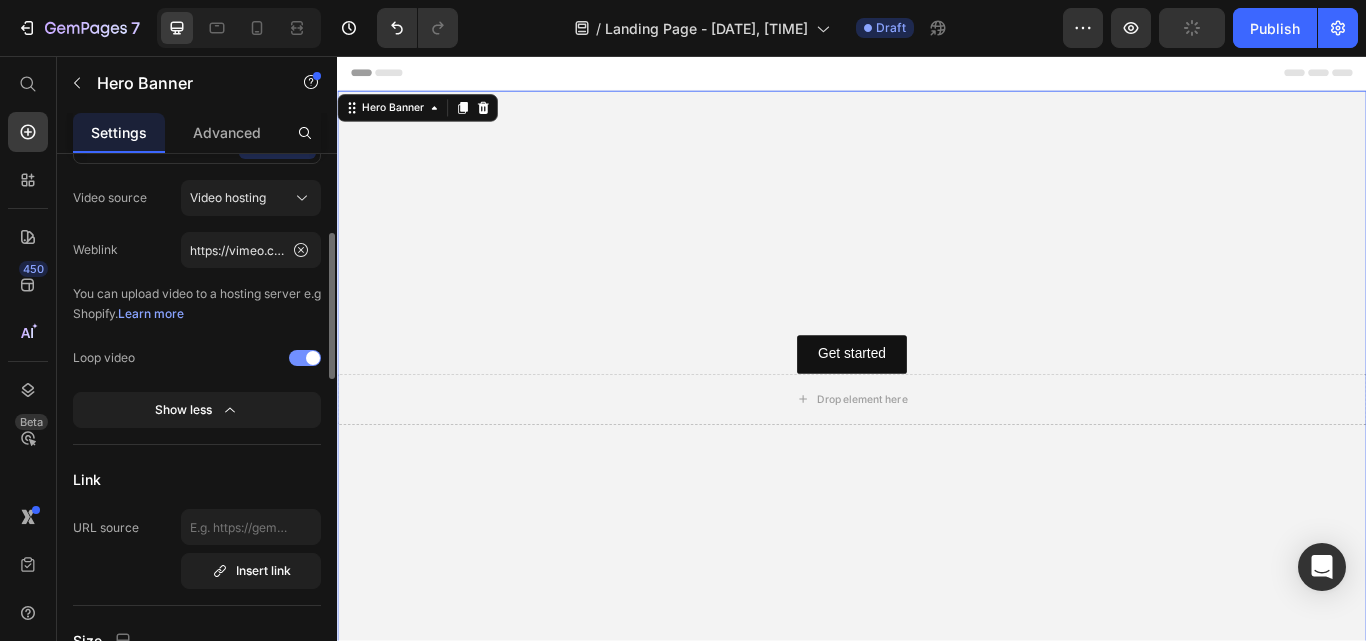 scroll, scrollTop: 279, scrollLeft: 0, axis: vertical 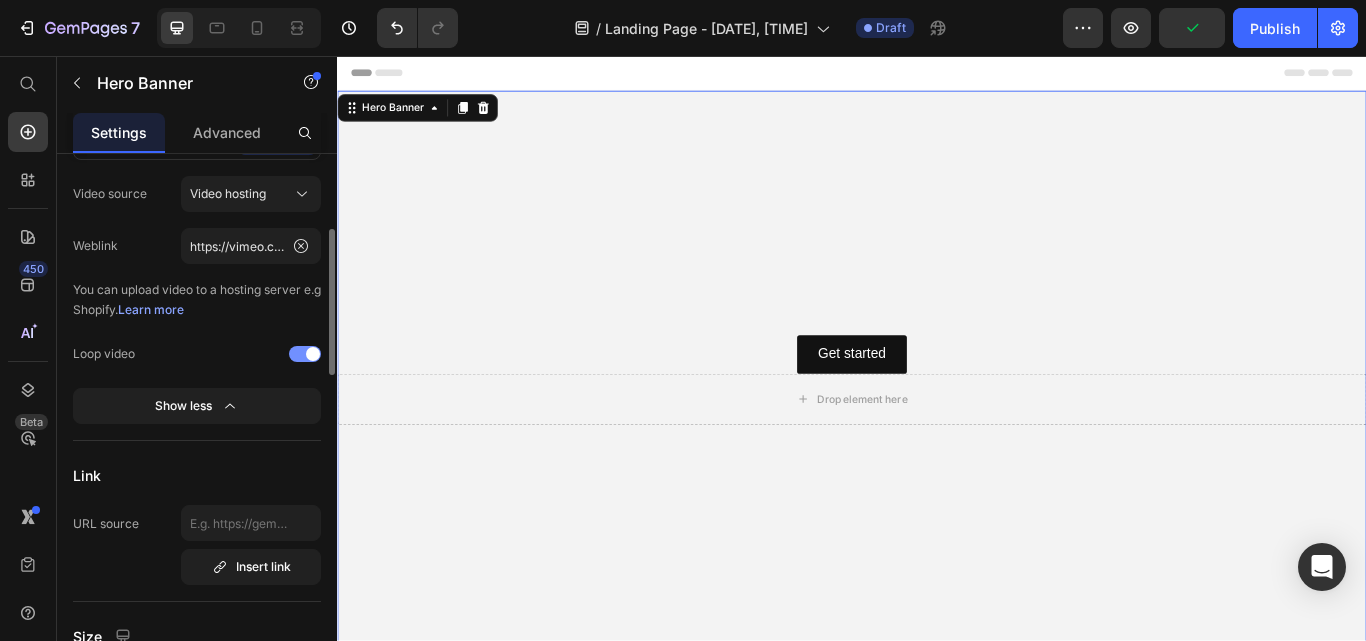 click on "Color Image Video Video source Video hosting Weblink https://vimeo.com/1101004907 You can upload video to a hosting server e.g Shopify.   Learn more Loop video Show less" 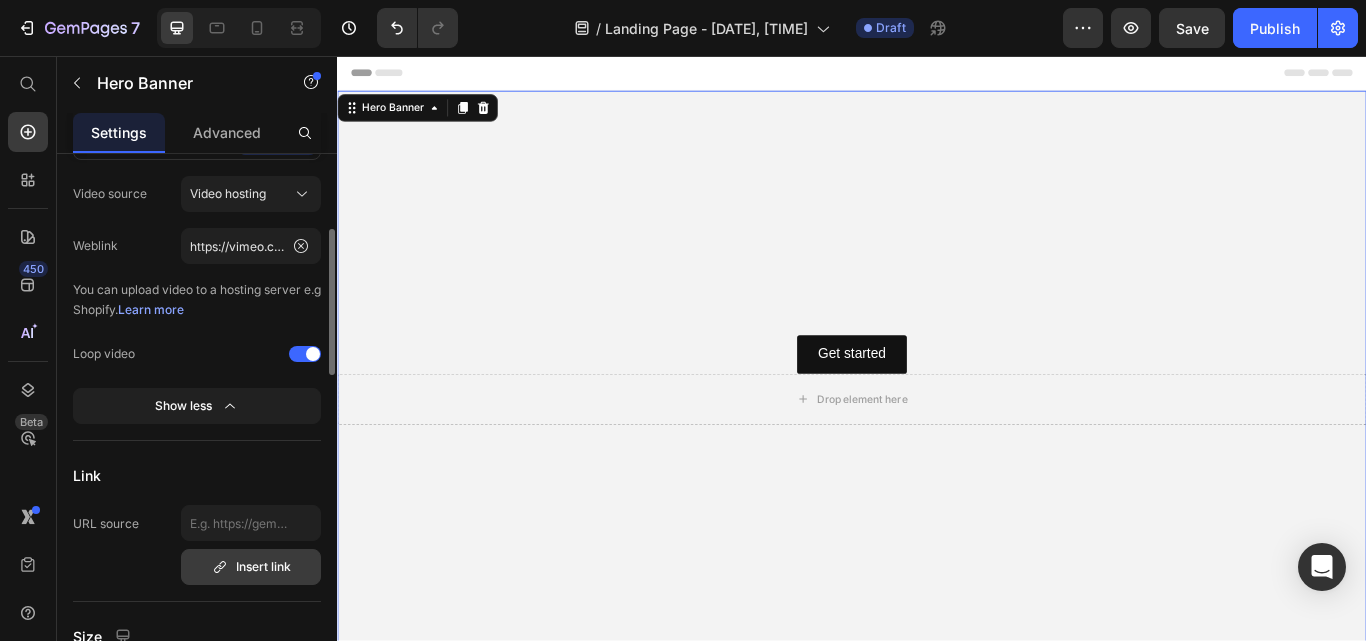 click on "Insert link" at bounding box center (251, 567) 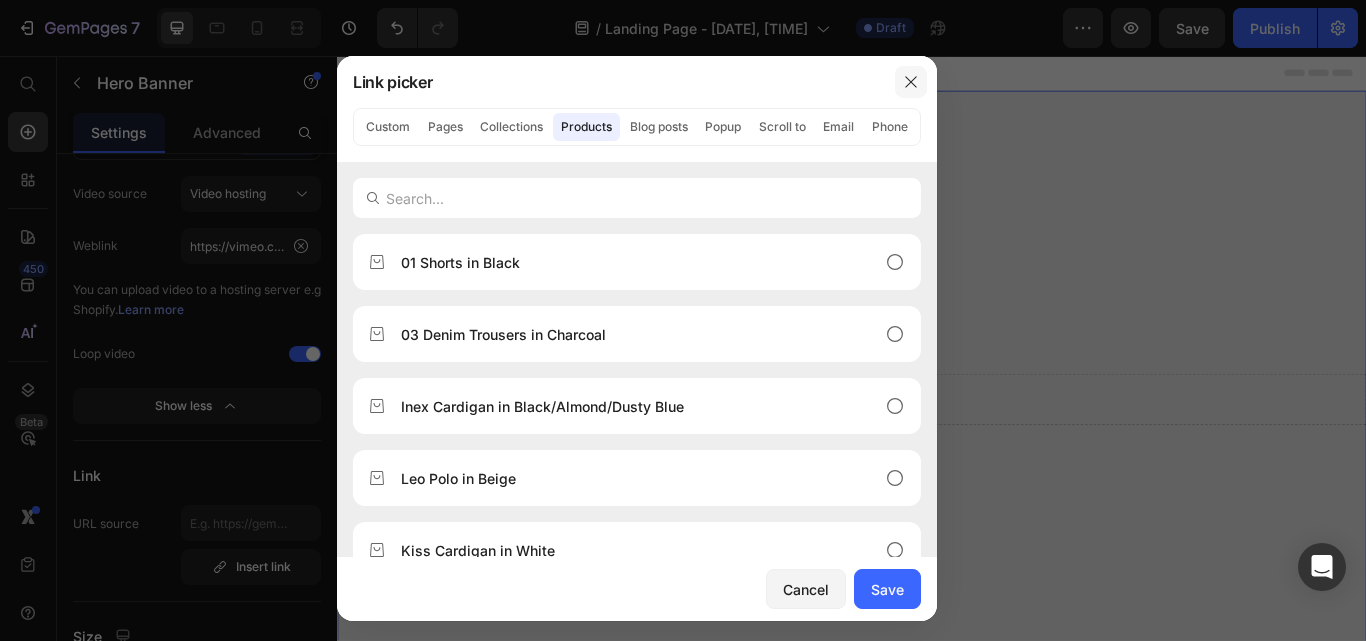 click 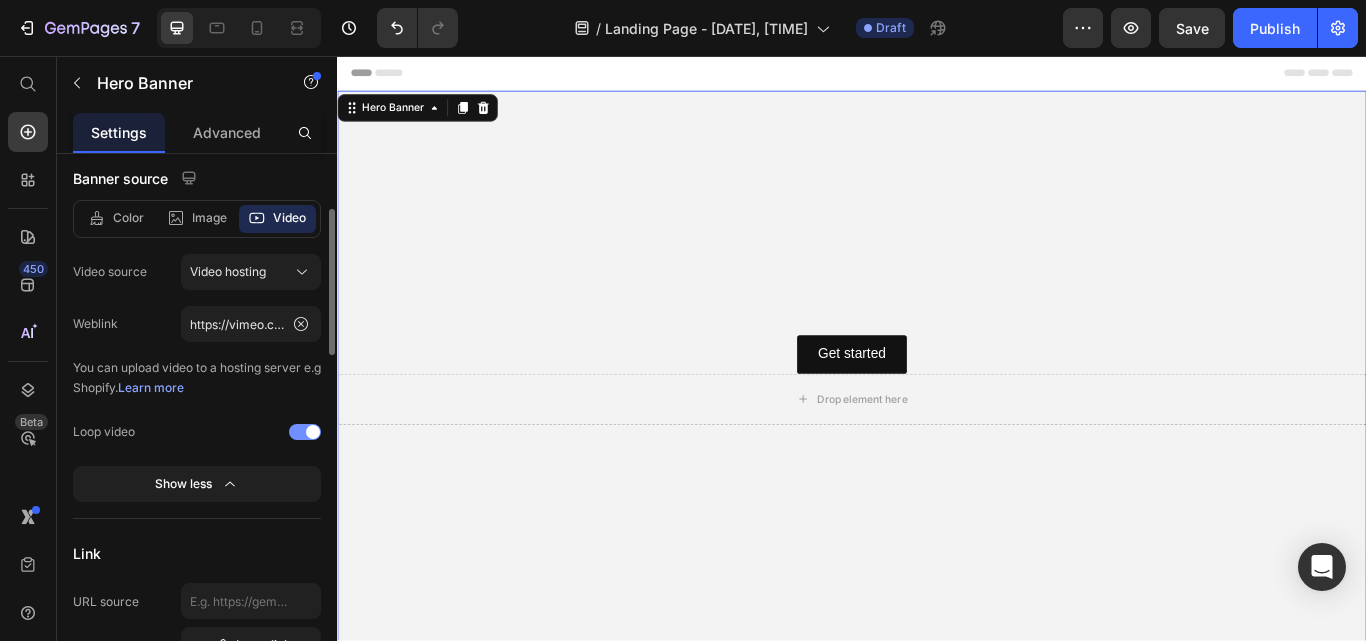 scroll, scrollTop: 202, scrollLeft: 0, axis: vertical 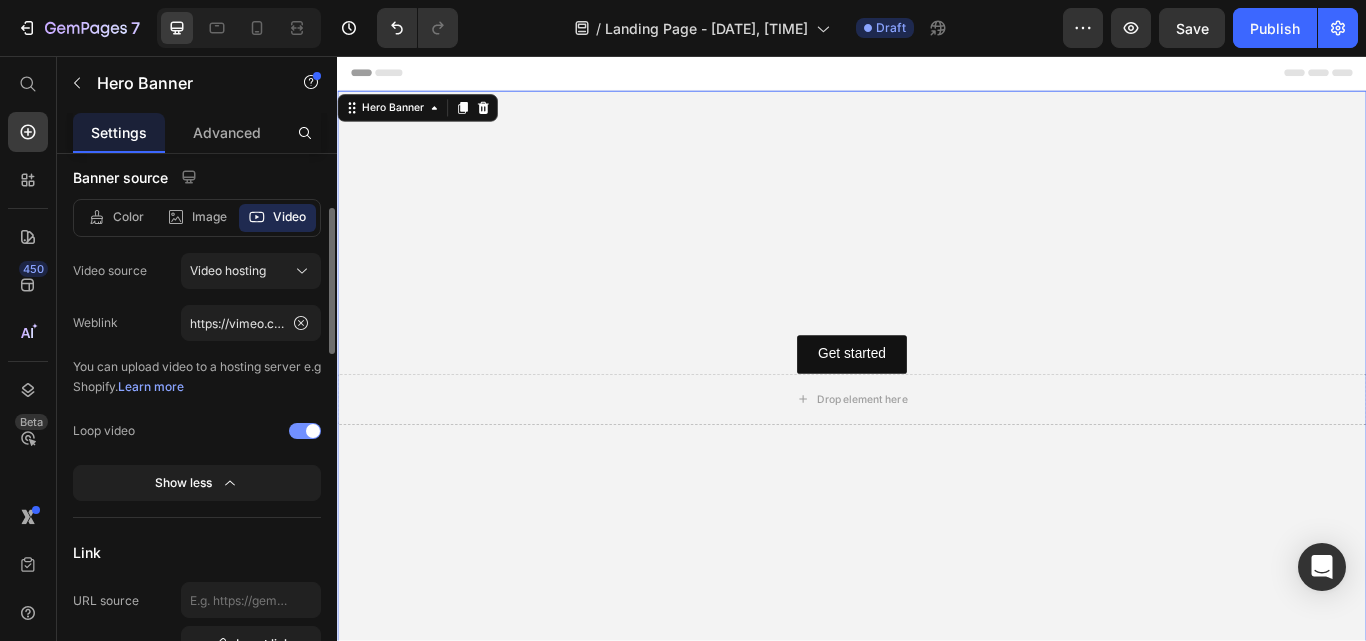 click on "Learn more" at bounding box center (151, 386) 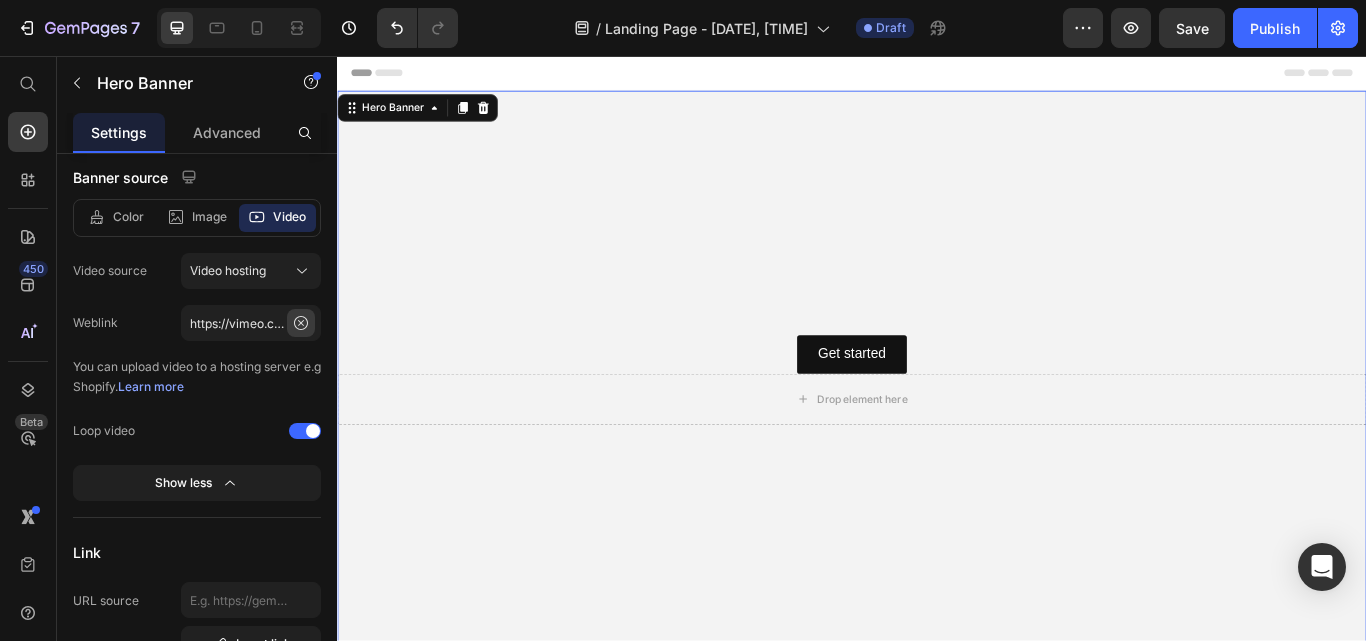 click 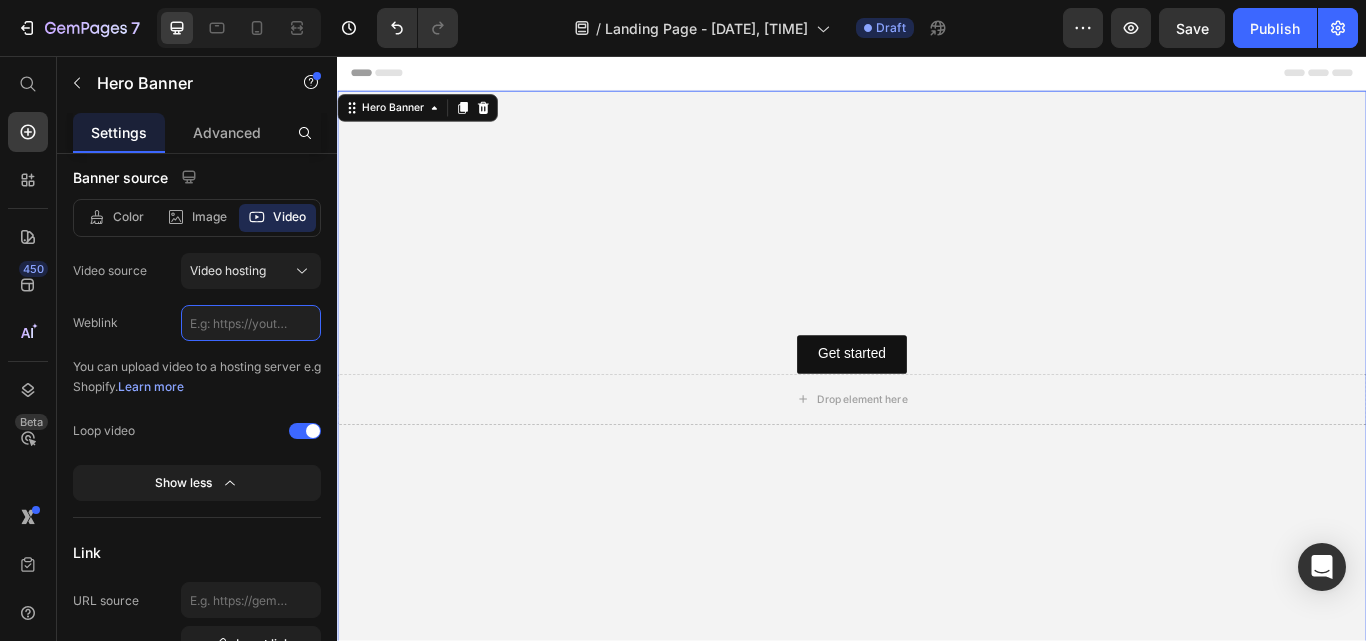 scroll, scrollTop: 0, scrollLeft: 0, axis: both 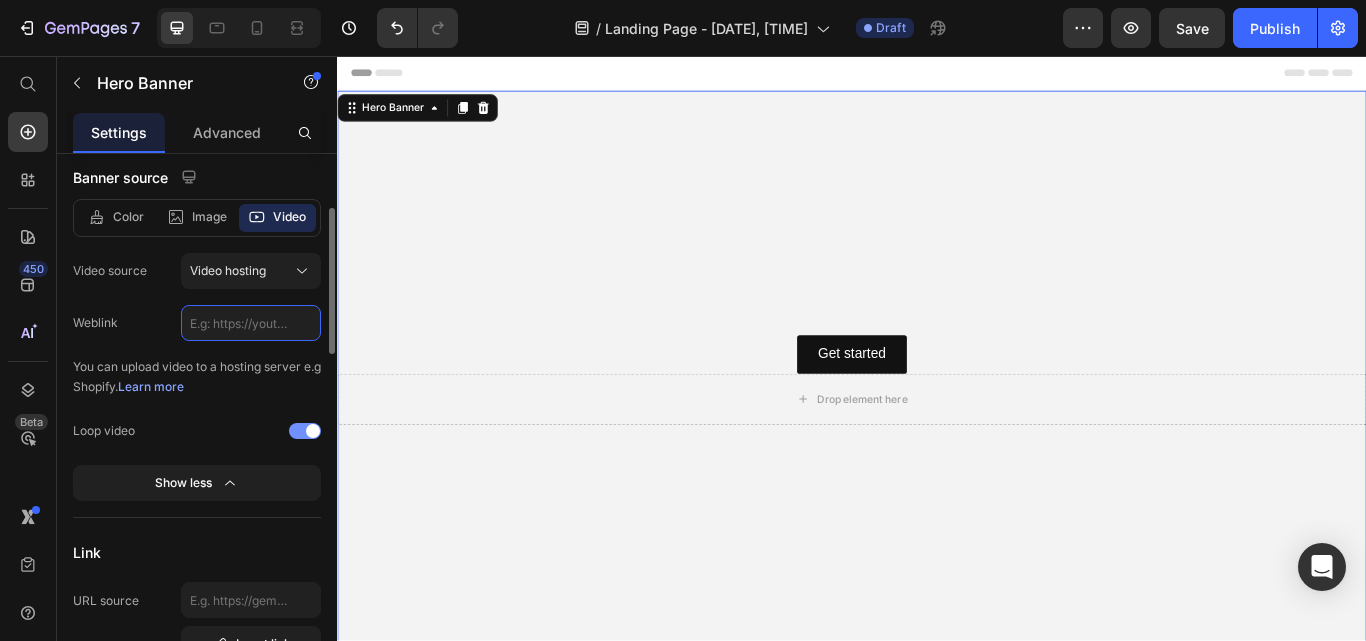 click 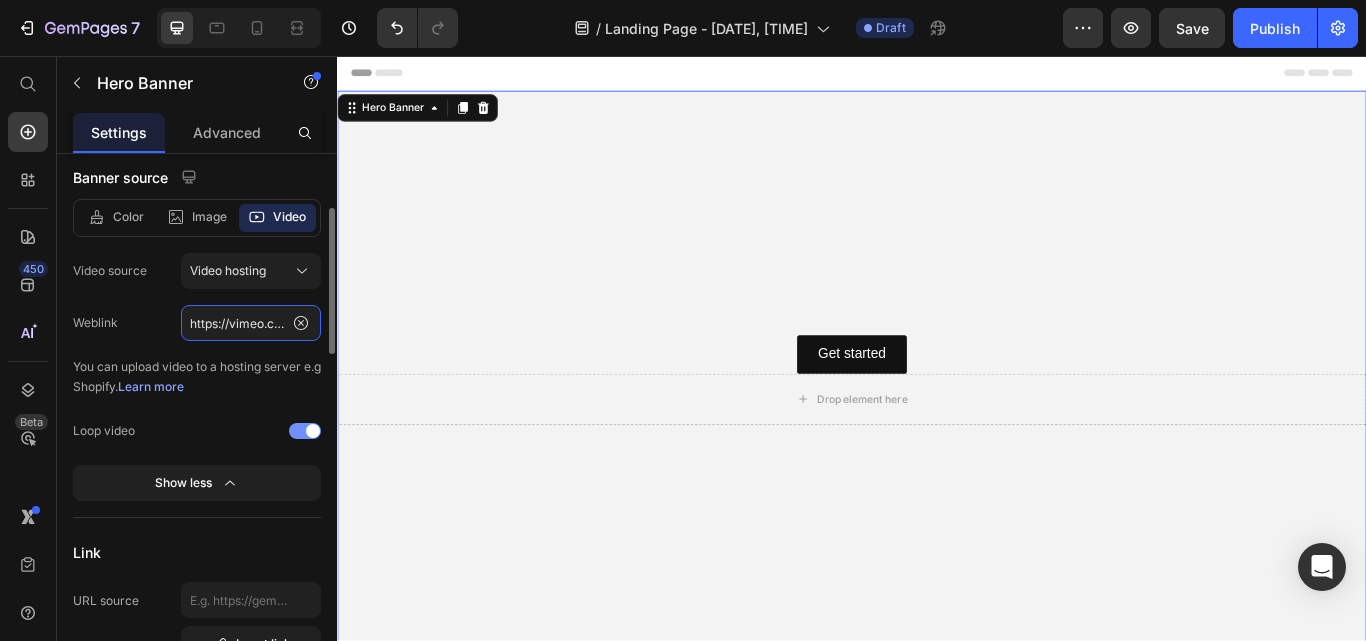 scroll, scrollTop: 0, scrollLeft: 167, axis: horizontal 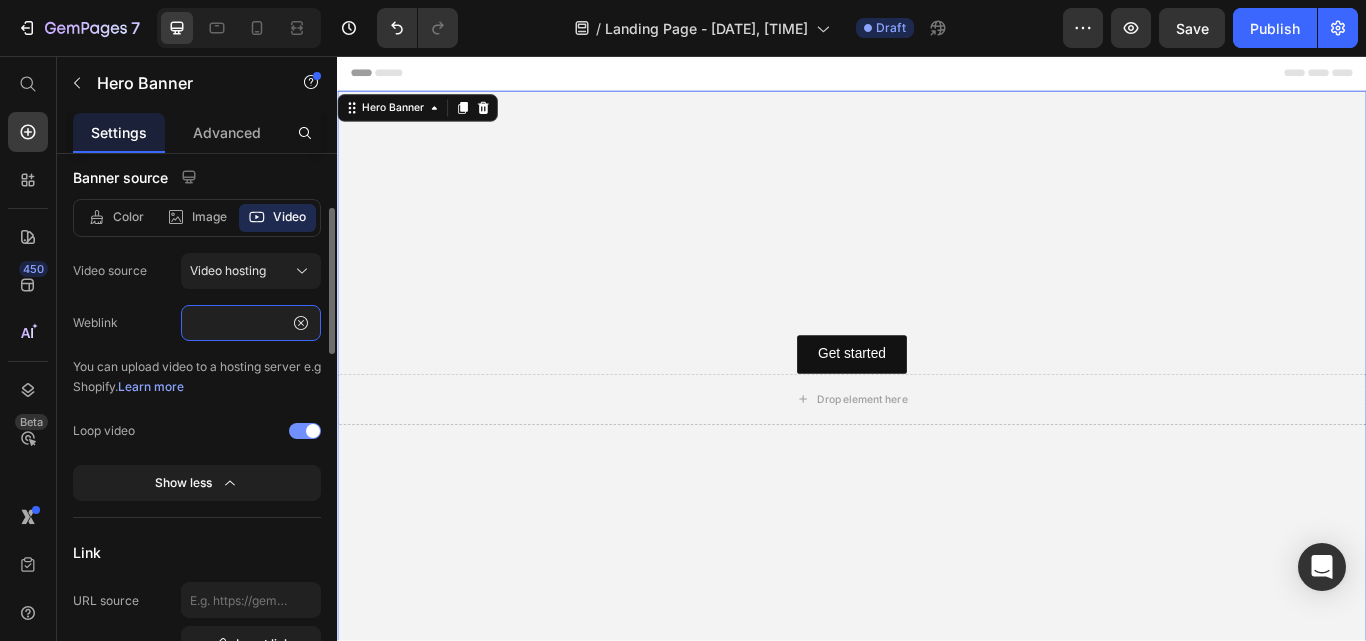 type on "https://vimeo.com/1101004907" 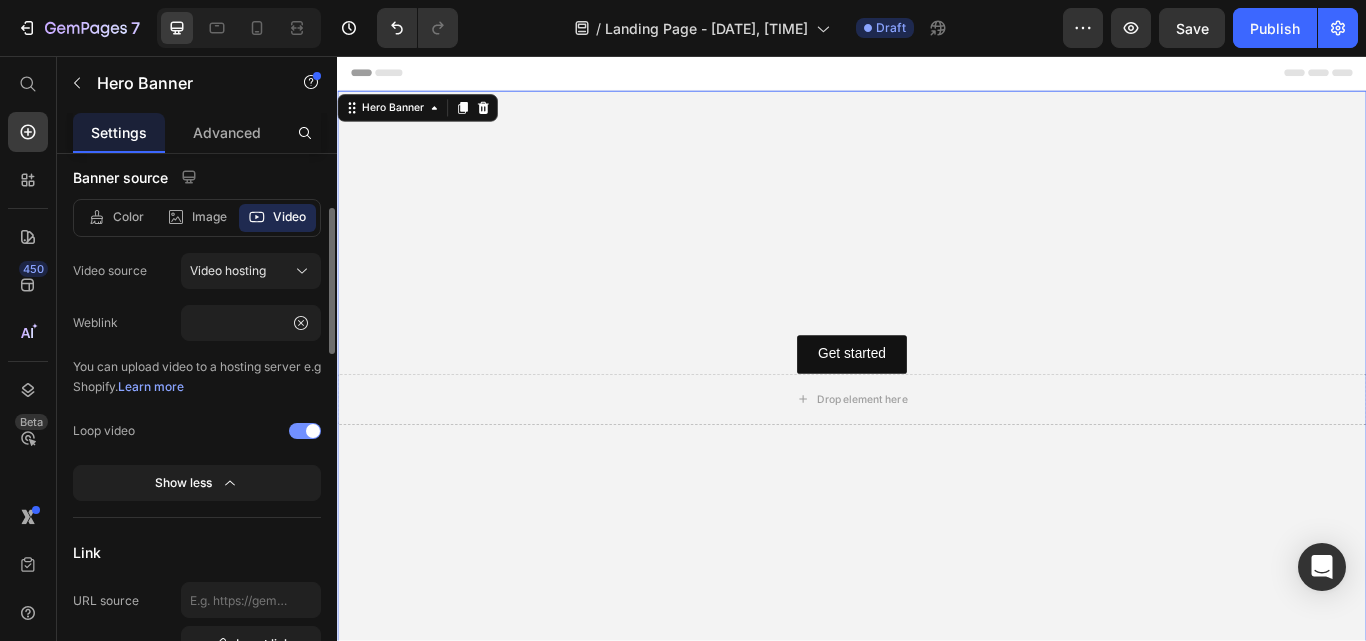 click on "Loop video" at bounding box center [197, 431] 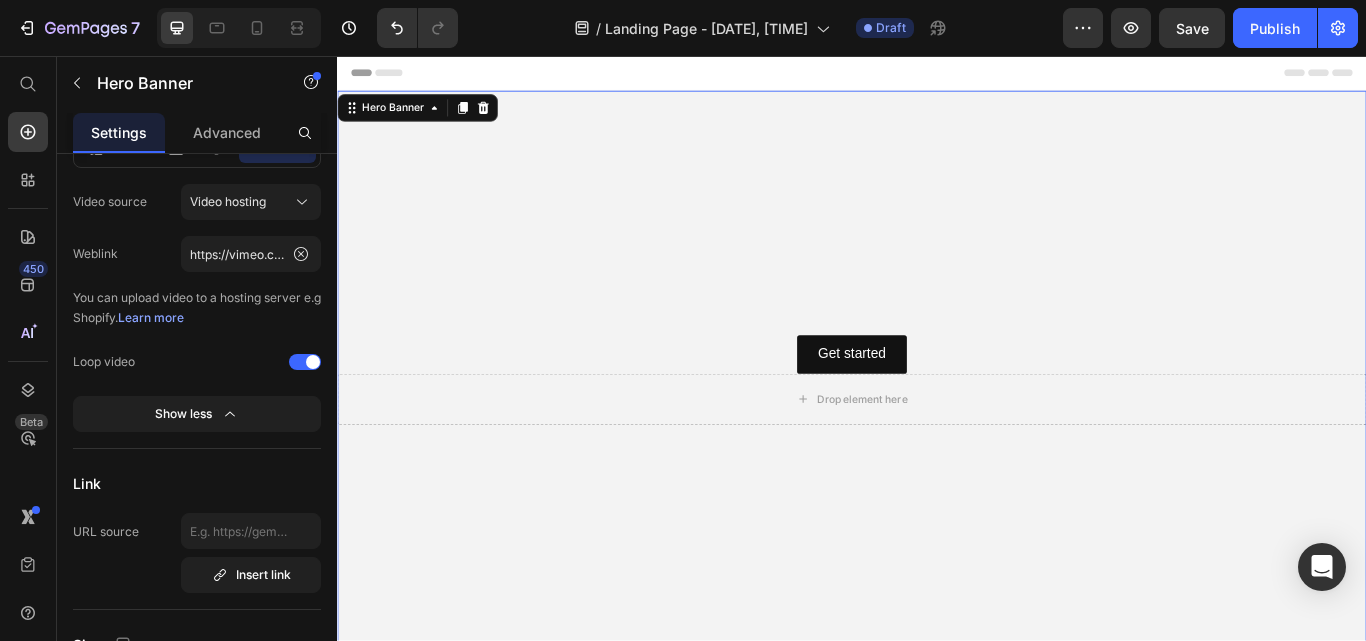 scroll, scrollTop: 39, scrollLeft: 0, axis: vertical 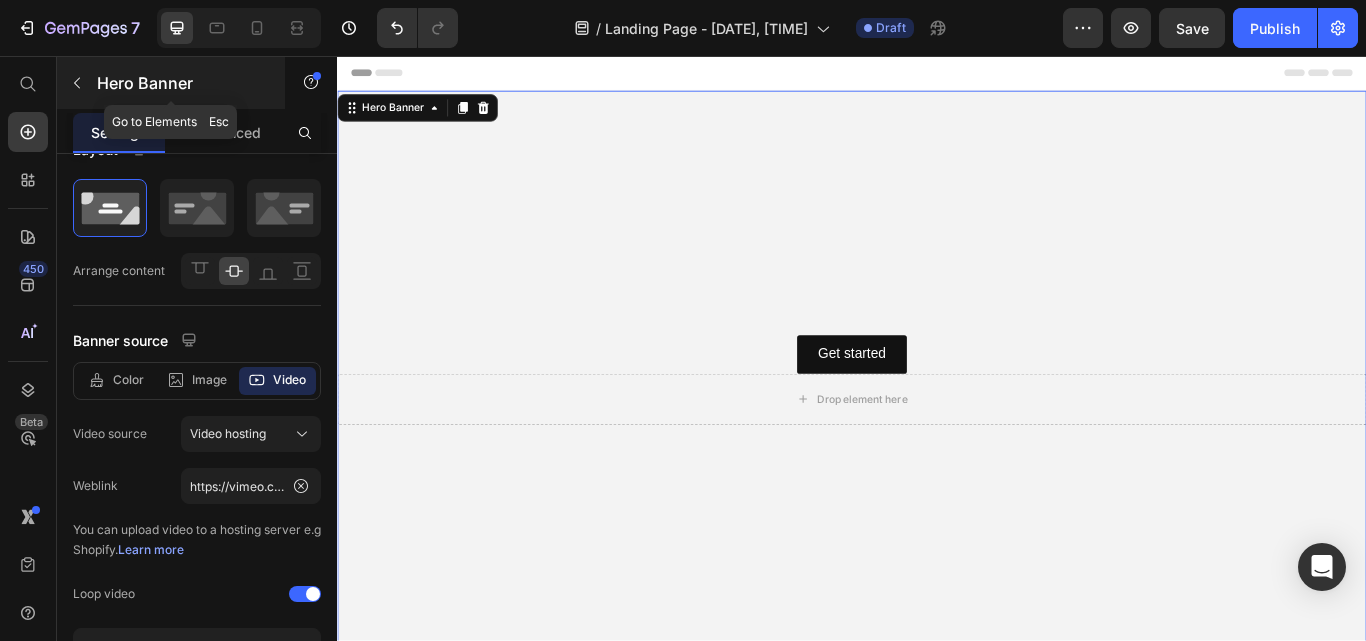 click at bounding box center [77, 83] 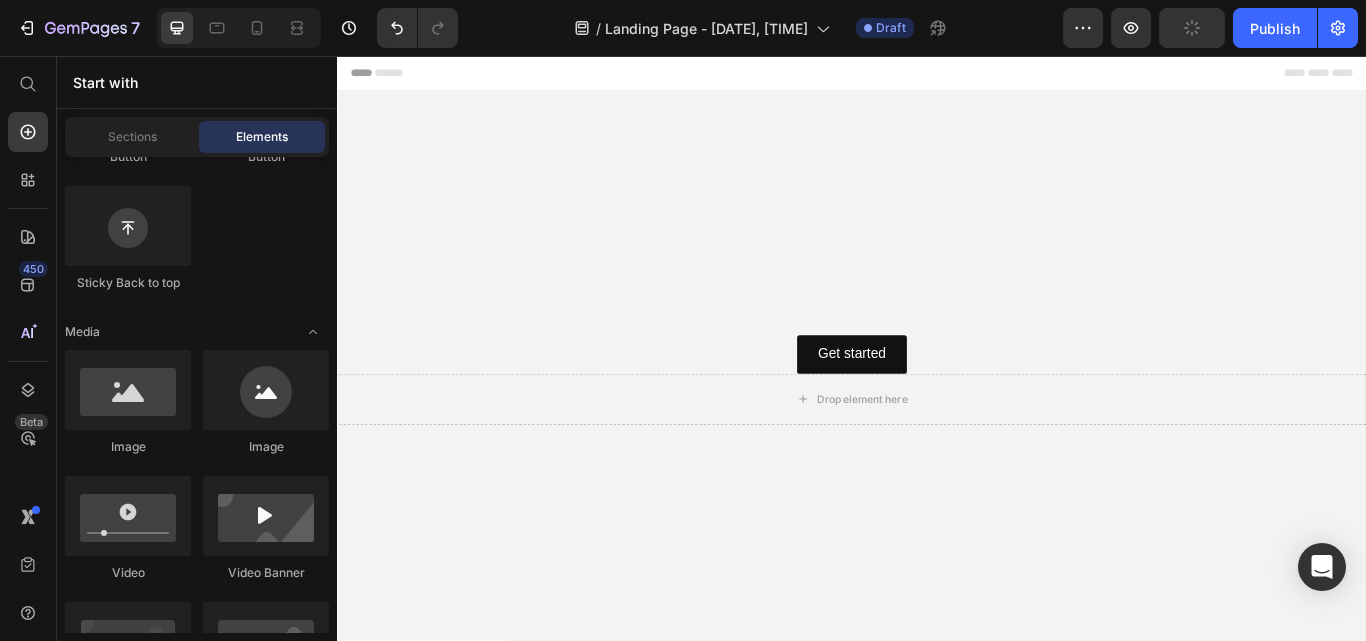 scroll, scrollTop: 115, scrollLeft: 0, axis: vertical 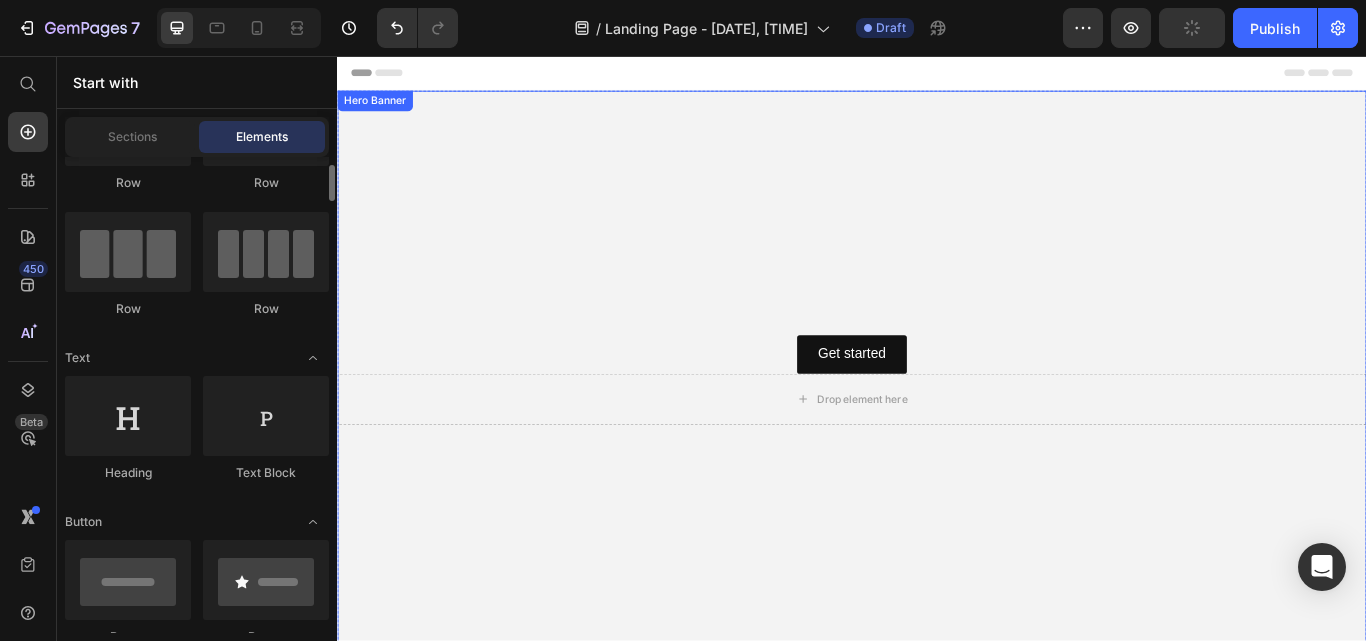click at bounding box center [937, 434] 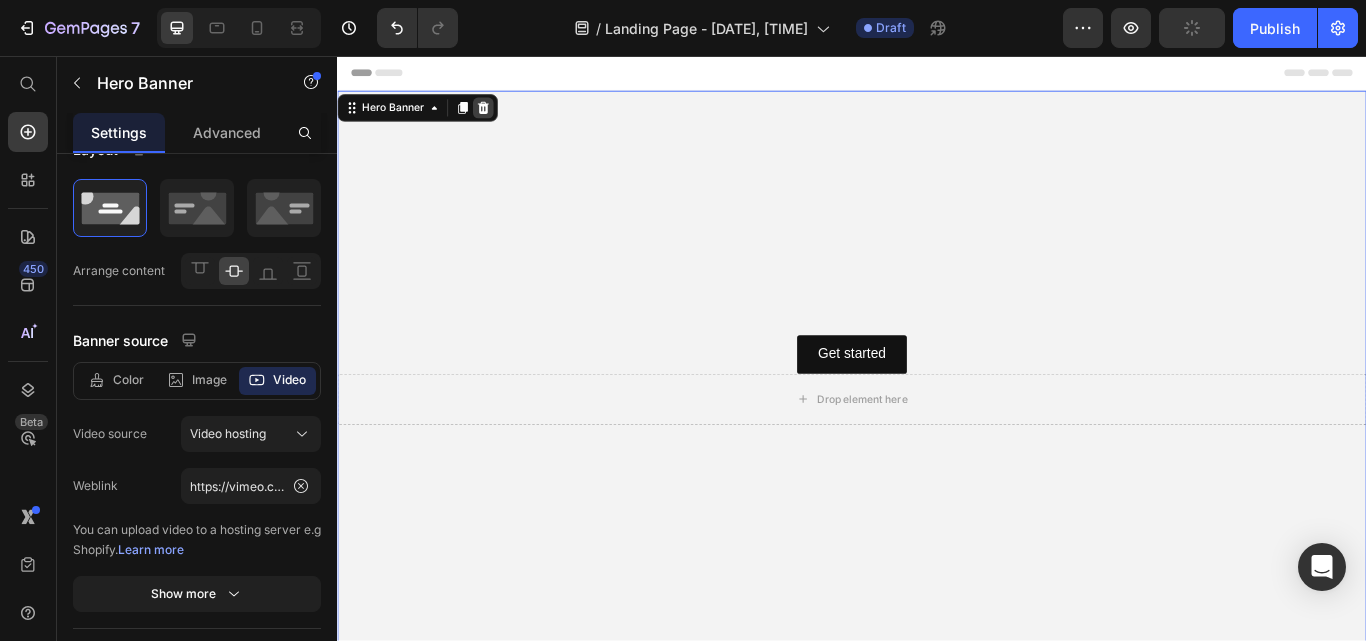 click at bounding box center (507, 117) 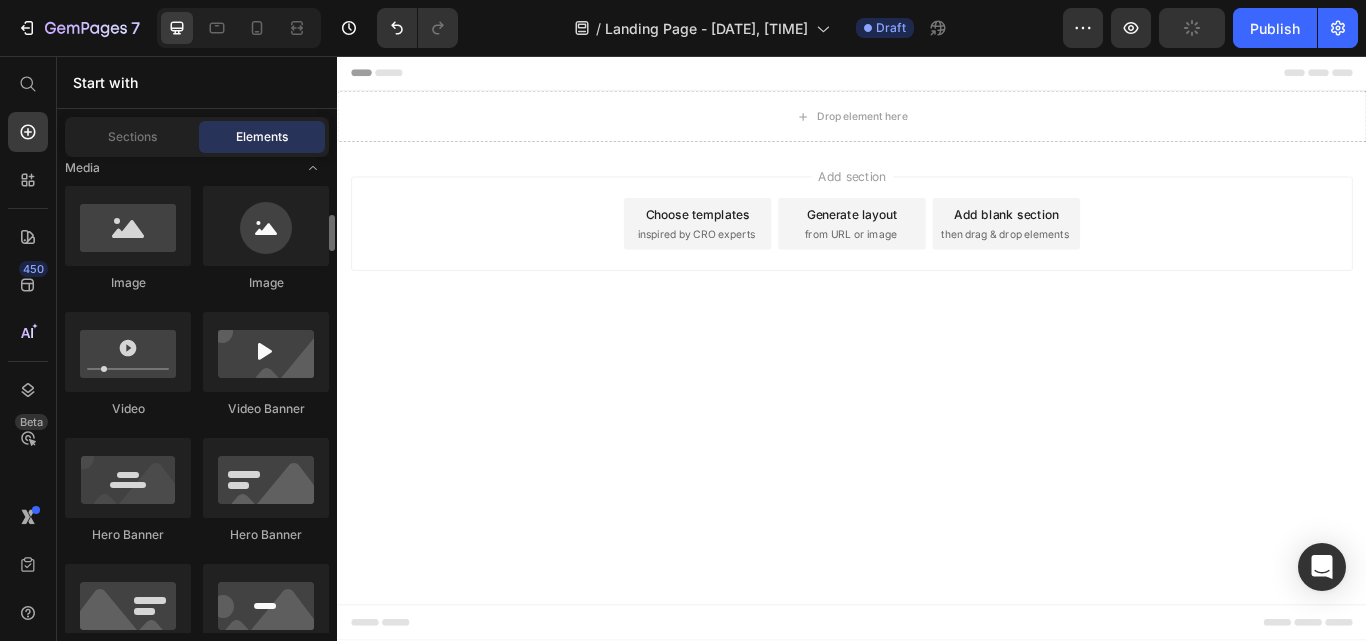 scroll, scrollTop: 762, scrollLeft: 0, axis: vertical 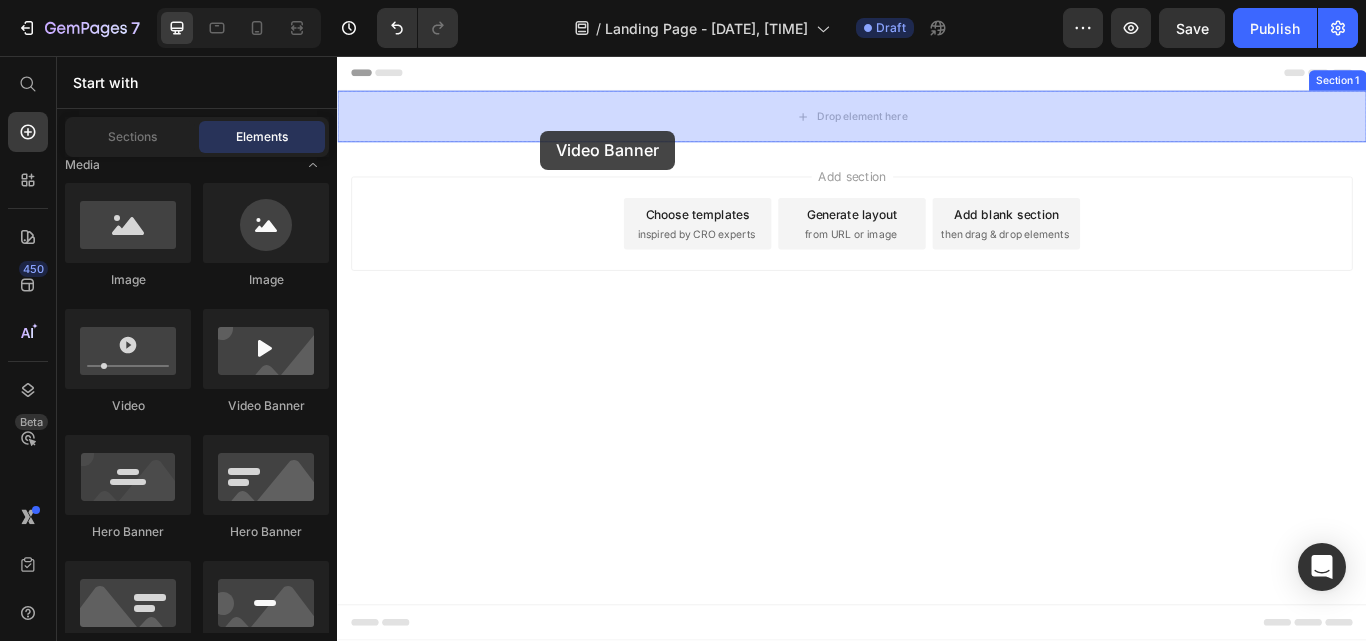 drag, startPoint x: 585, startPoint y: 404, endPoint x: 574, endPoint y: 141, distance: 263.22995 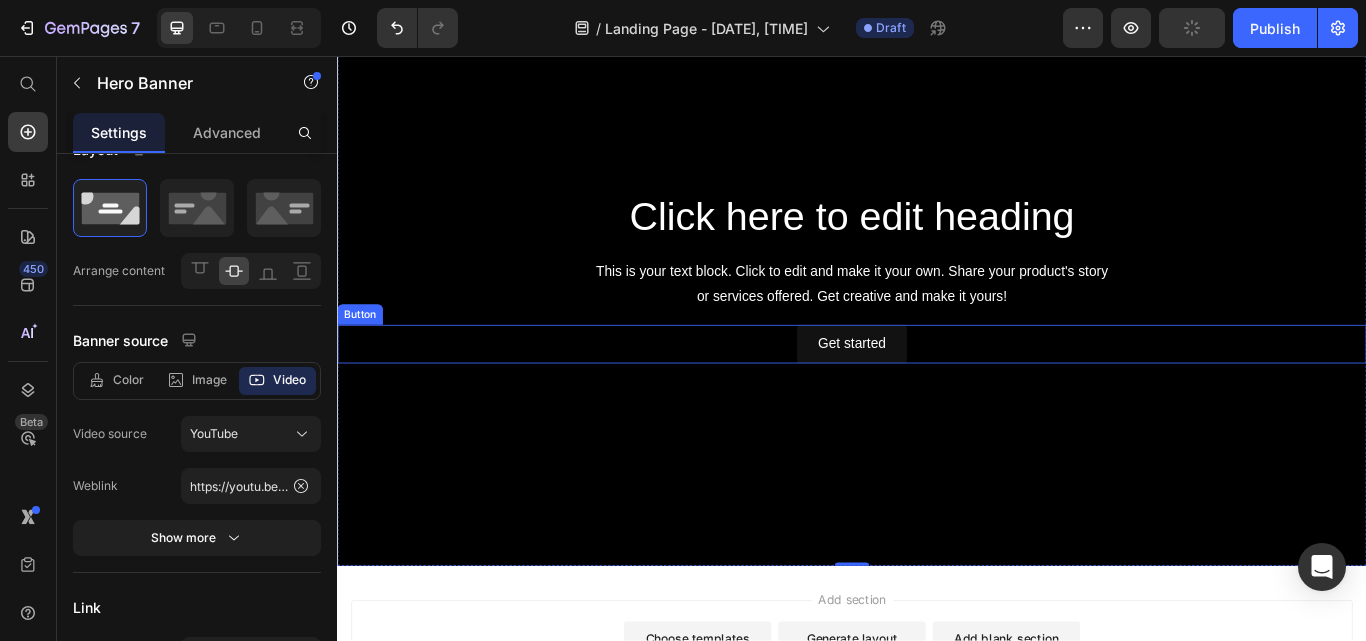 scroll, scrollTop: 122, scrollLeft: 0, axis: vertical 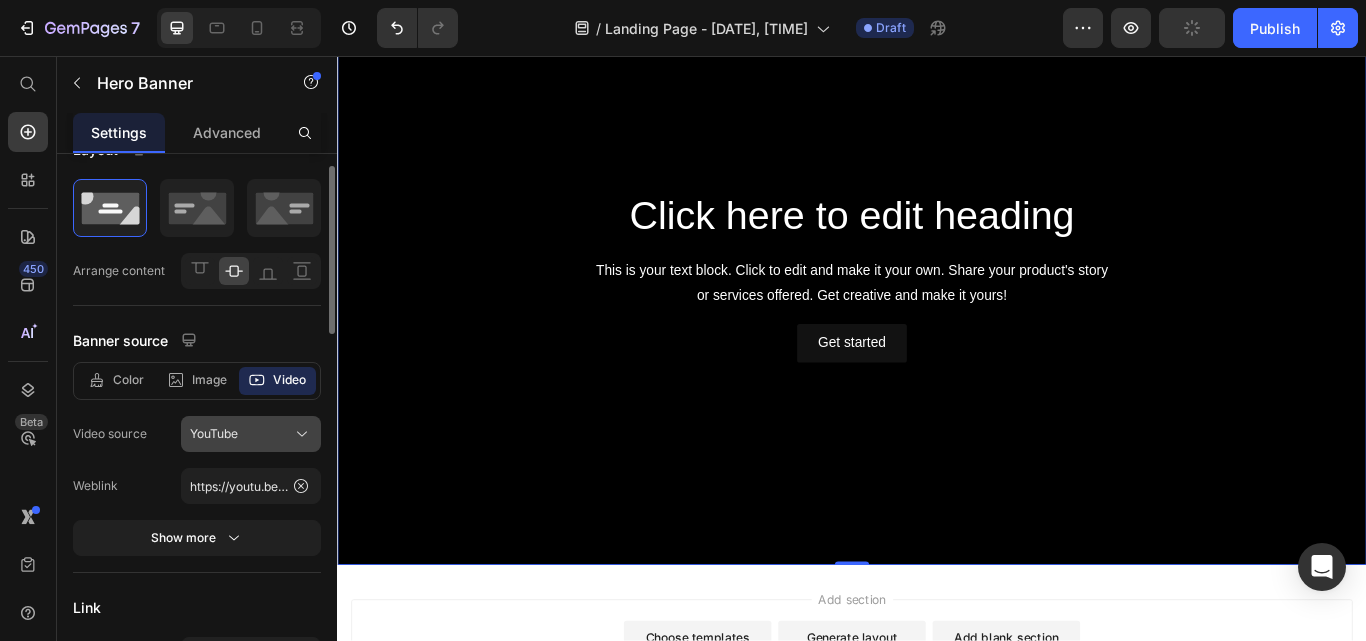 click 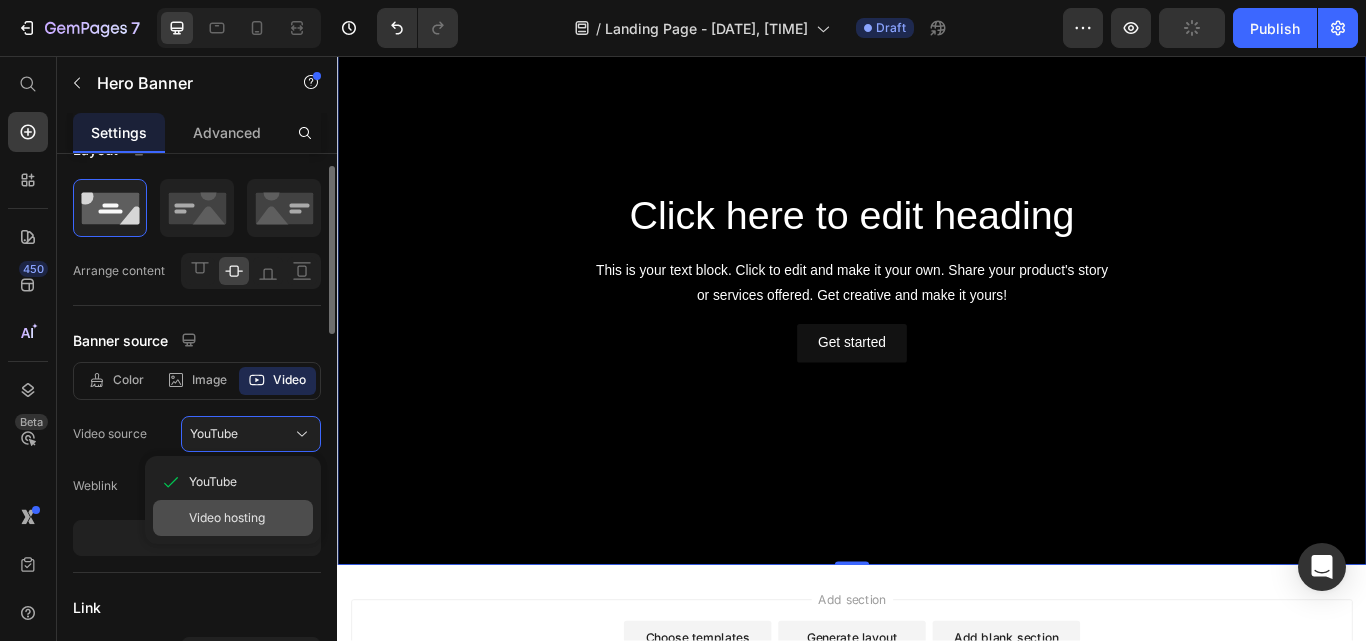 click on "Video hosting" 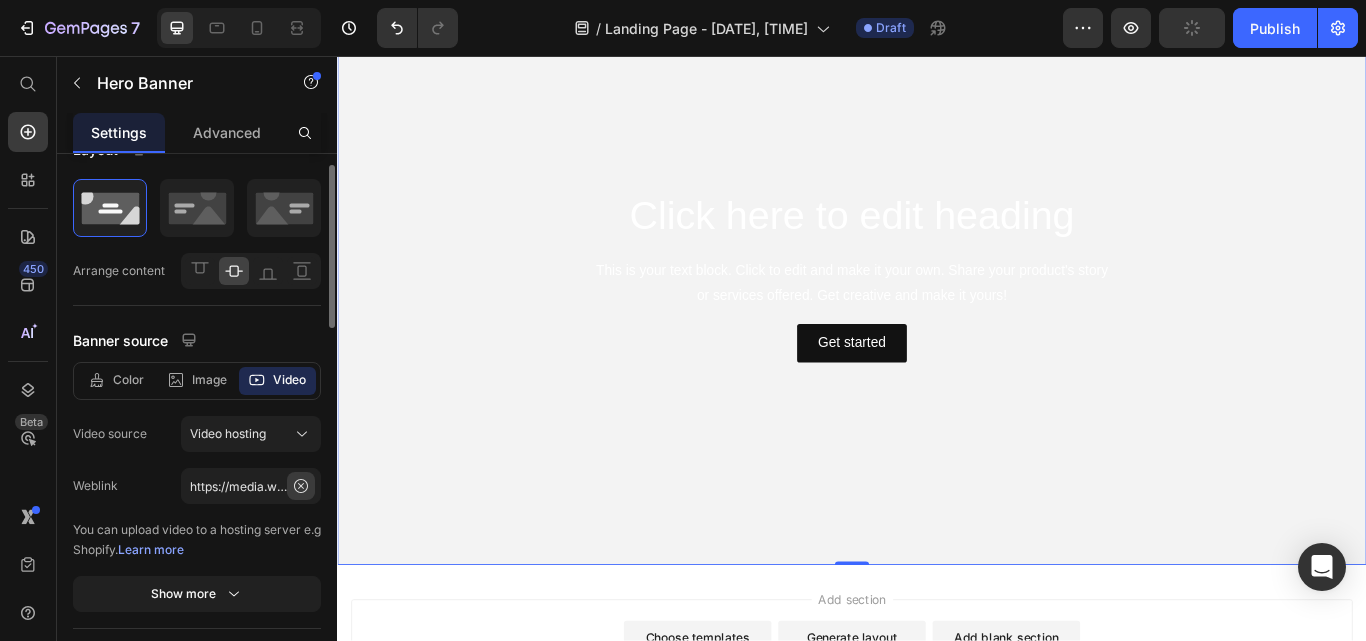 click 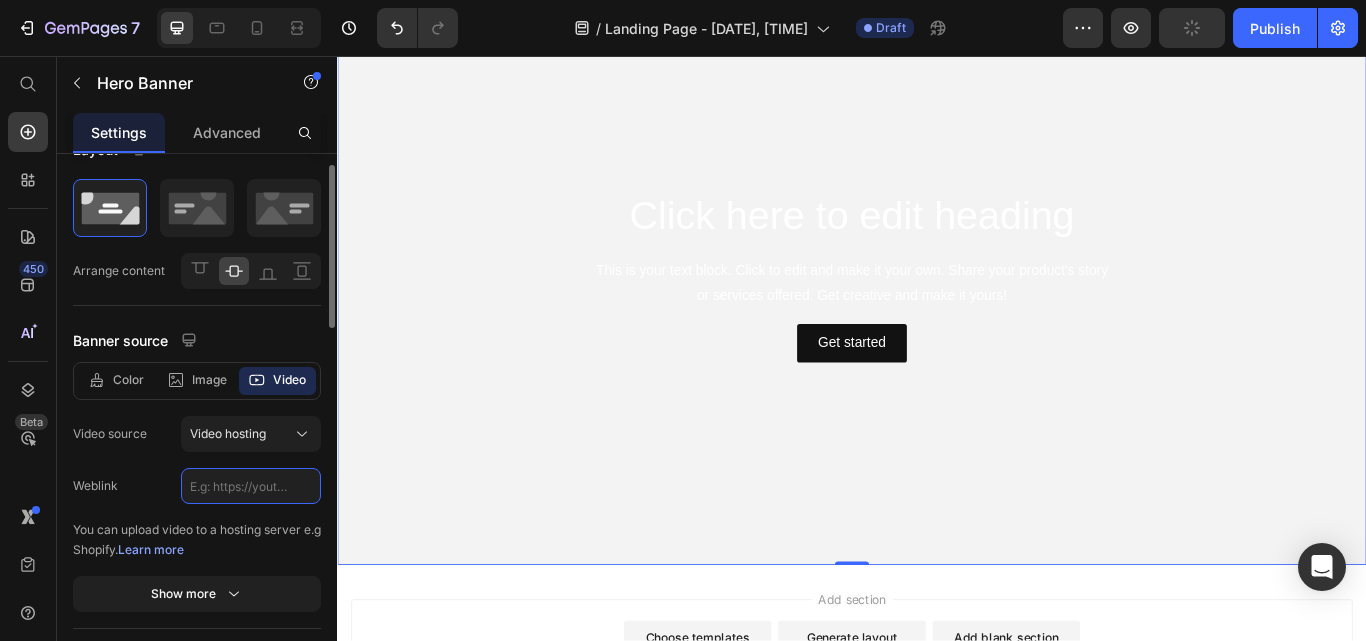 scroll, scrollTop: 0, scrollLeft: 0, axis: both 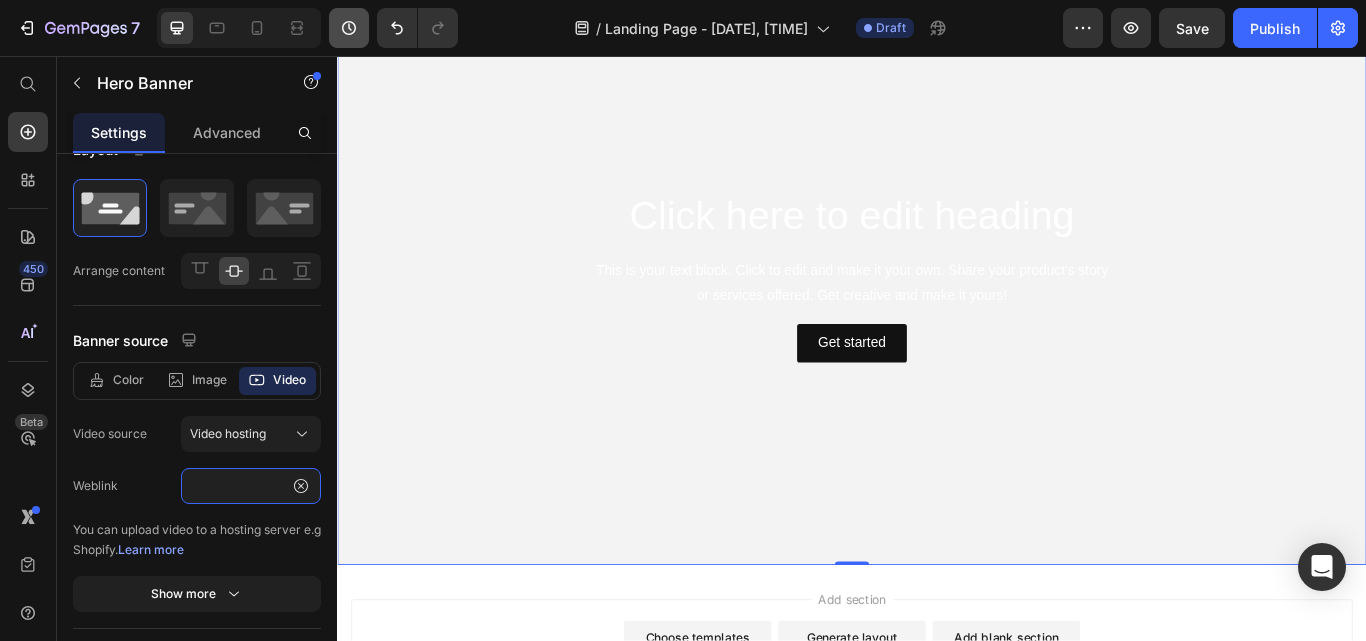 type on "https://vimeo.com/1101004907" 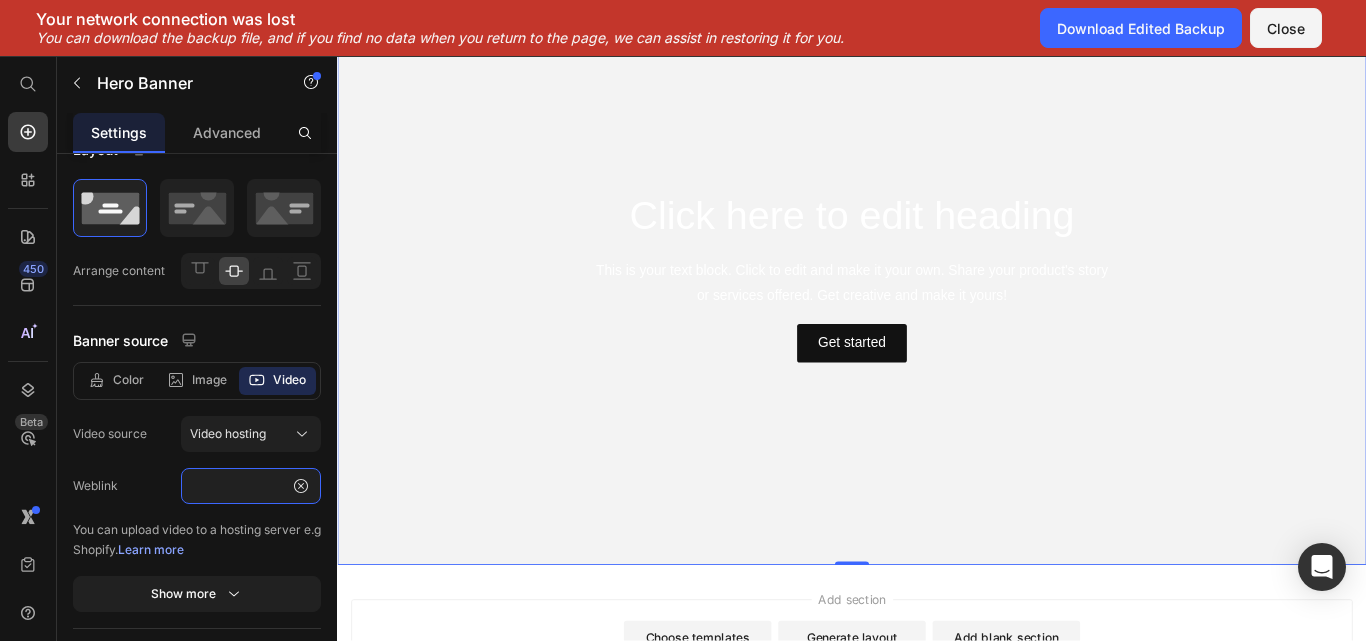 scroll, scrollTop: 0, scrollLeft: 0, axis: both 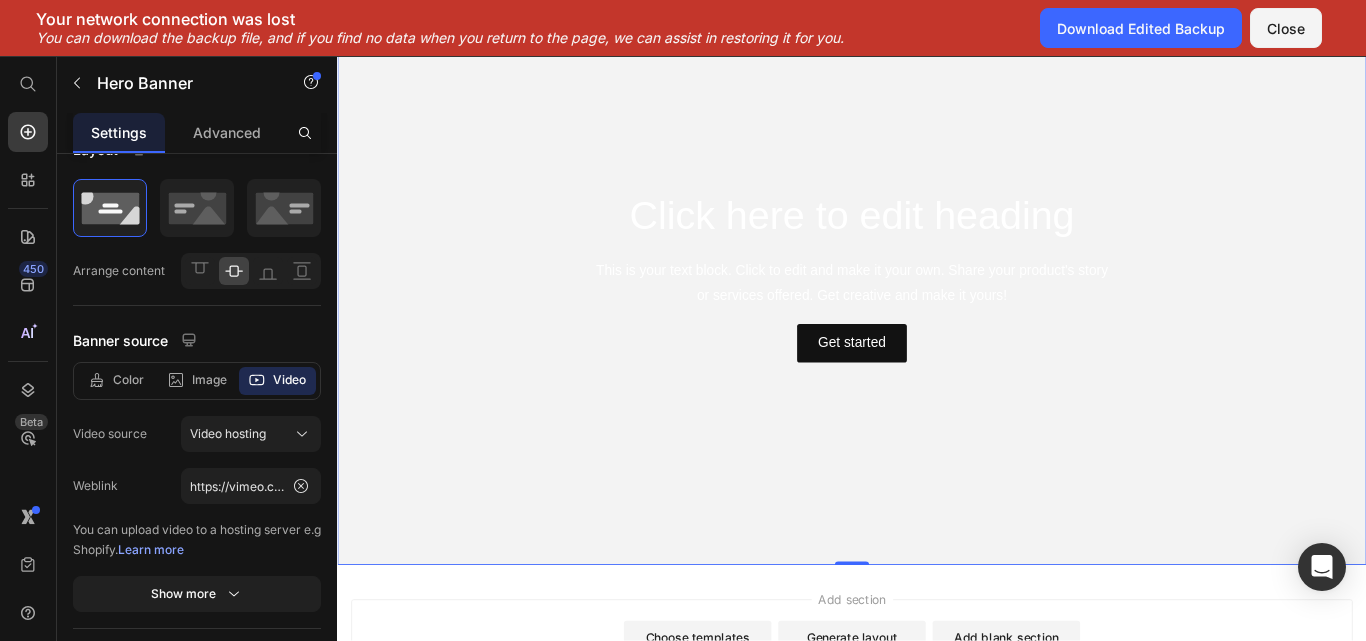 drag, startPoint x: 852, startPoint y: 38, endPoint x: 30, endPoint y: 19, distance: 822.21954 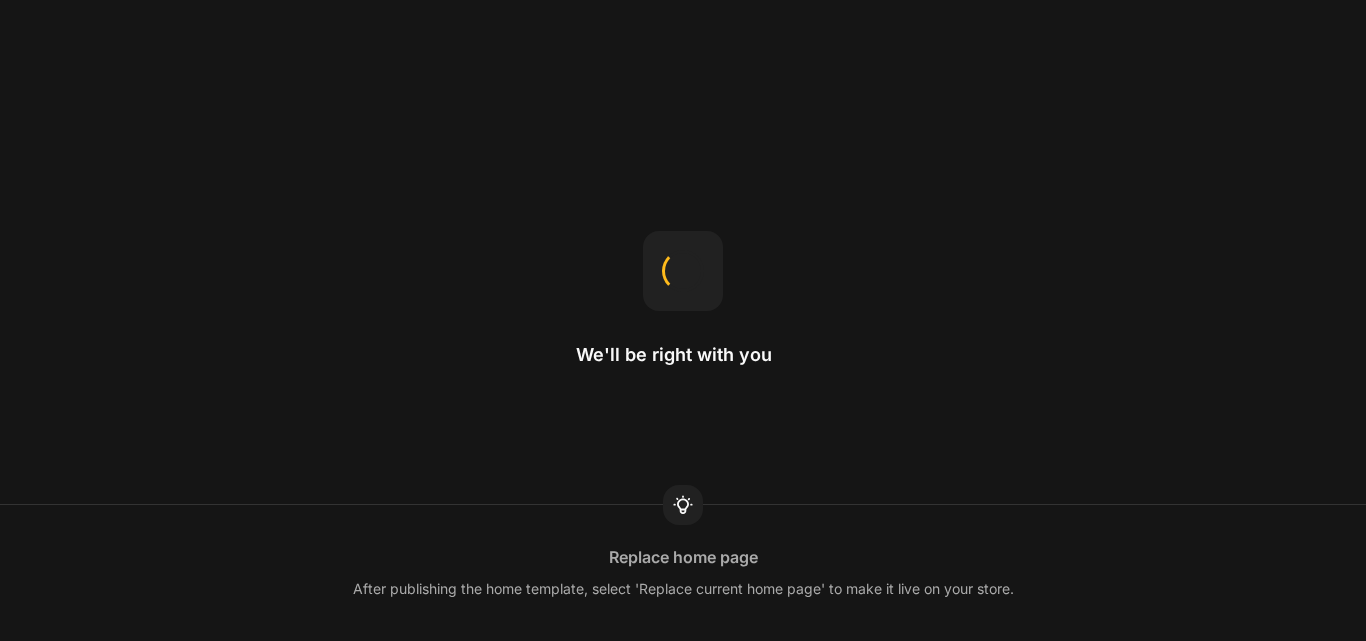 scroll, scrollTop: 0, scrollLeft: 0, axis: both 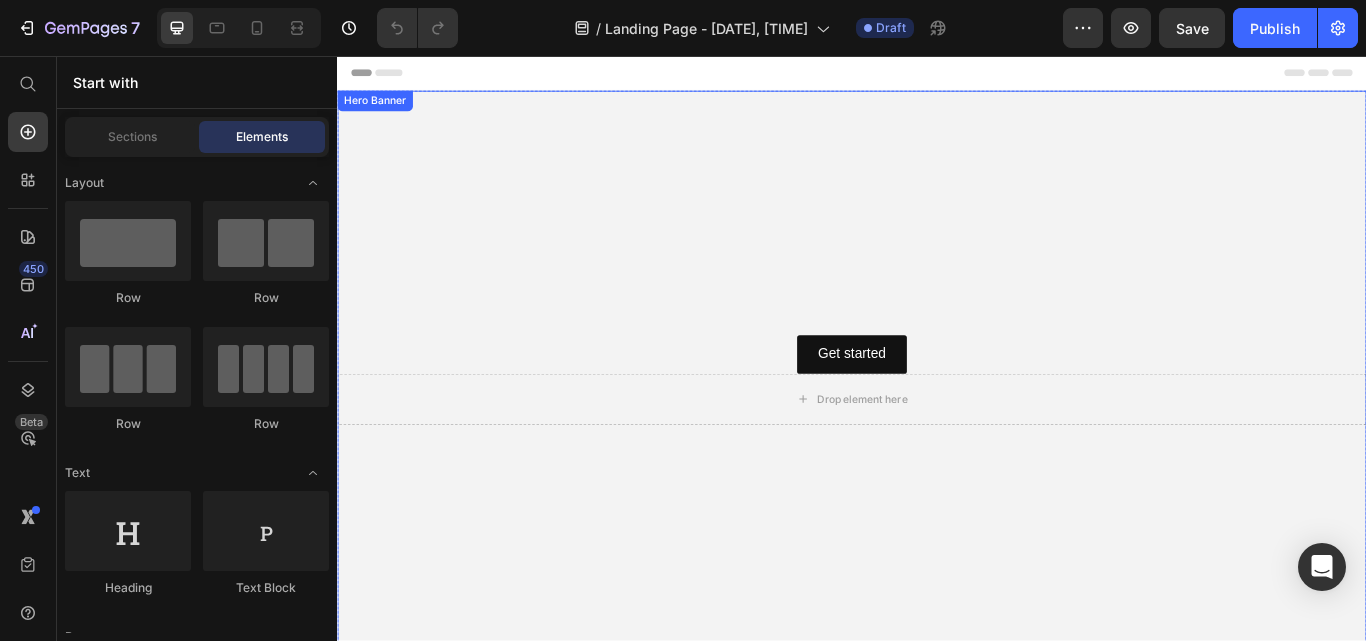 click on "Get started Button
Drop element here Row" at bounding box center (937, 434) 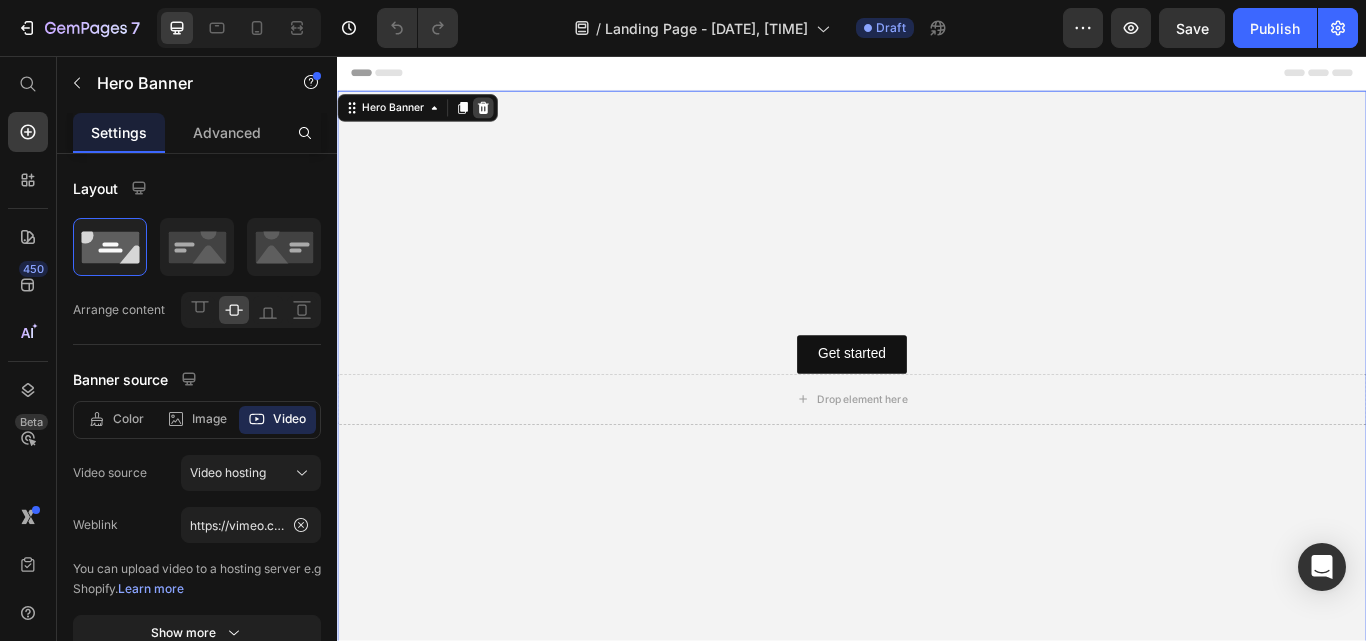 click 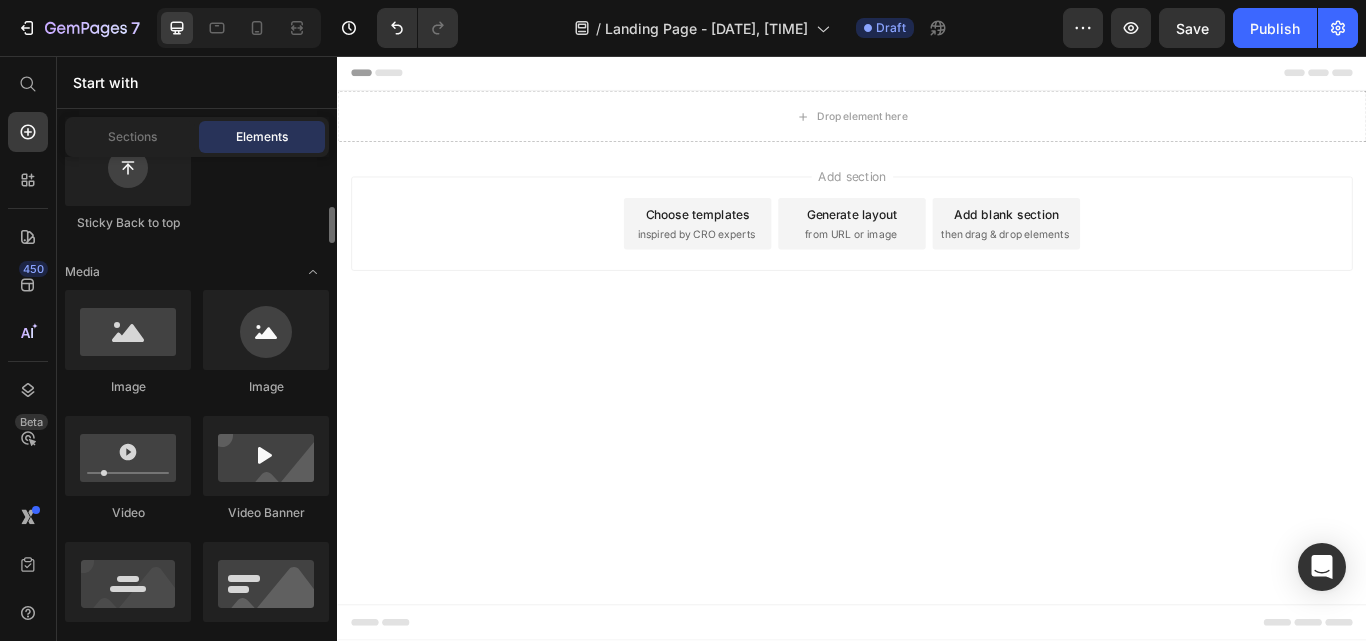 scroll, scrollTop: 659, scrollLeft: 0, axis: vertical 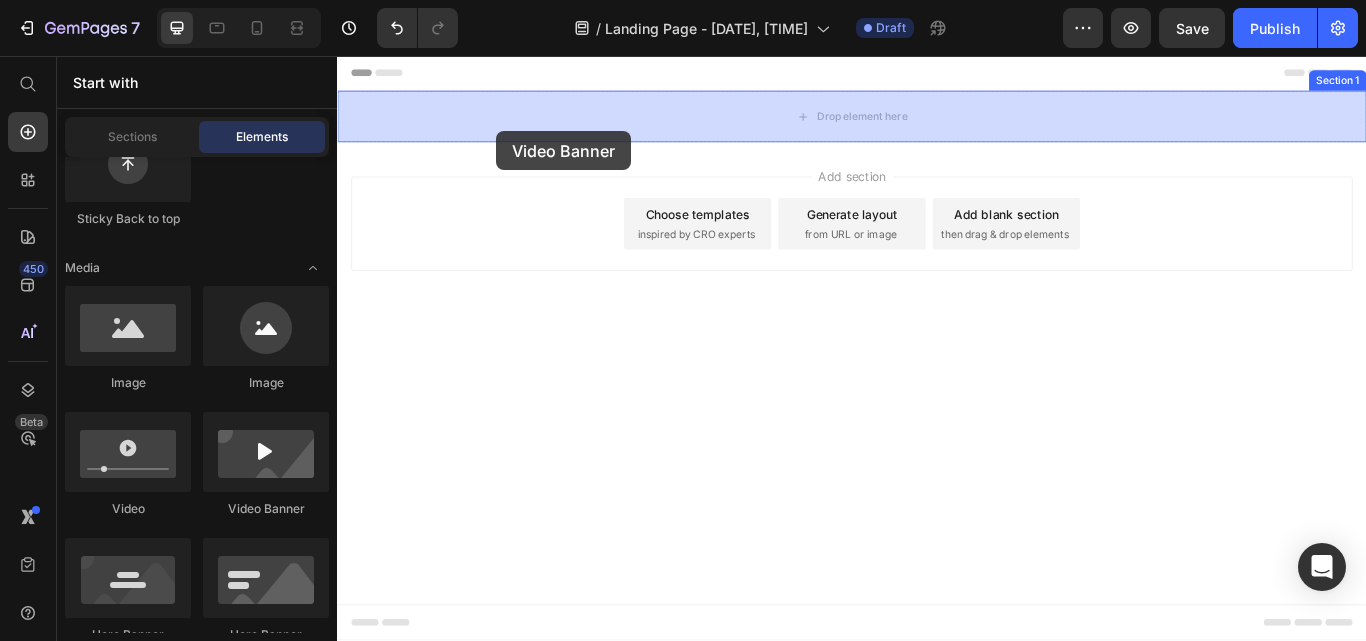 drag, startPoint x: 600, startPoint y: 521, endPoint x: 523, endPoint y: 143, distance: 385.76288 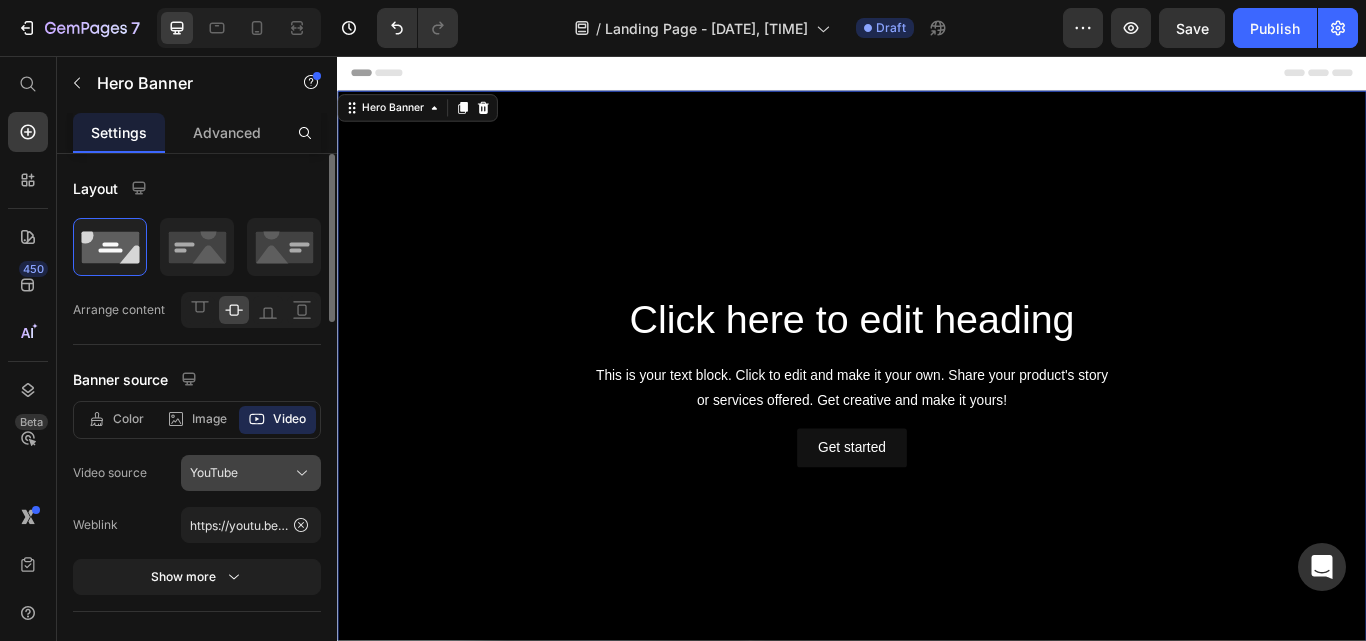 click on "YouTube" at bounding box center (251, 473) 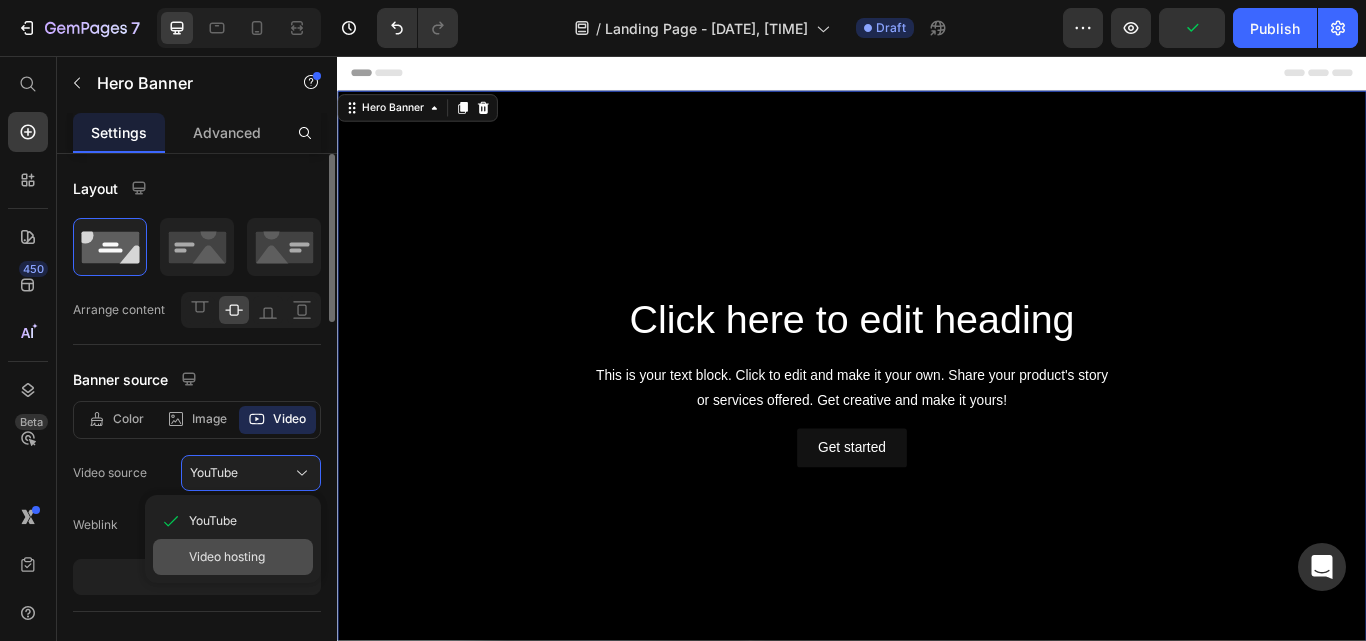 click on "Video hosting" at bounding box center [227, 557] 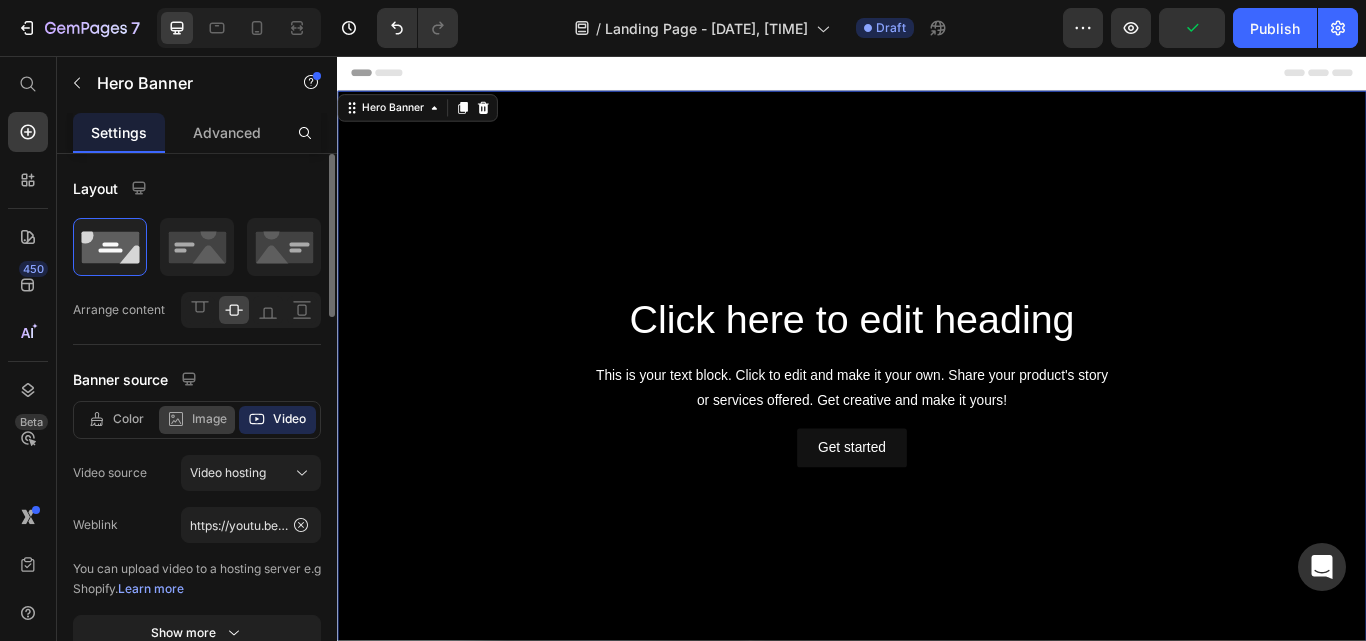 type on "https://media.w3.org/2010/05/sintel/trailer.mp4" 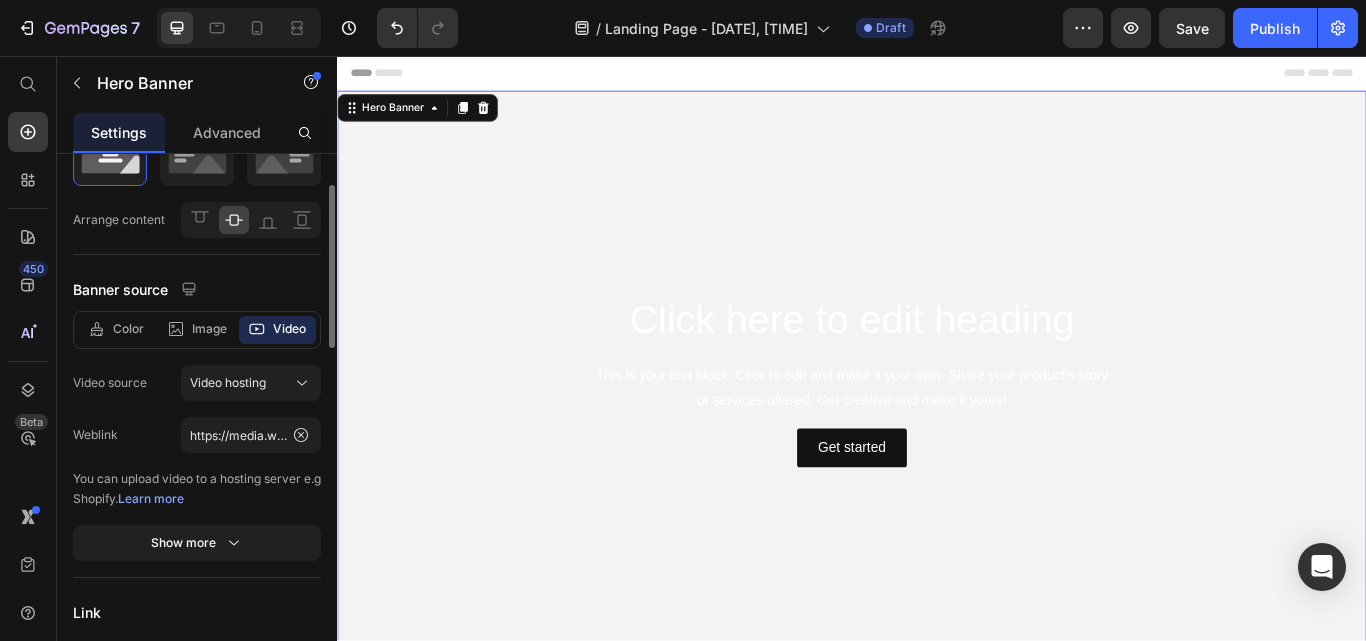 scroll, scrollTop: 94, scrollLeft: 0, axis: vertical 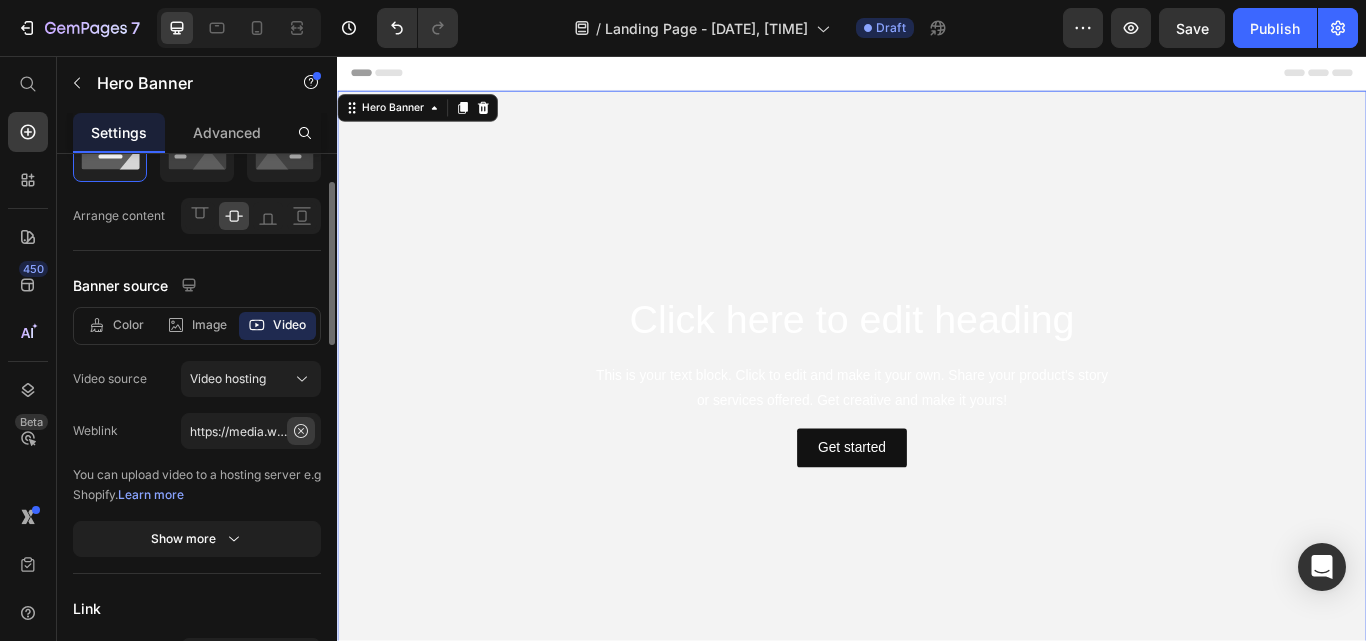 click 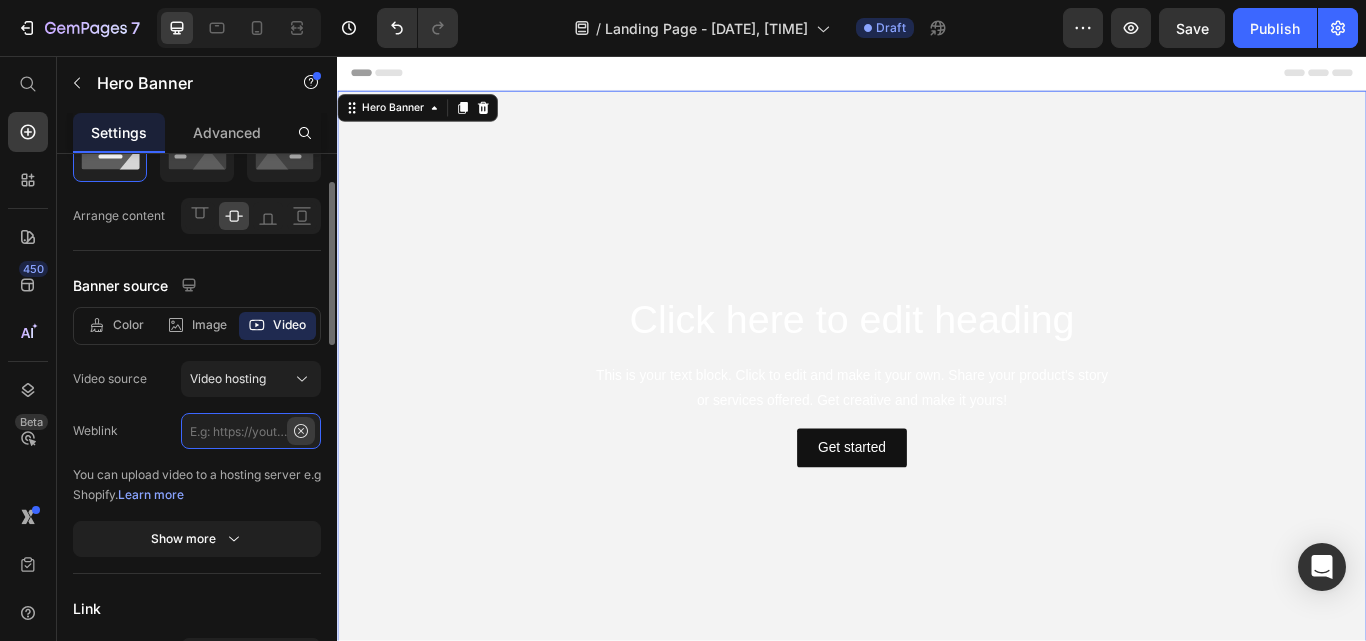 scroll, scrollTop: 0, scrollLeft: 0, axis: both 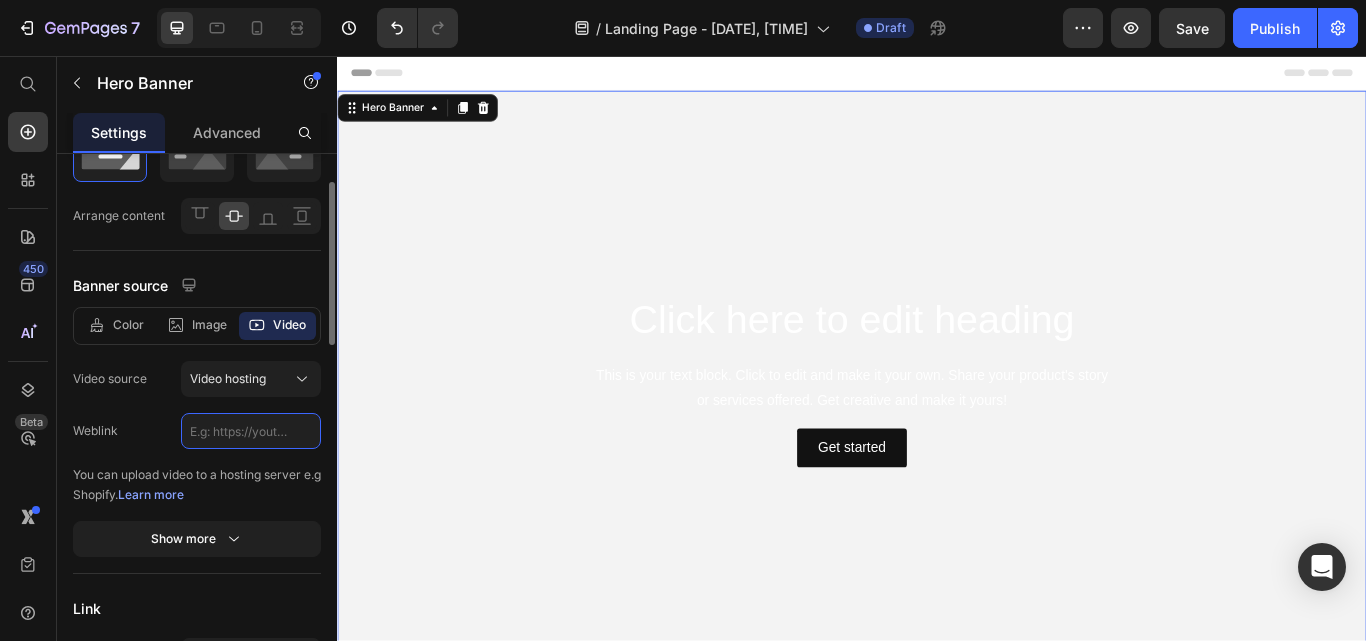 click 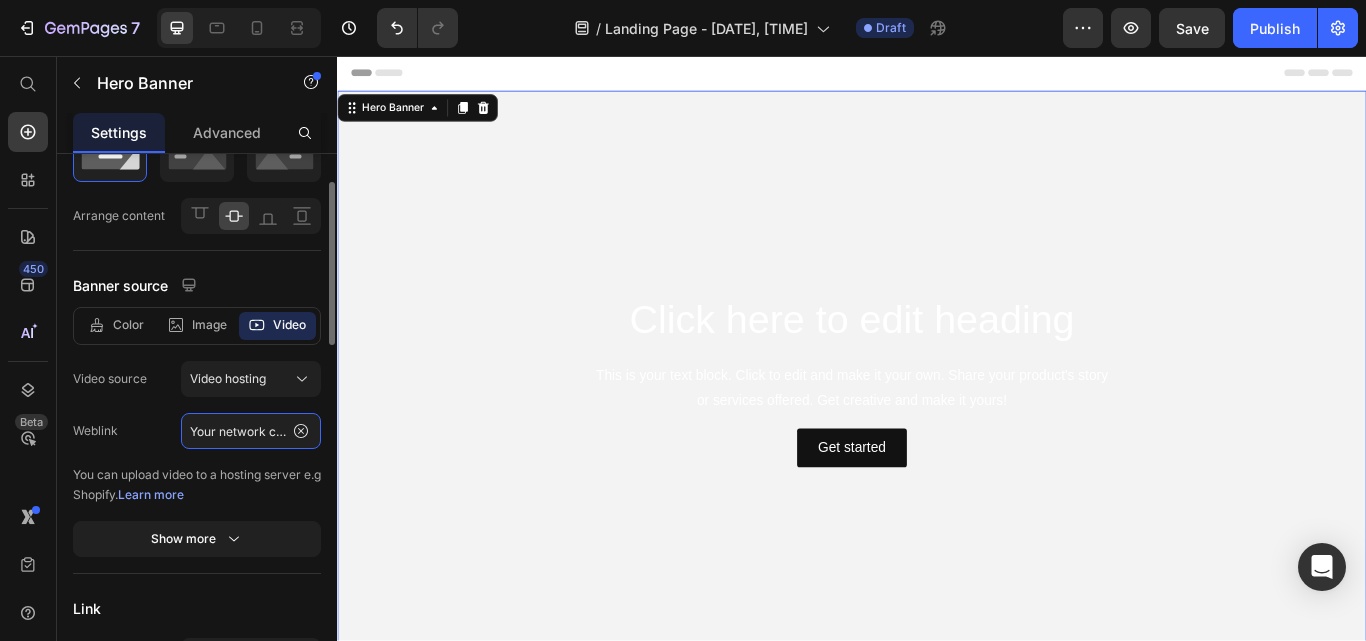 scroll, scrollTop: 0, scrollLeft: 798, axis: horizontal 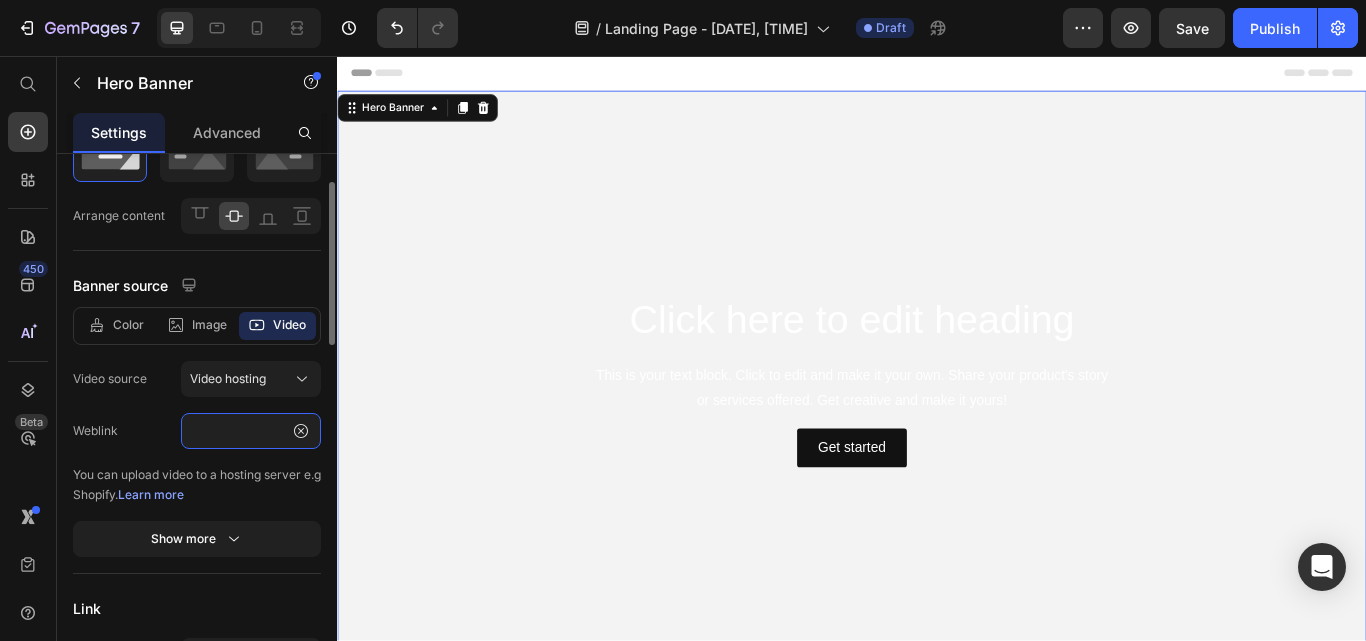 type on "Your network connection was lost  You can download the backup file, and if you find no data when you return to the page, we can assist in restoring it for you." 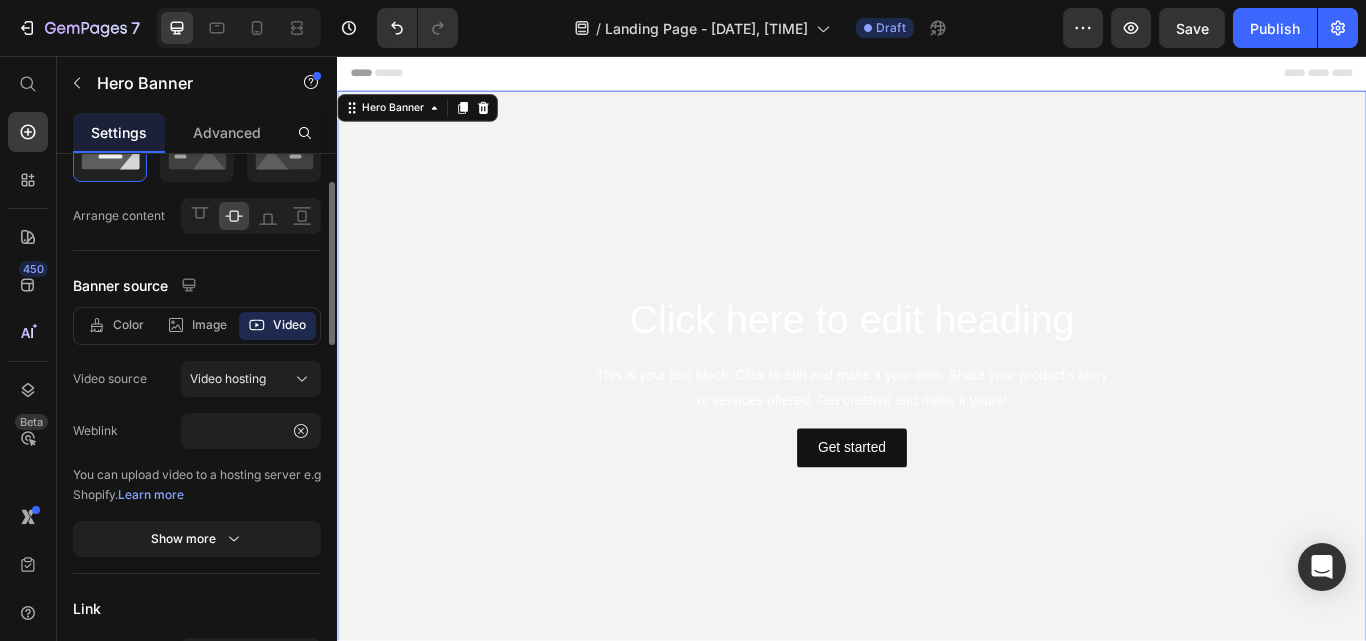 click on "You can upload video to a hosting server e.g Shopify.   Learn more" at bounding box center (197, 485) 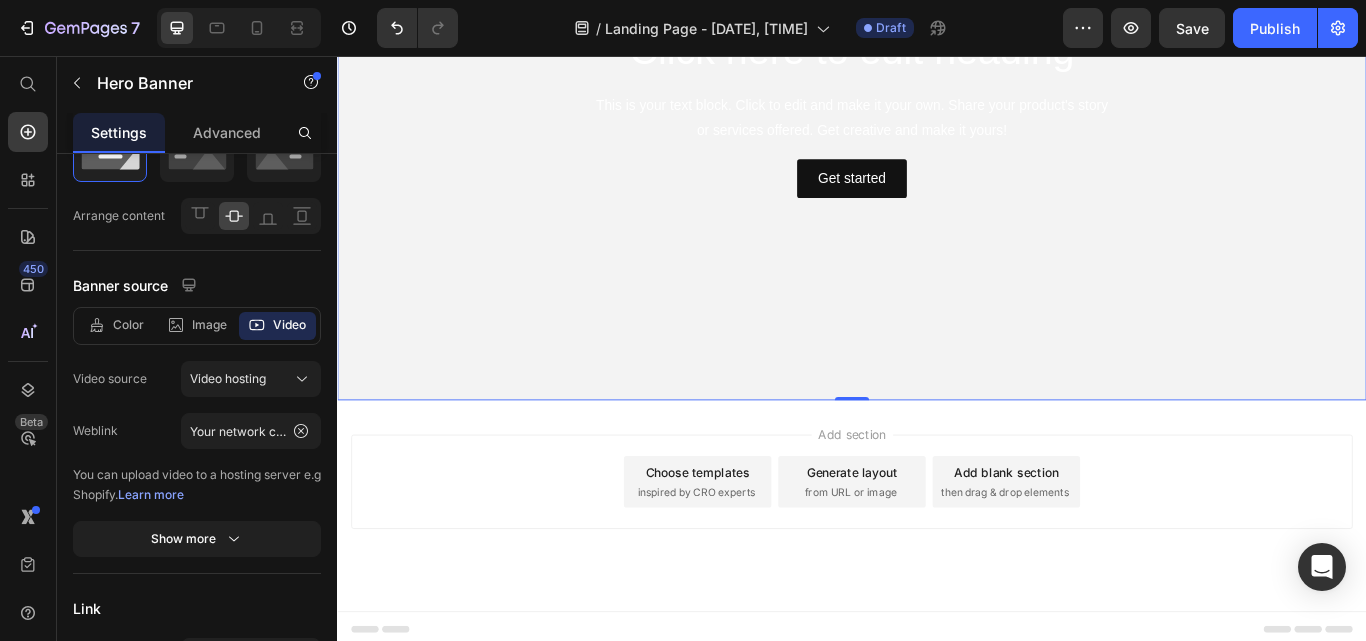 scroll, scrollTop: 0, scrollLeft: 0, axis: both 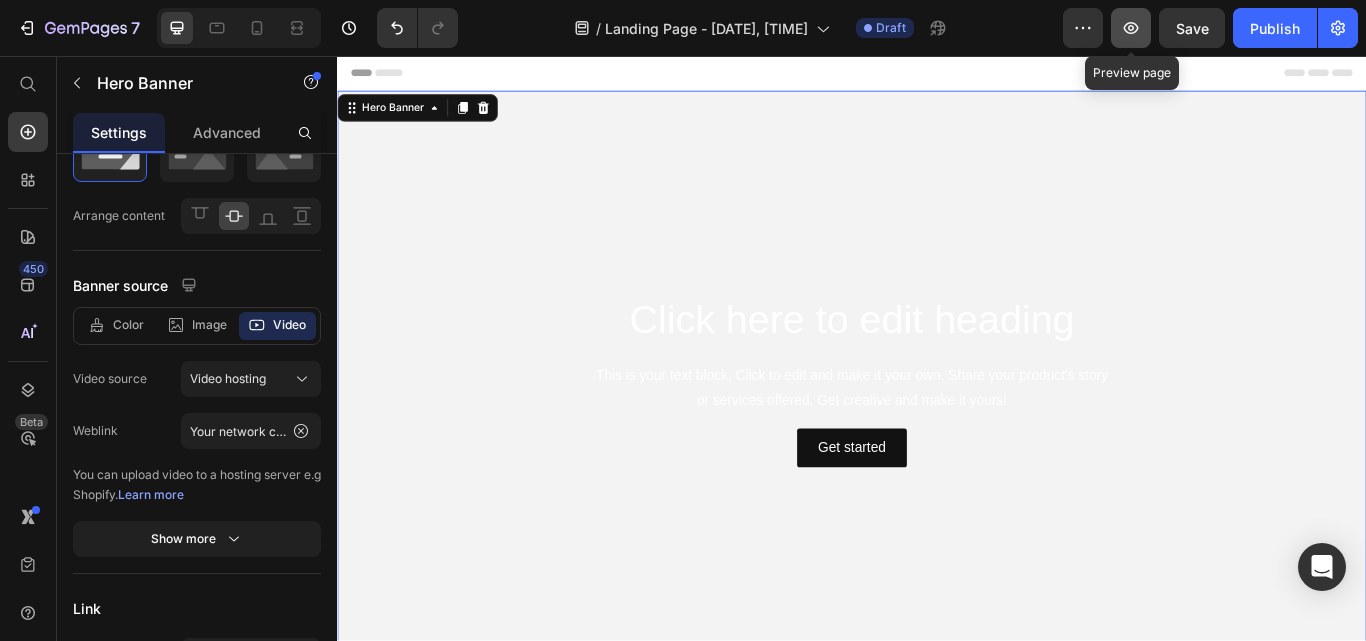 click 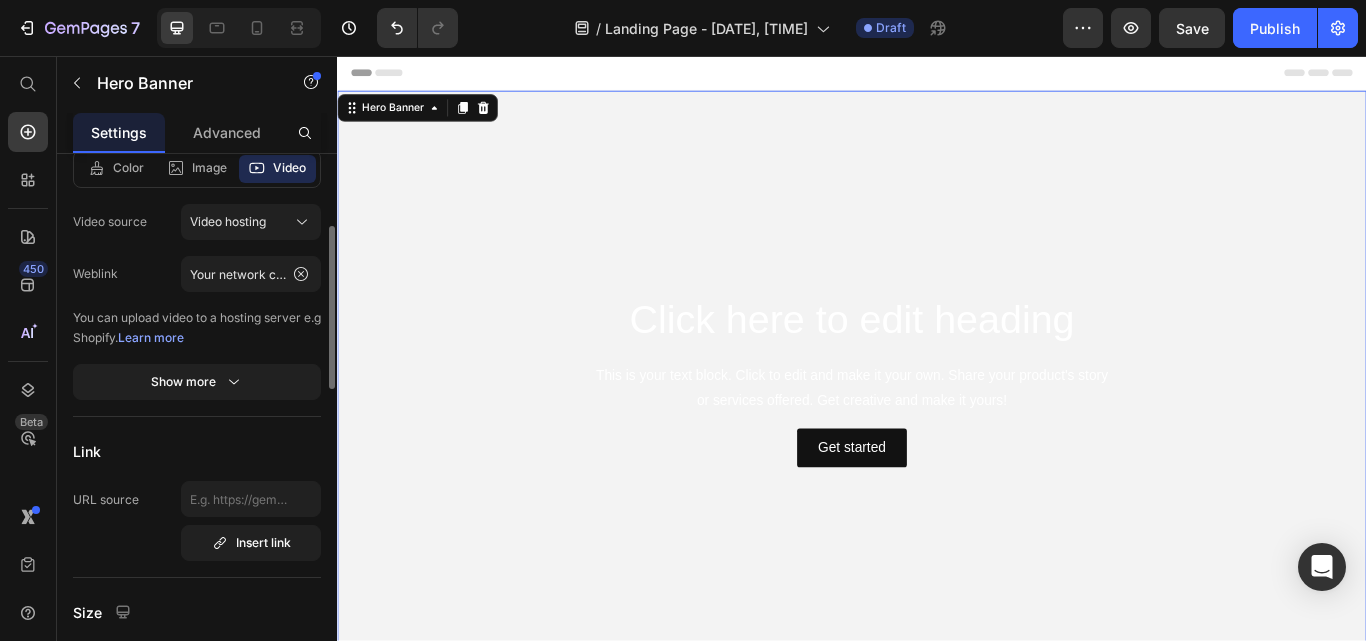 scroll, scrollTop: 0, scrollLeft: 0, axis: both 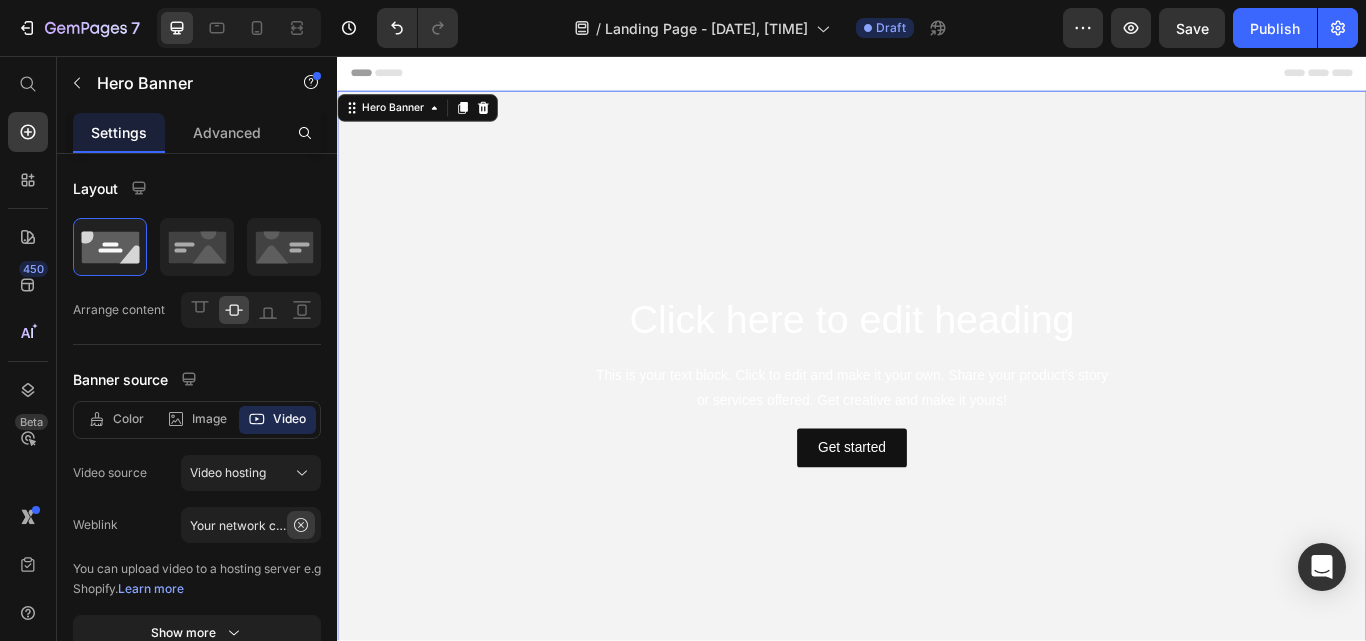 click 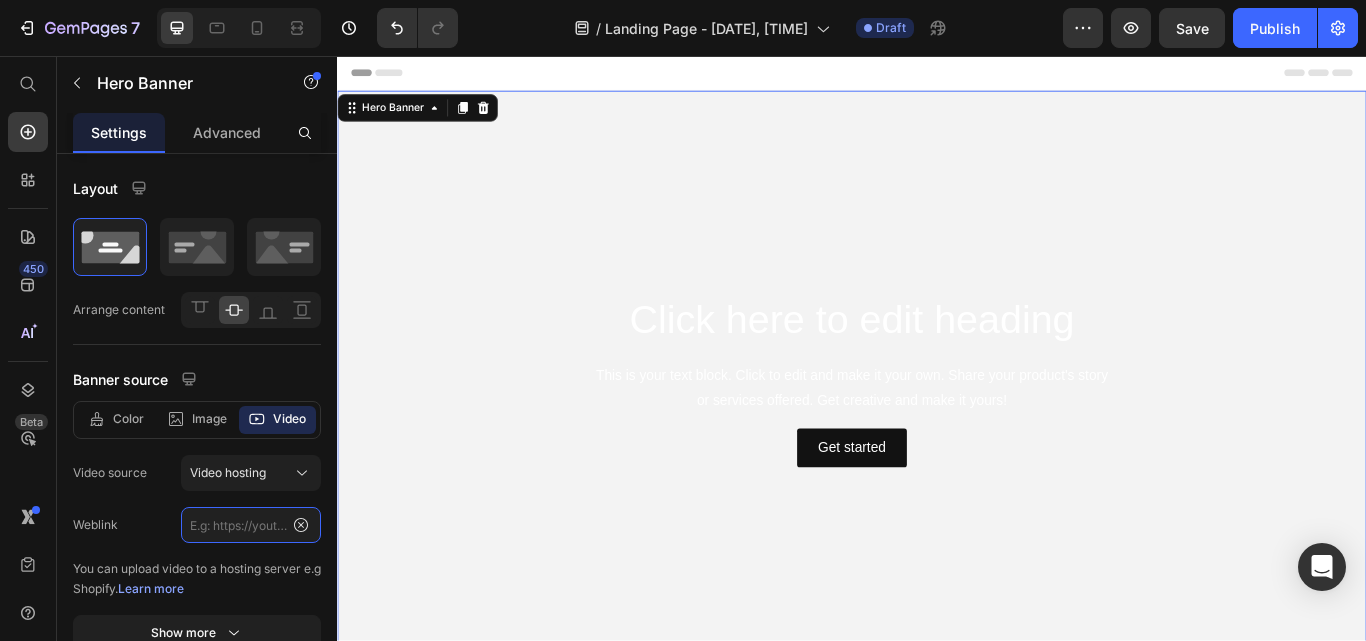 scroll, scrollTop: 0, scrollLeft: 0, axis: both 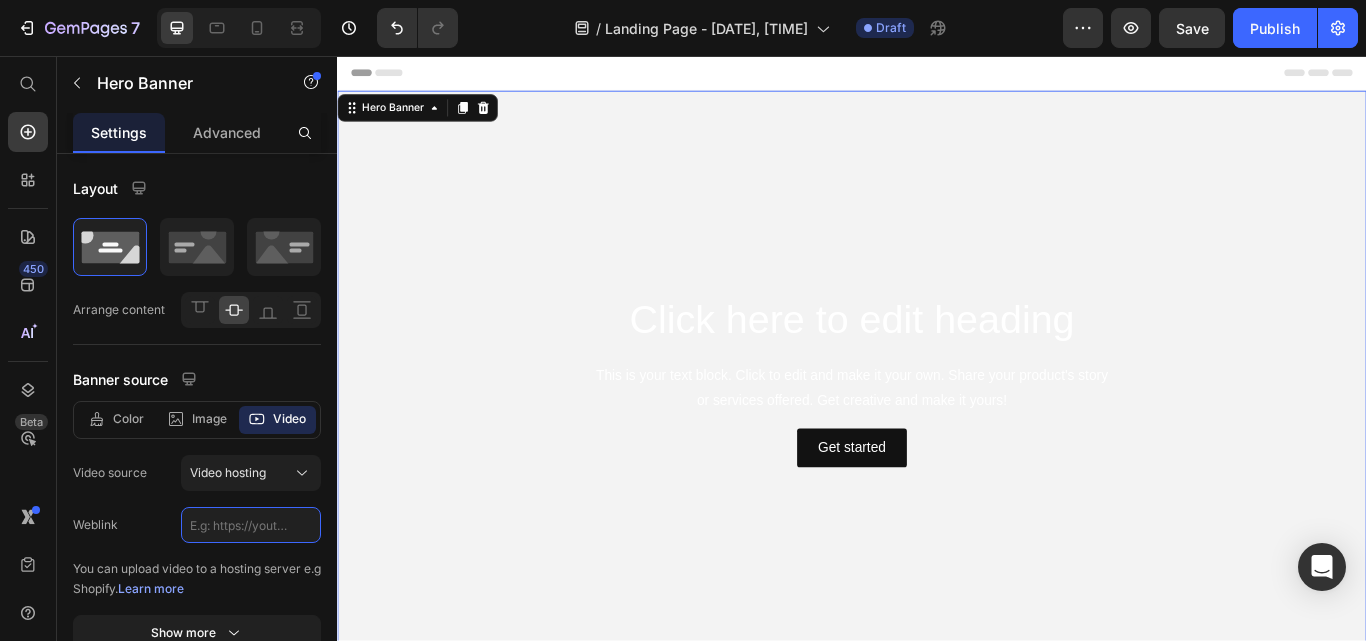 click 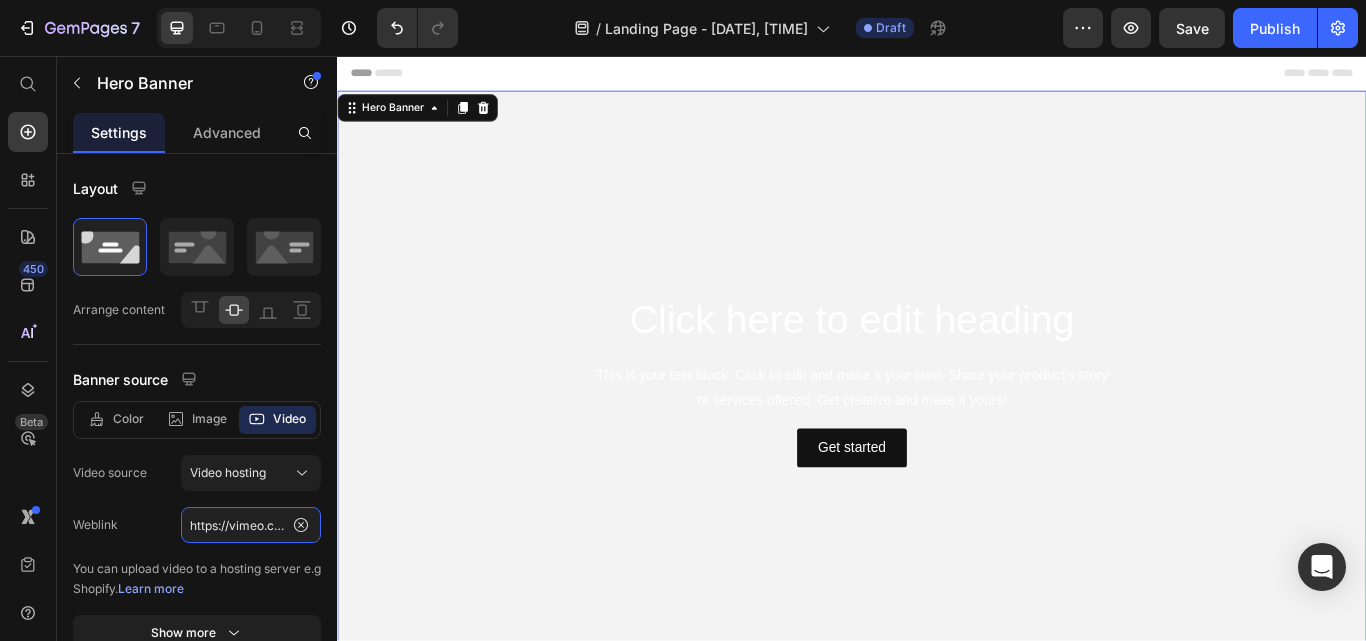 scroll, scrollTop: 0, scrollLeft: 182, axis: horizontal 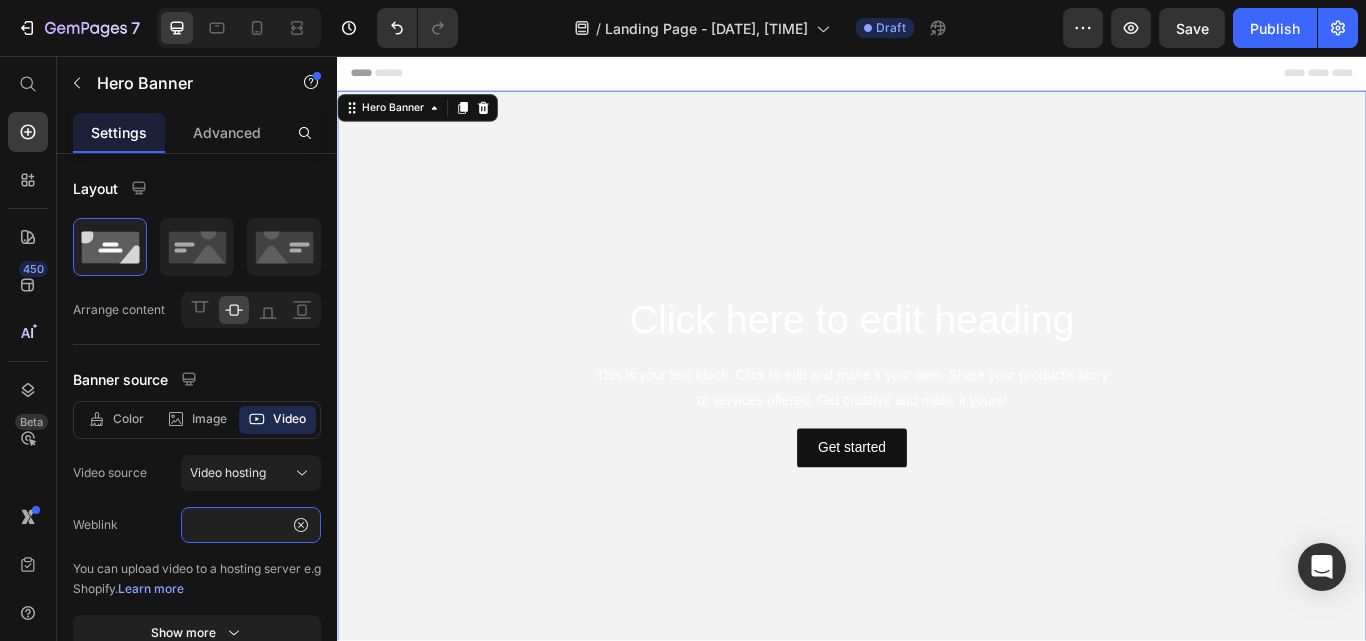 type on "https://vimeo.com/1101004907?ts=0&share=copy" 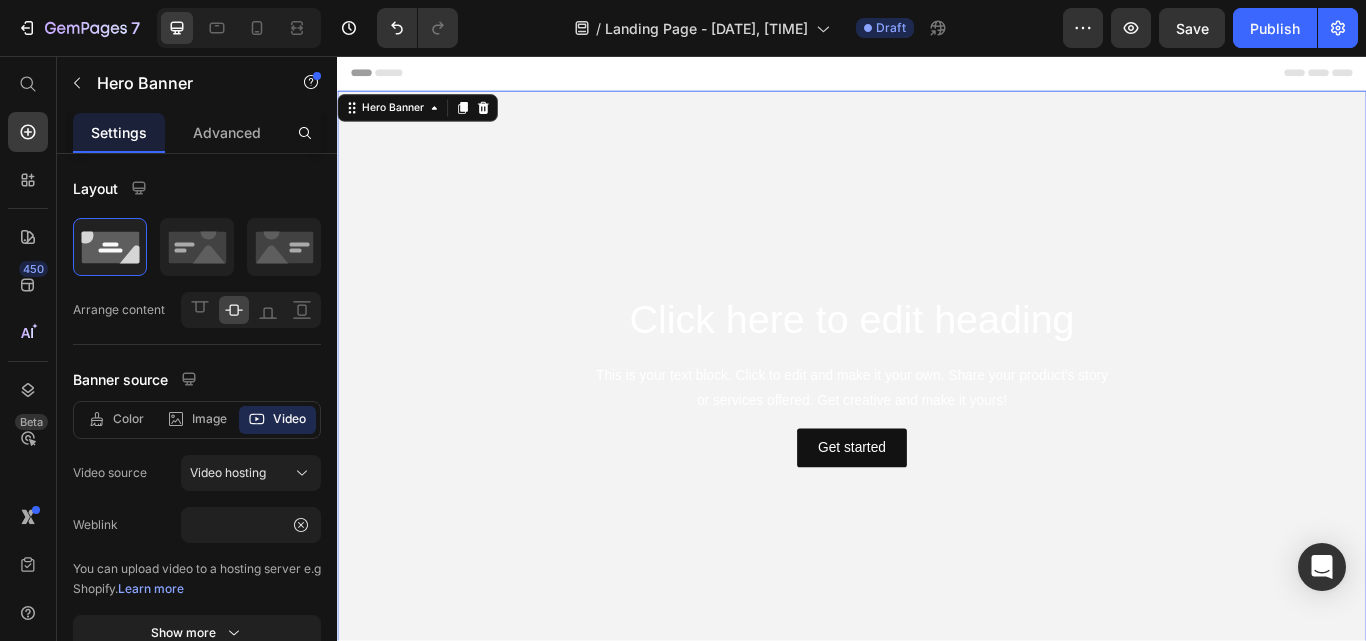 click on "Color Image Video Video source Video hosting Weblink https://vimeo.com/manage/videos/1101004907?ts=0&share=copy You can upload video to a hosting server e.g Shopify. Learn more Show more" 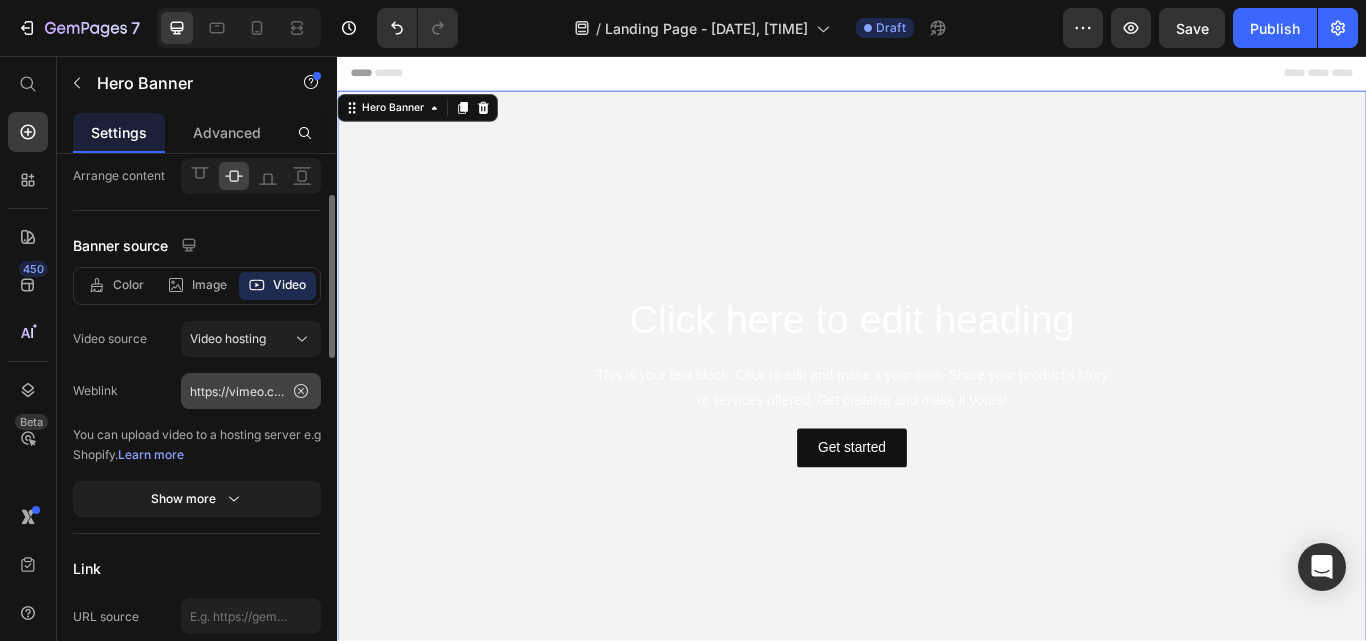 scroll, scrollTop: 135, scrollLeft: 0, axis: vertical 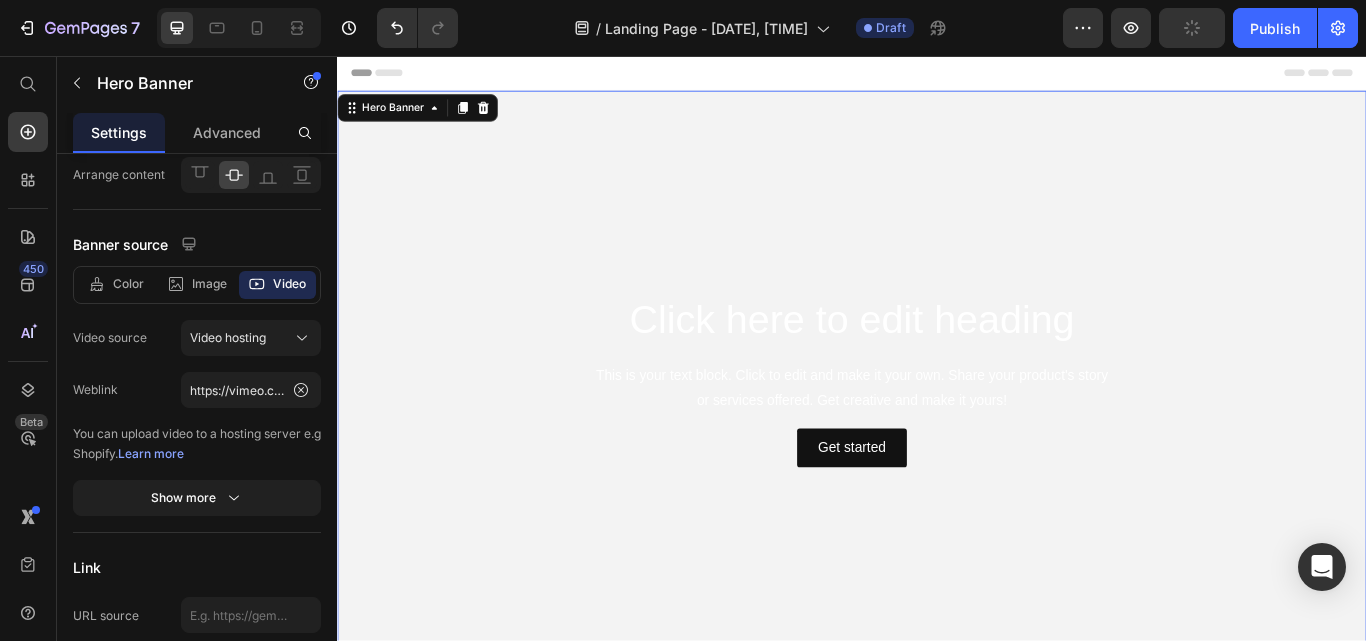 click on "Video source" at bounding box center [110, 338] 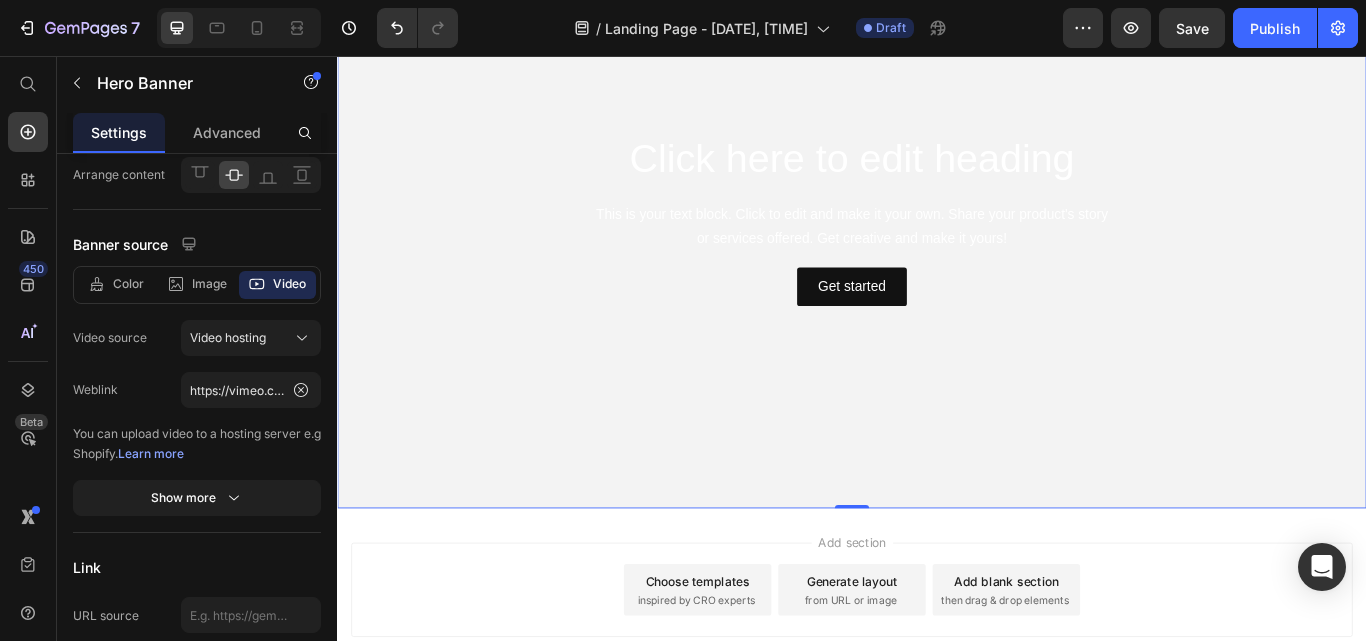 scroll, scrollTop: 0, scrollLeft: 0, axis: both 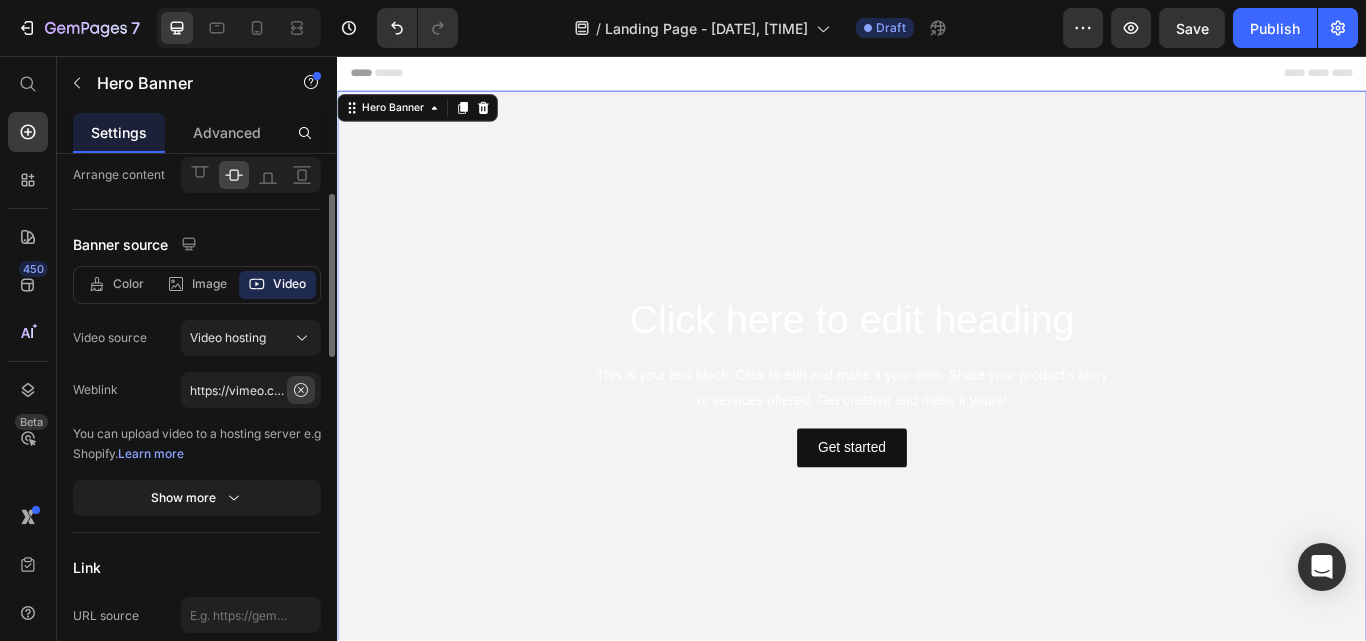 click 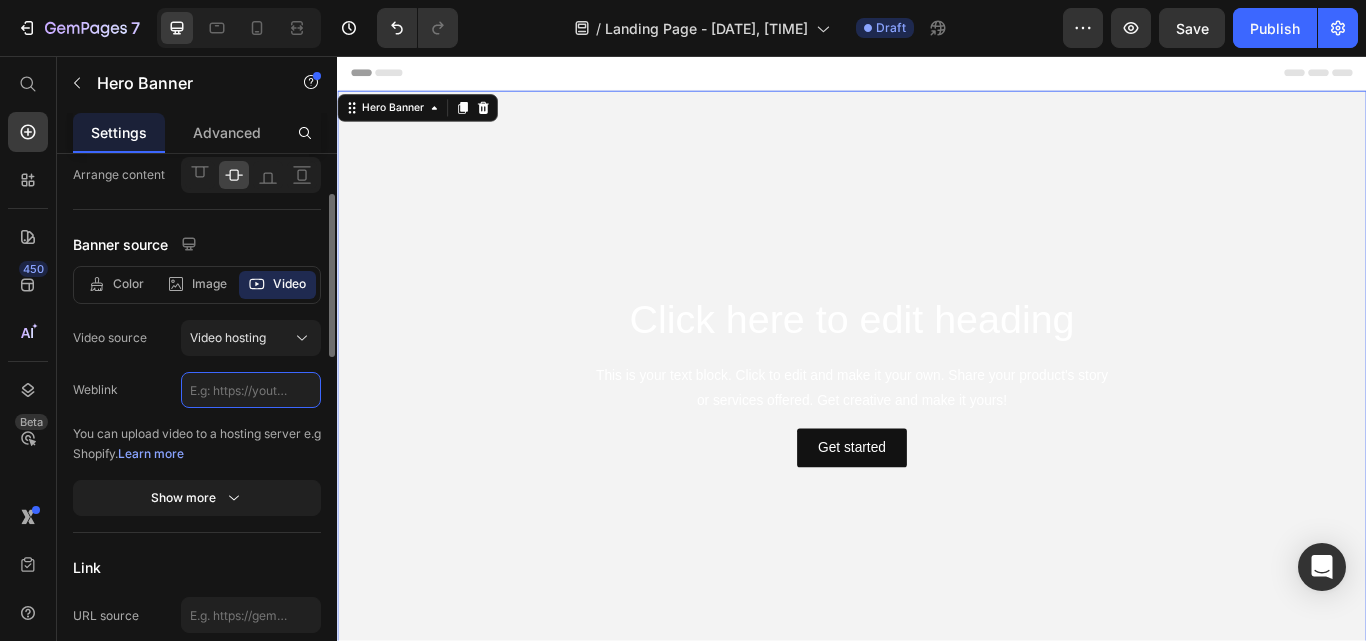 scroll, scrollTop: 0, scrollLeft: 0, axis: both 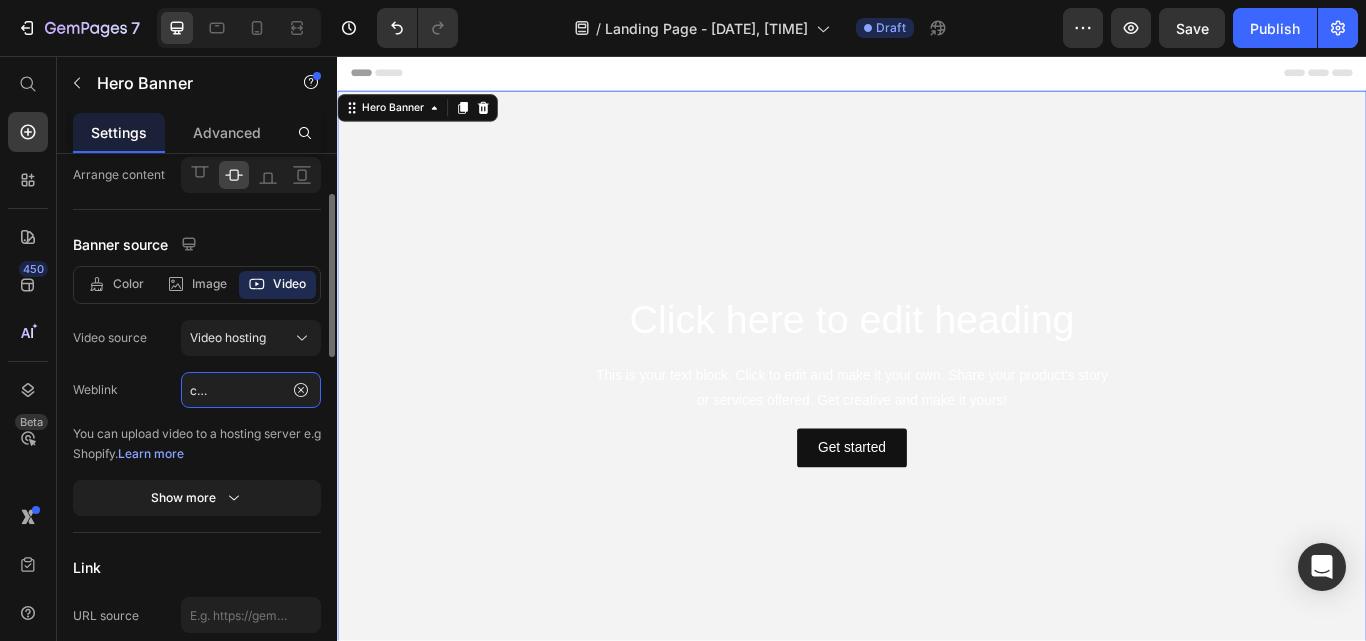 type on "https://vimeo.com/1101004907" 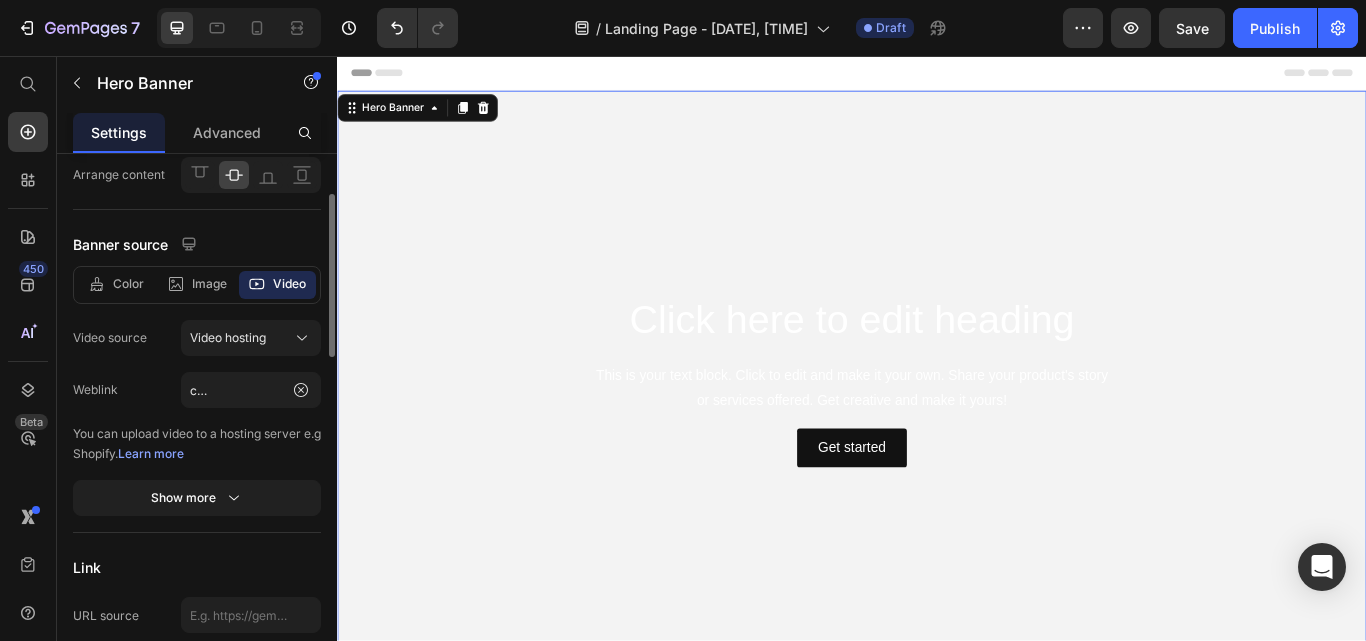click on "Weblink" at bounding box center [127, 390] 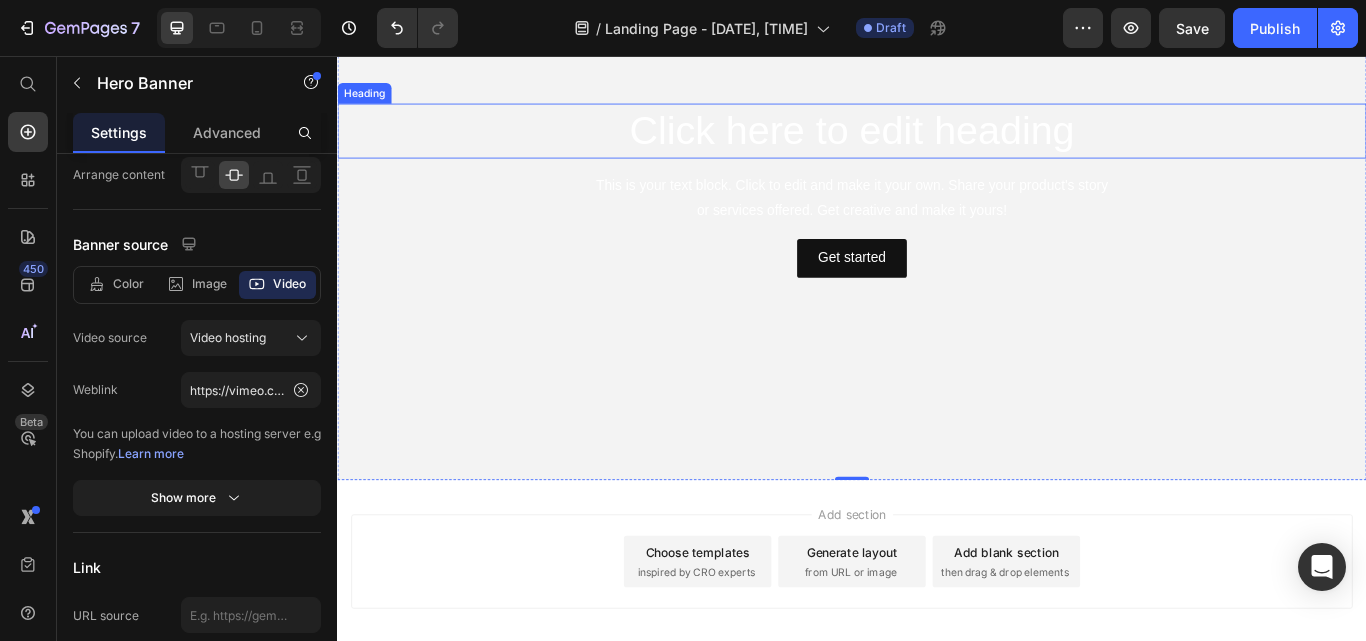 scroll, scrollTop: 314, scrollLeft: 0, axis: vertical 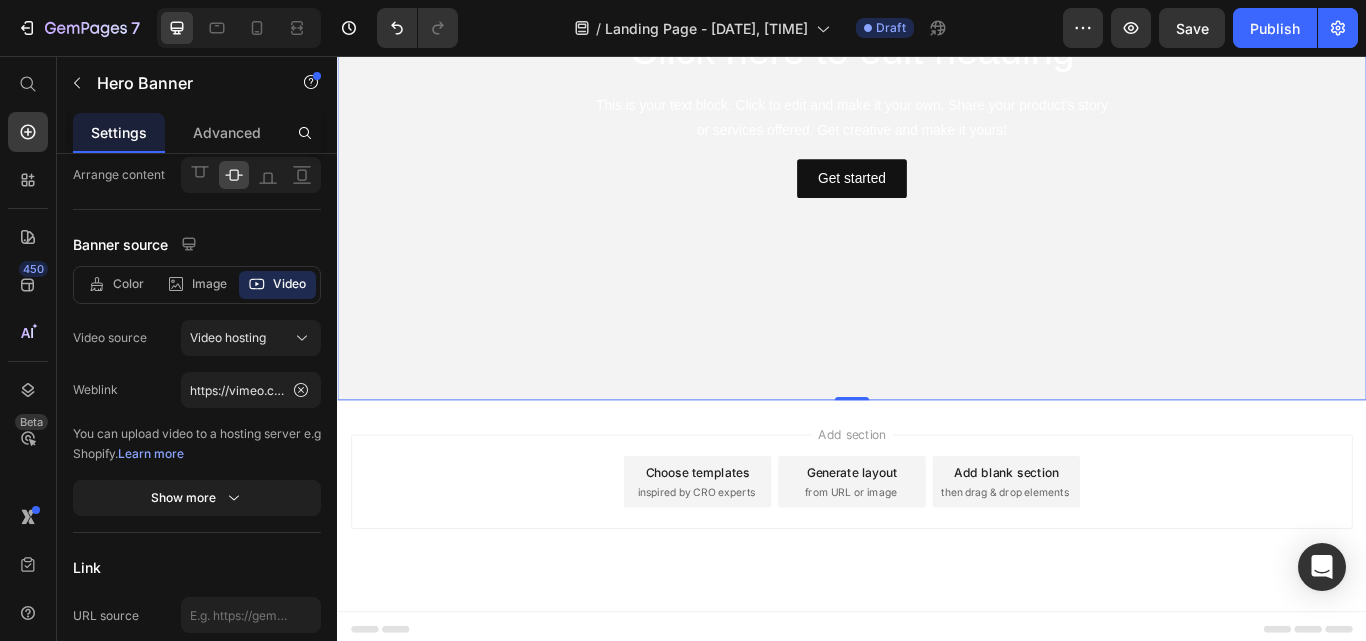 click on "Add section Choose templates inspired by CRO experts Generate layout from URL or image Add blank section then drag & drop elements" at bounding box center [937, 553] 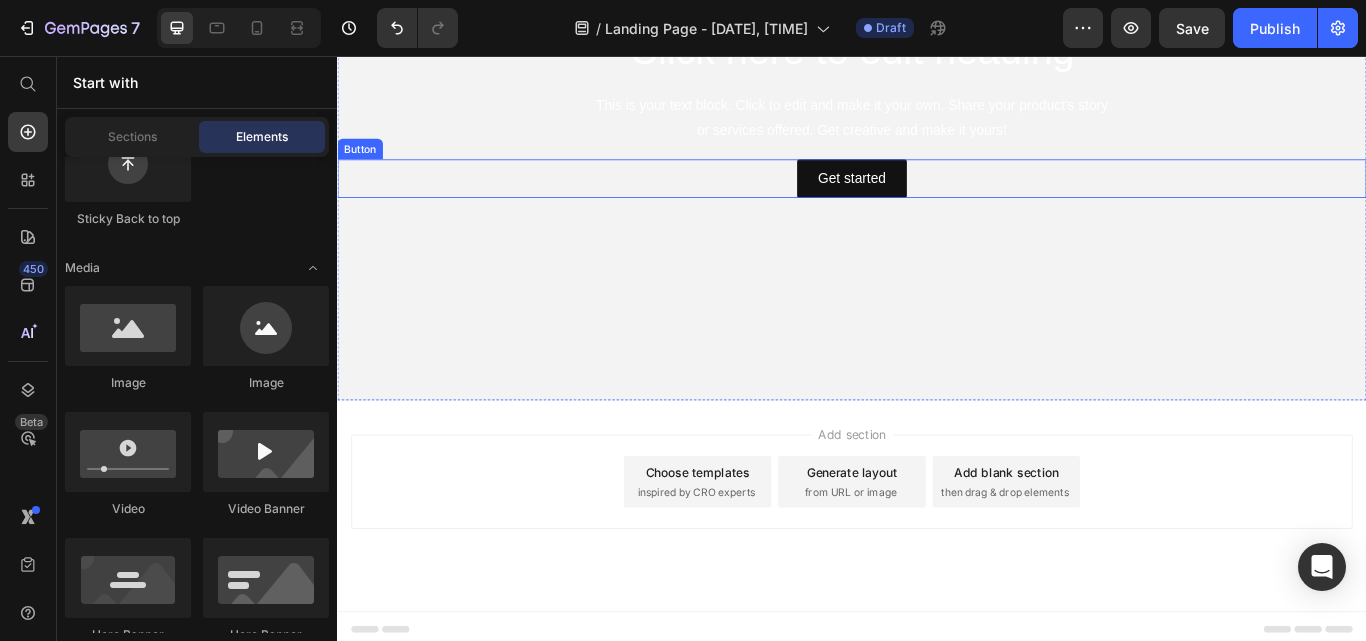 click on "Get started Button" at bounding box center (937, 199) 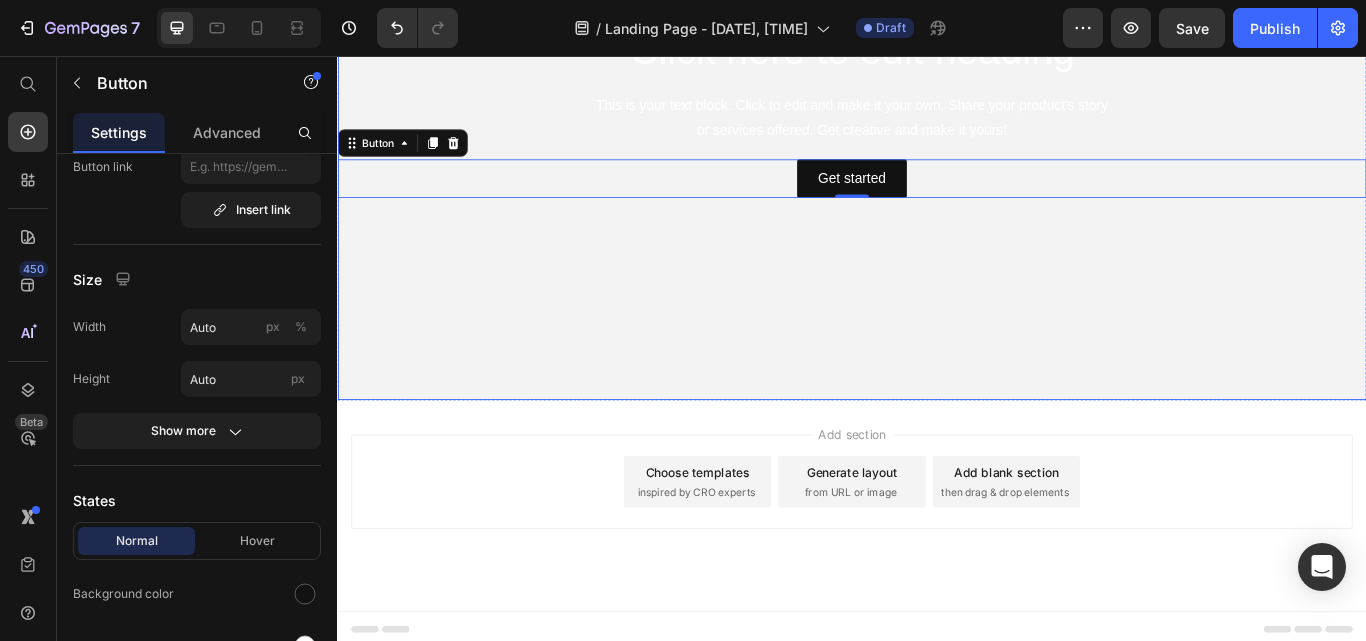 click at bounding box center (937, 120) 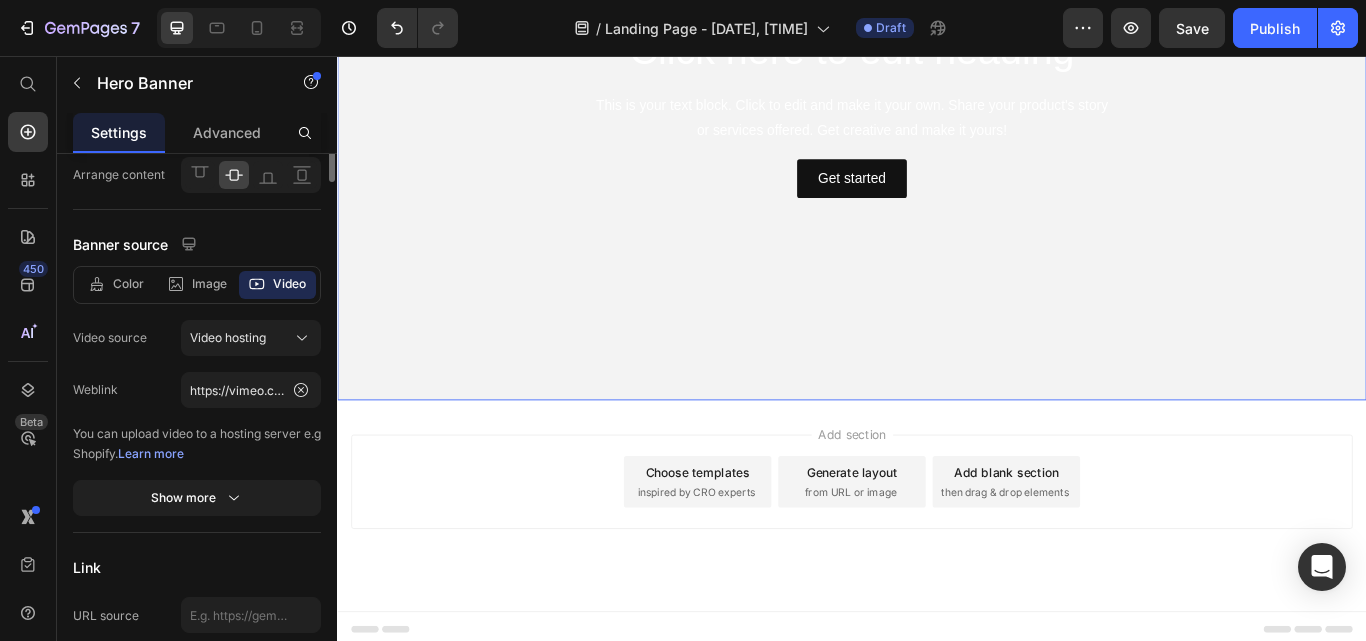 scroll, scrollTop: 0, scrollLeft: 0, axis: both 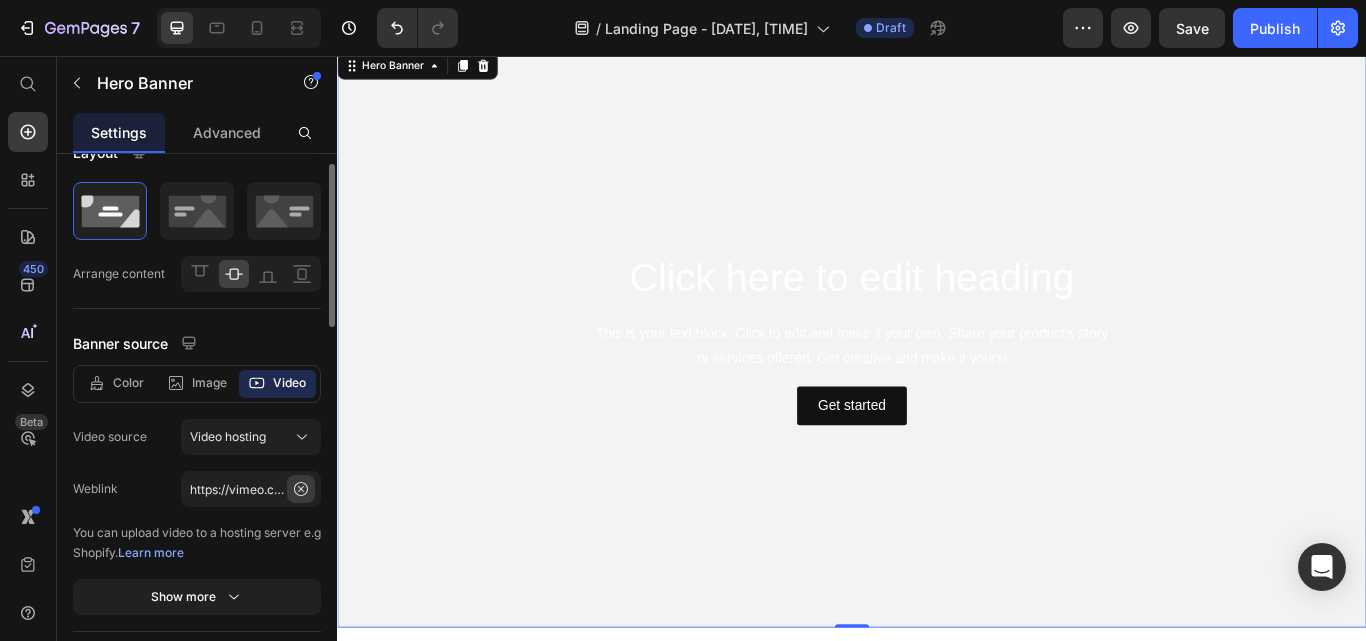 click 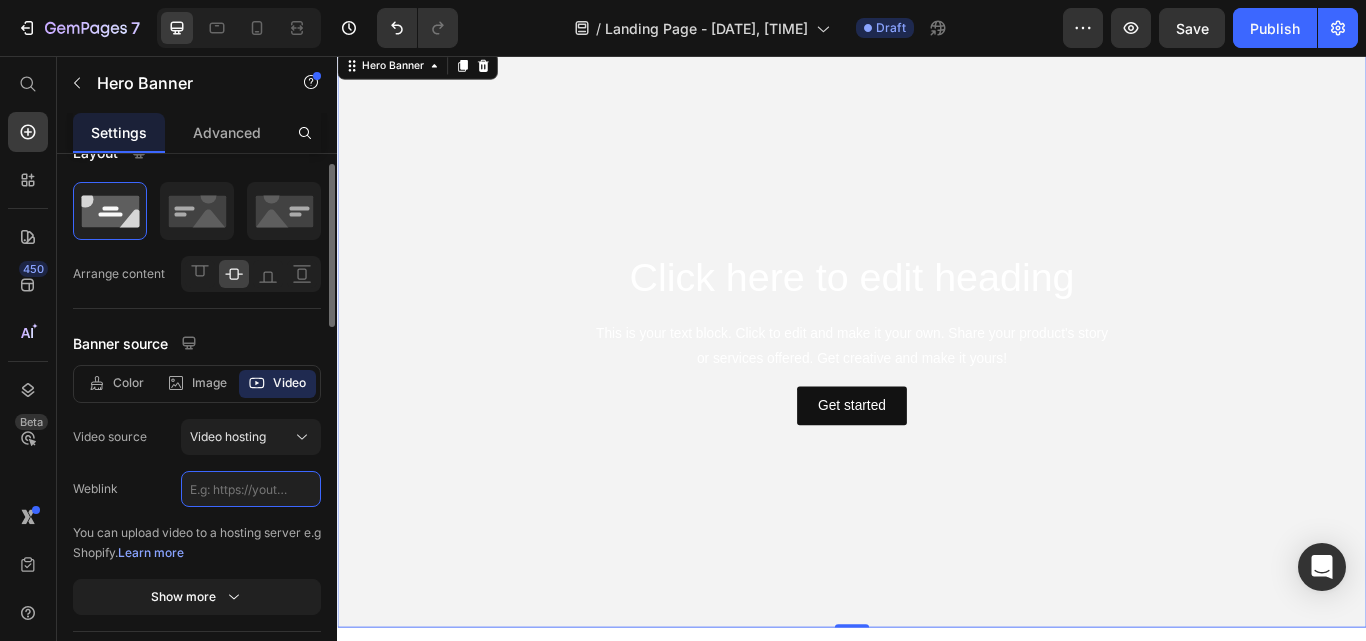 click 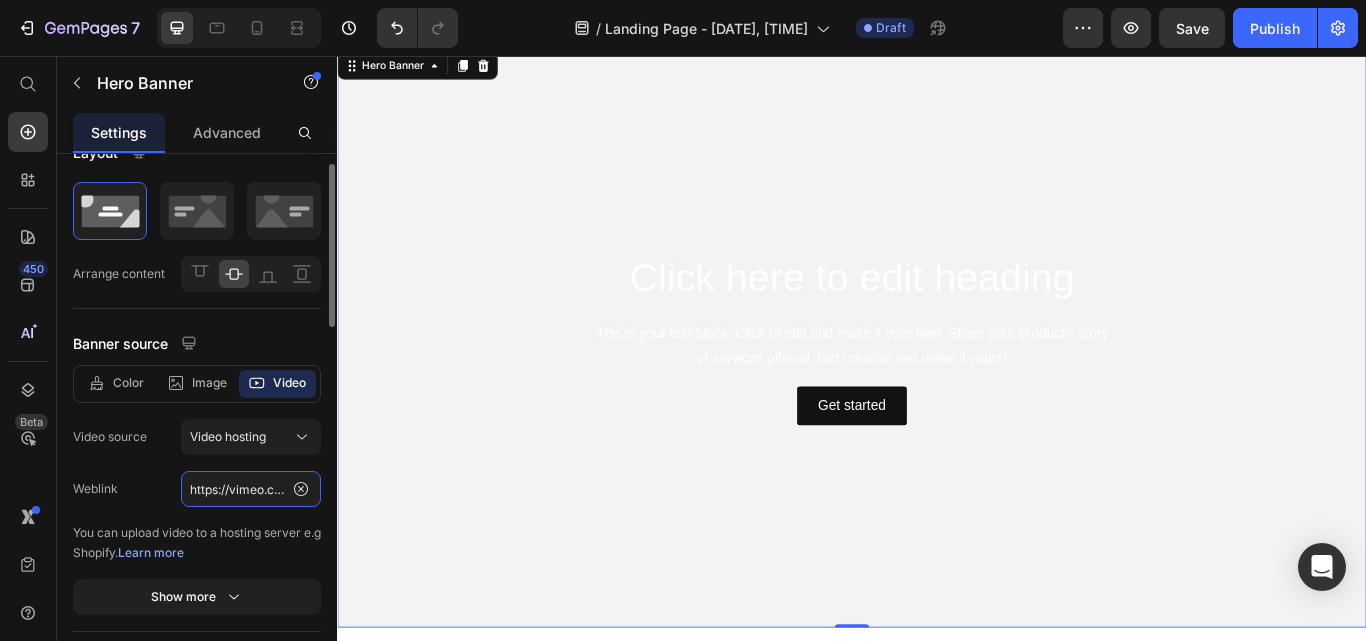 scroll, scrollTop: 0, scrollLeft: 200, axis: horizontal 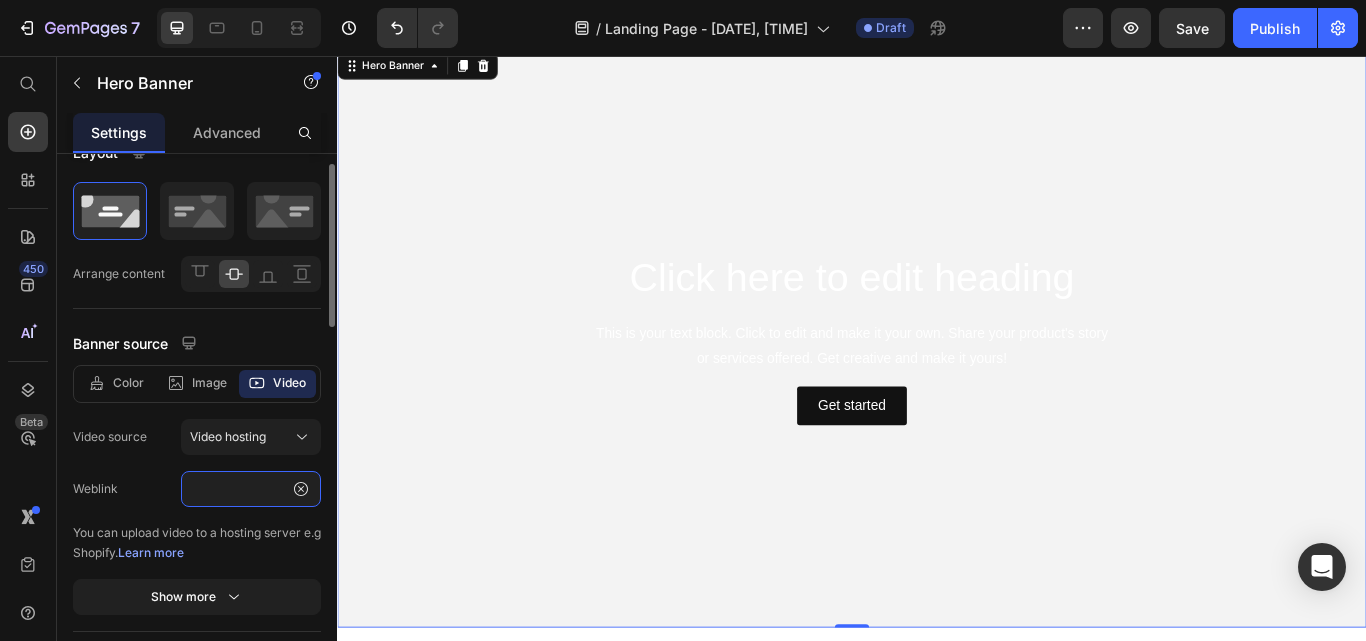 type on "https://vimeo.com/manage/videos/1101004907?p=0t" 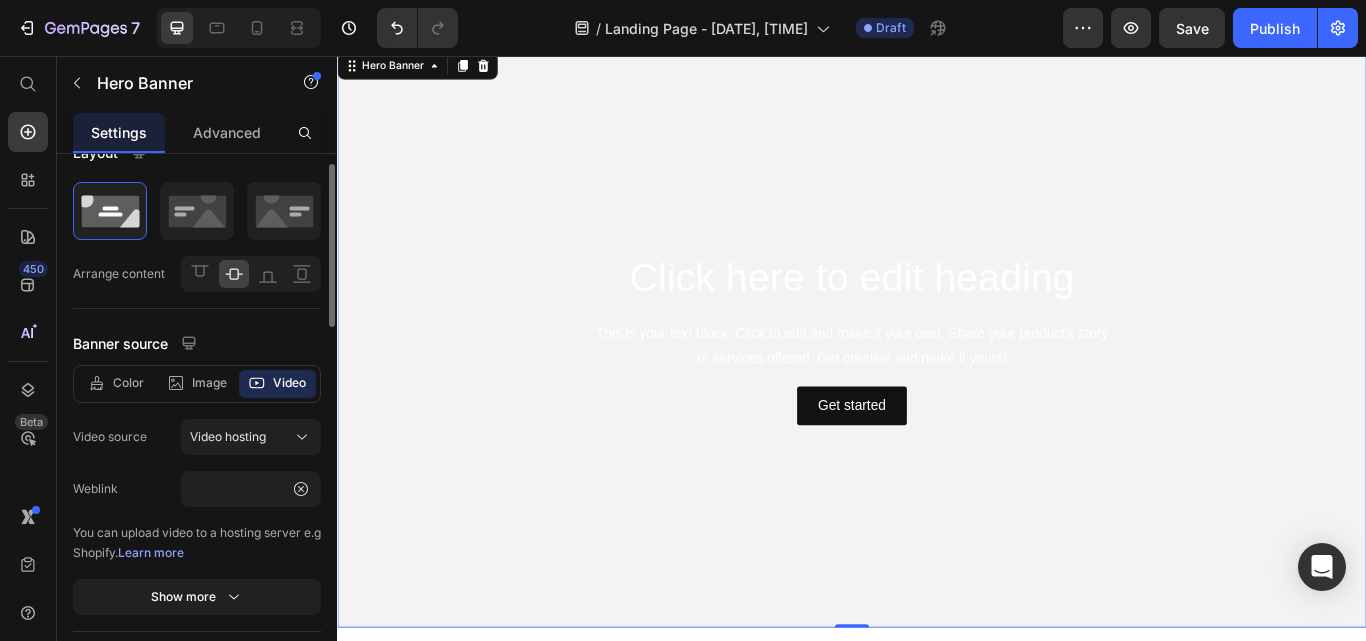 click on "Color Image Video Video source Video hosting Weblink https://vimeo.com/manage/videos/1101004907?p=0t You can upload video to a hosting server e.g Shopify. Learn more Show more" 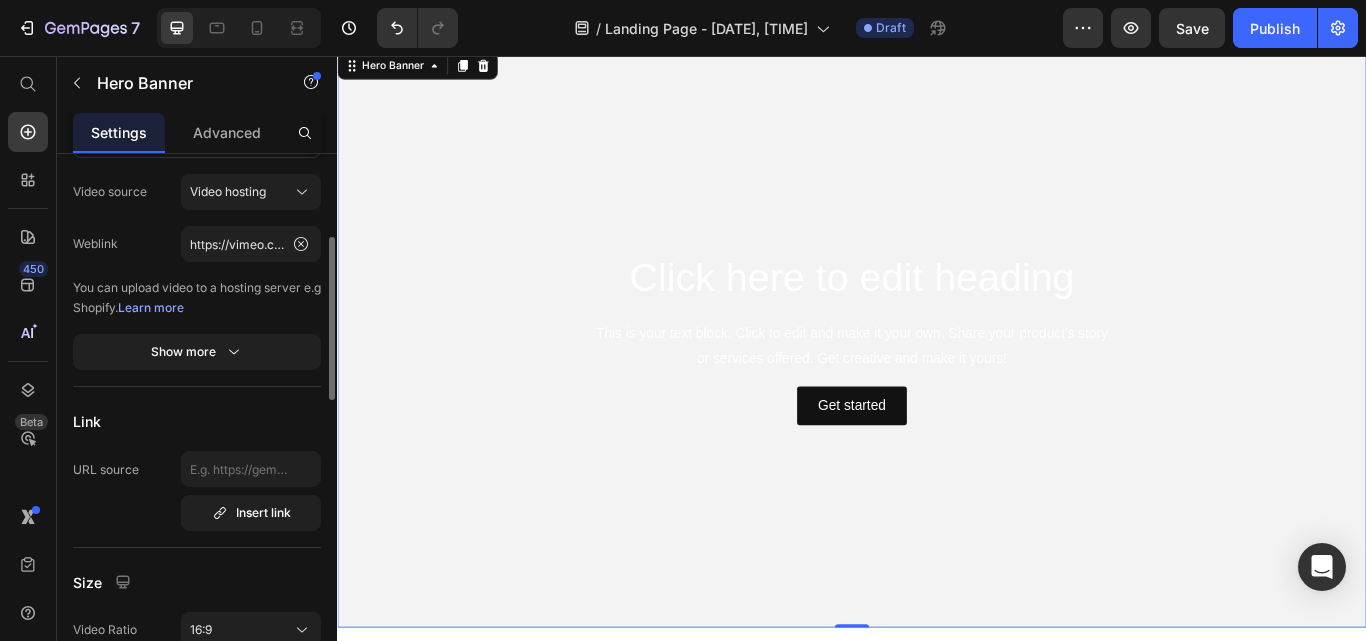 scroll, scrollTop: 280, scrollLeft: 0, axis: vertical 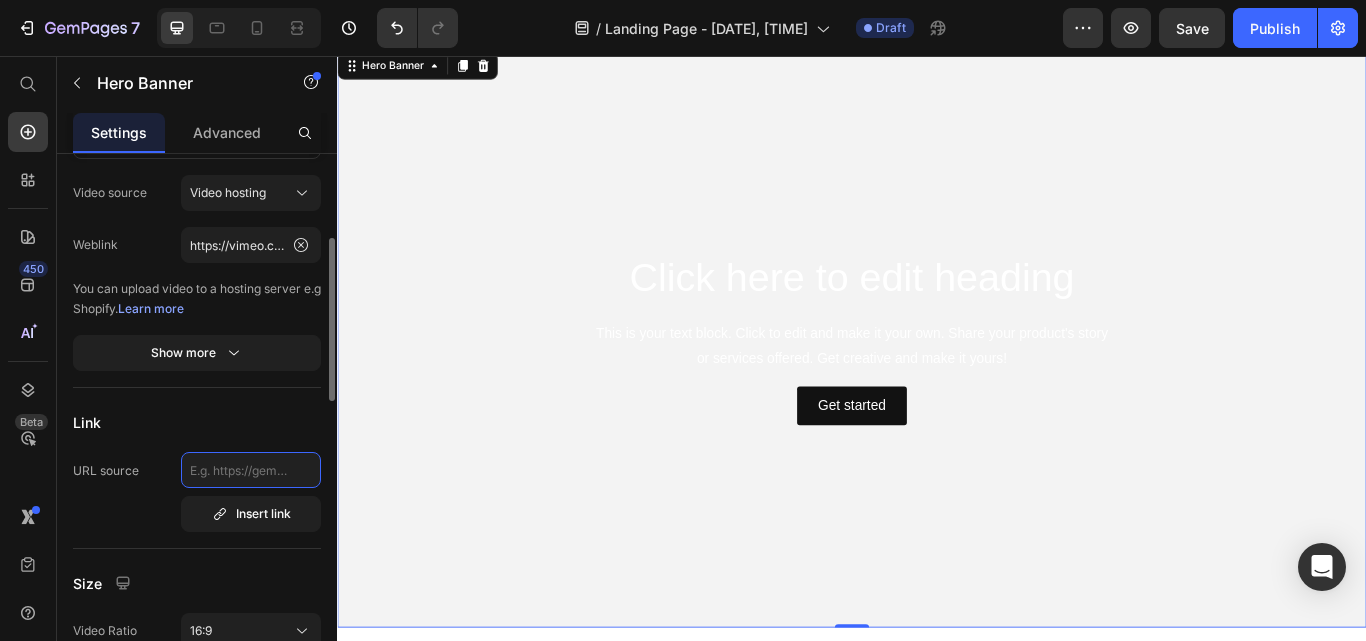 click 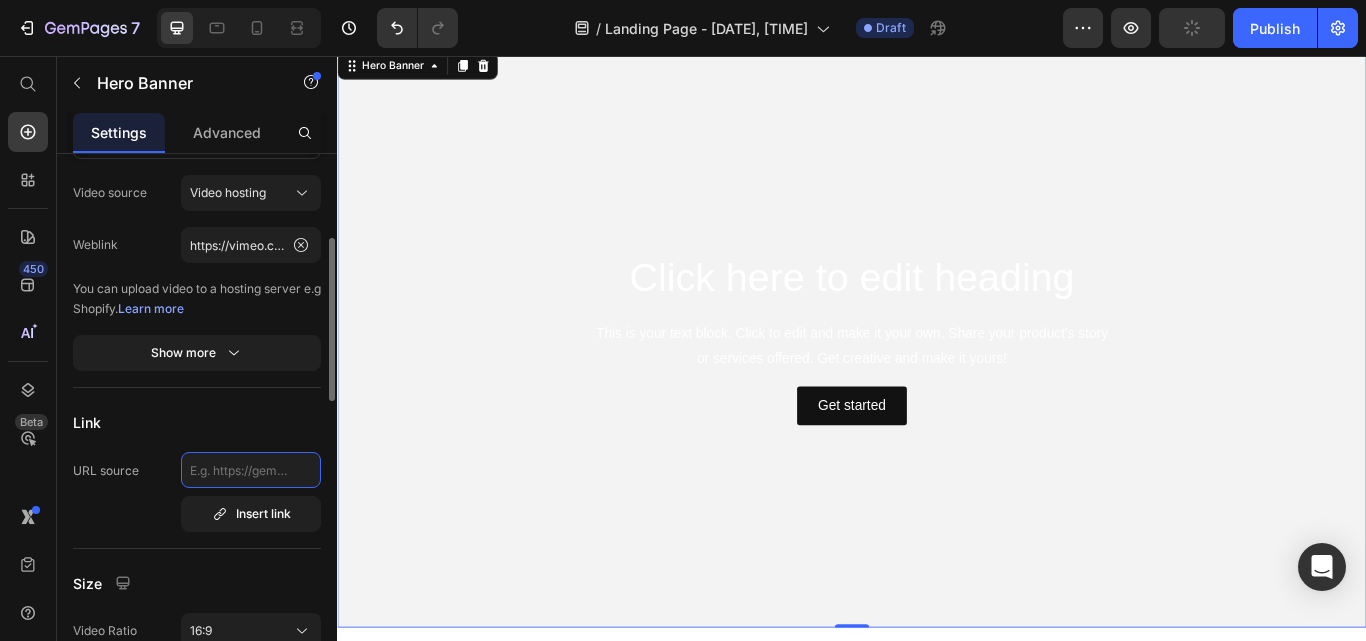 paste on "https://vimeo.com/manage/videos/1101004907?p=0t" 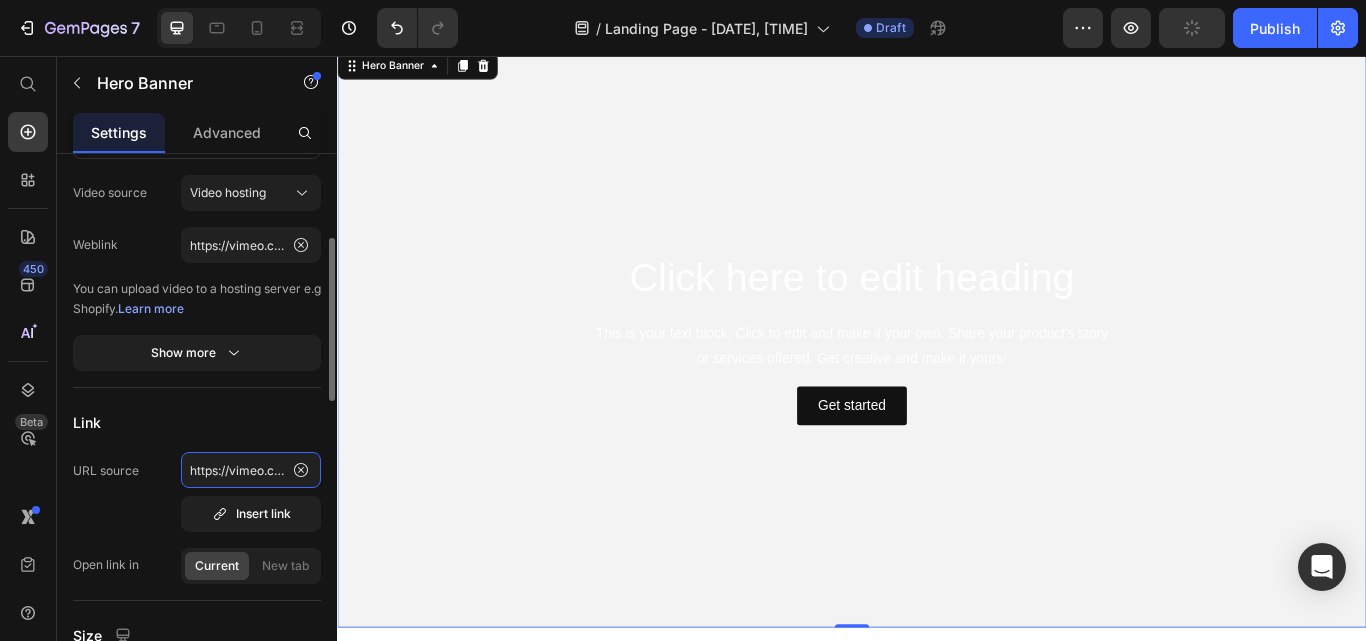 scroll, scrollTop: 0, scrollLeft: 200, axis: horizontal 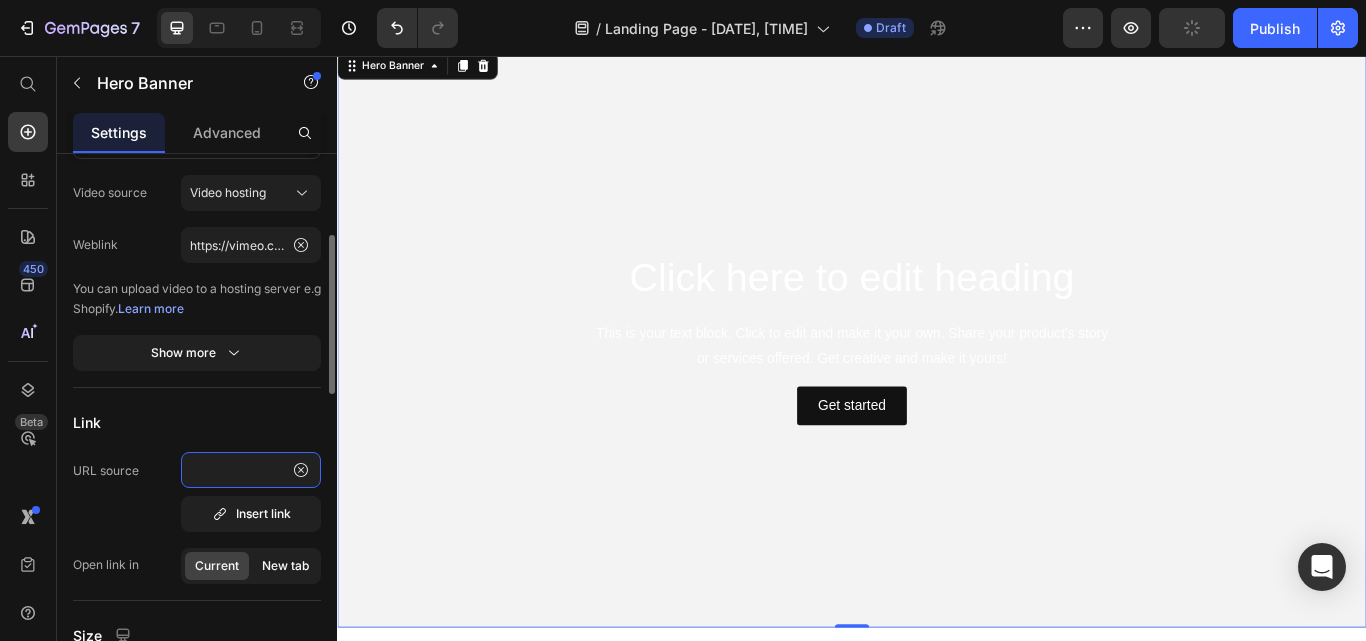 type on "https://vimeo.com/manage/videos/1101004907?p=0t" 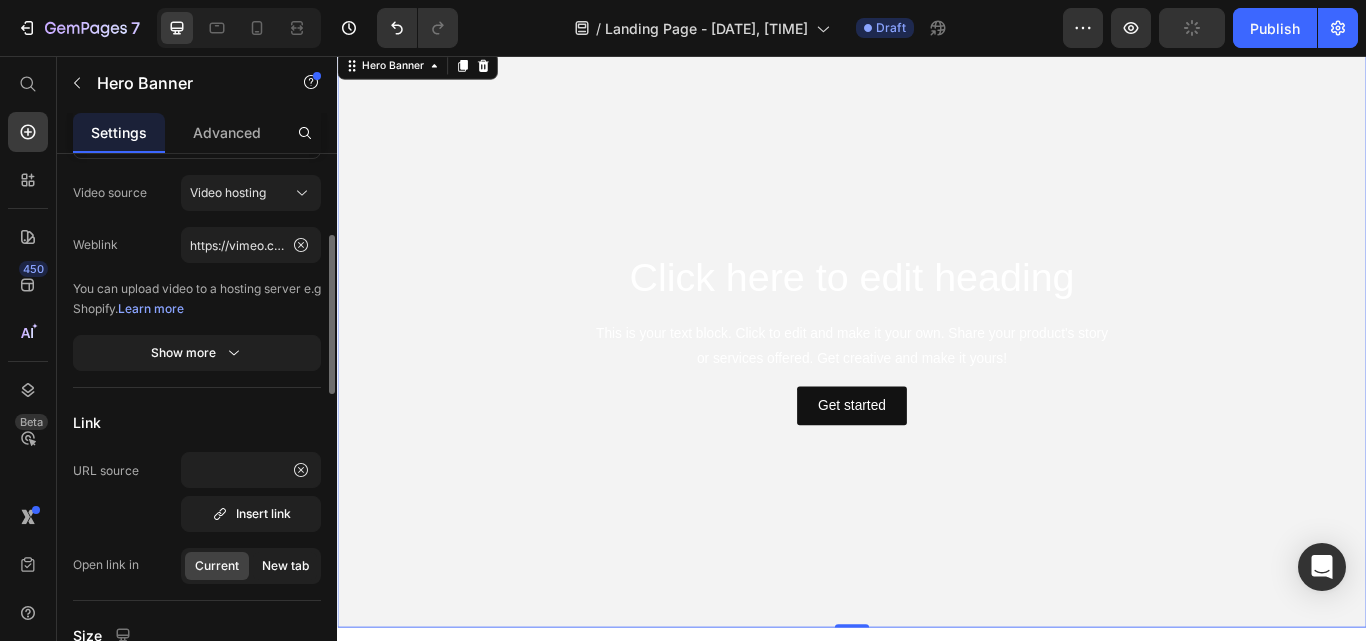 scroll, scrollTop: 0, scrollLeft: 0, axis: both 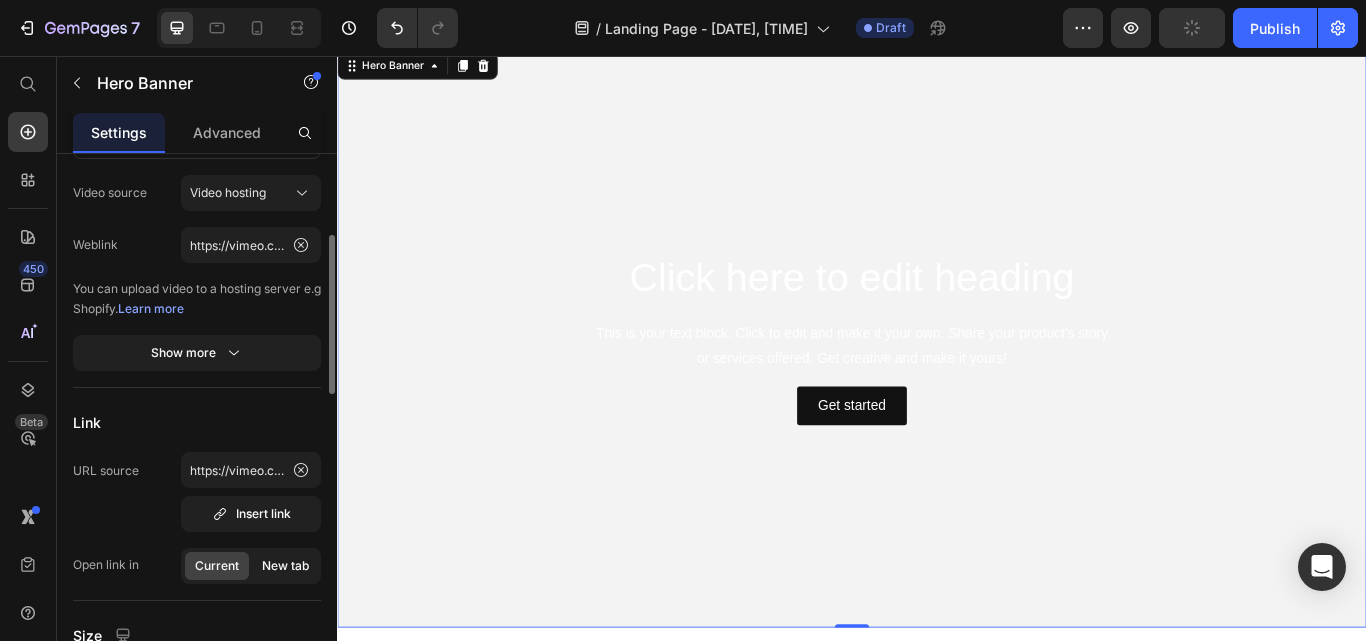 click on "New tab" 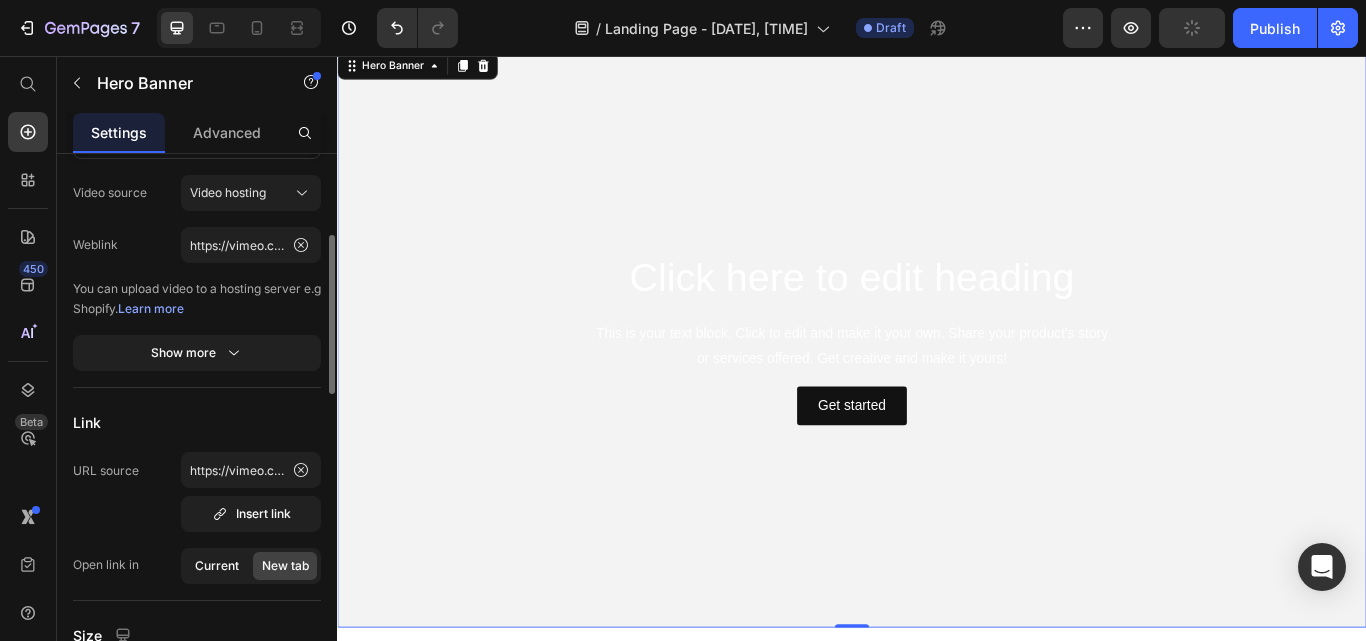 click on "Current" 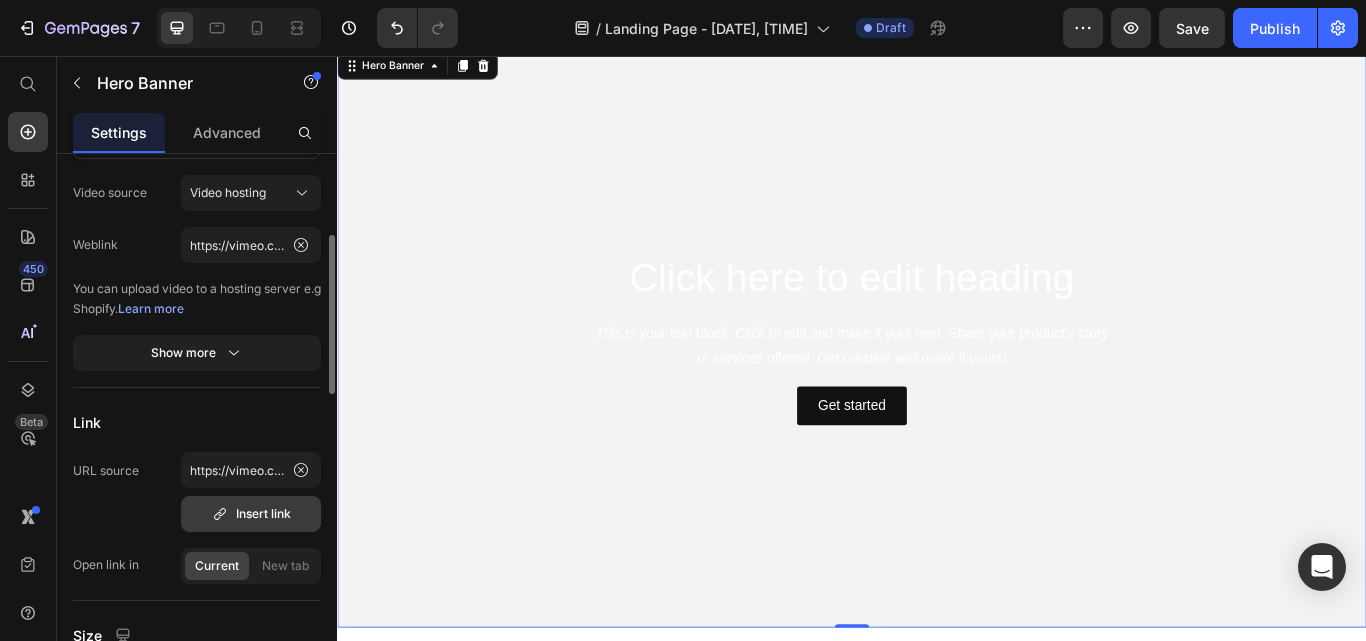 click on "Insert link" at bounding box center (251, 514) 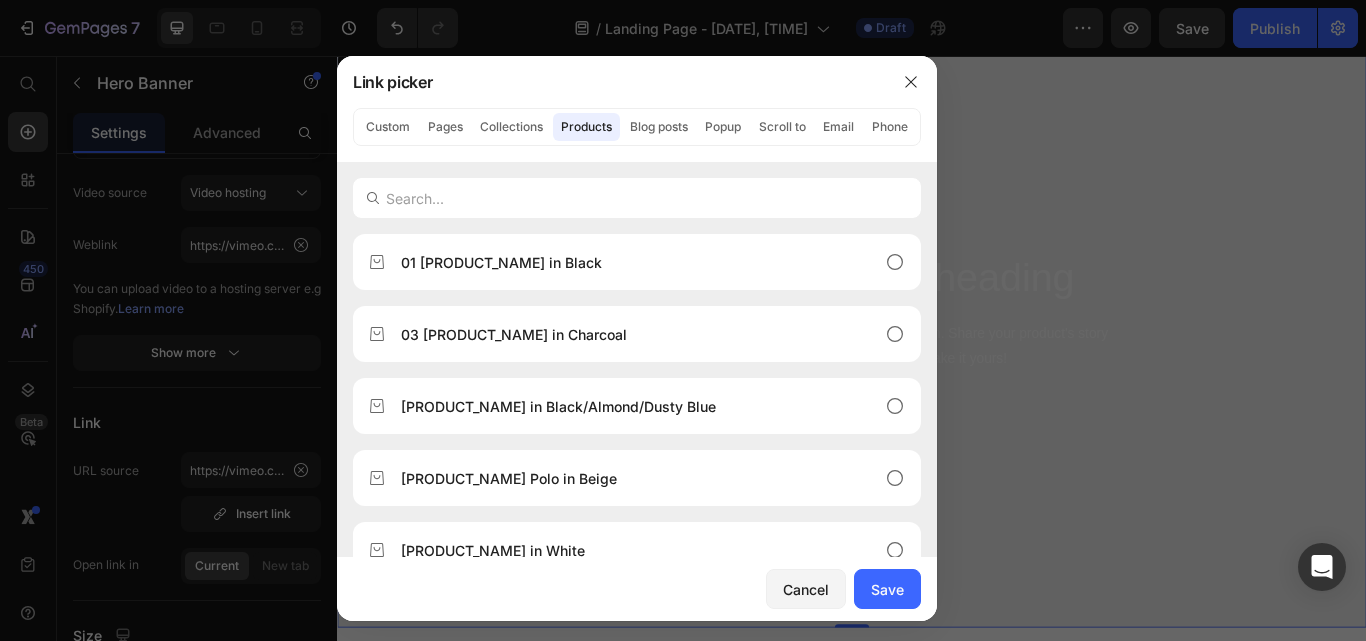 click 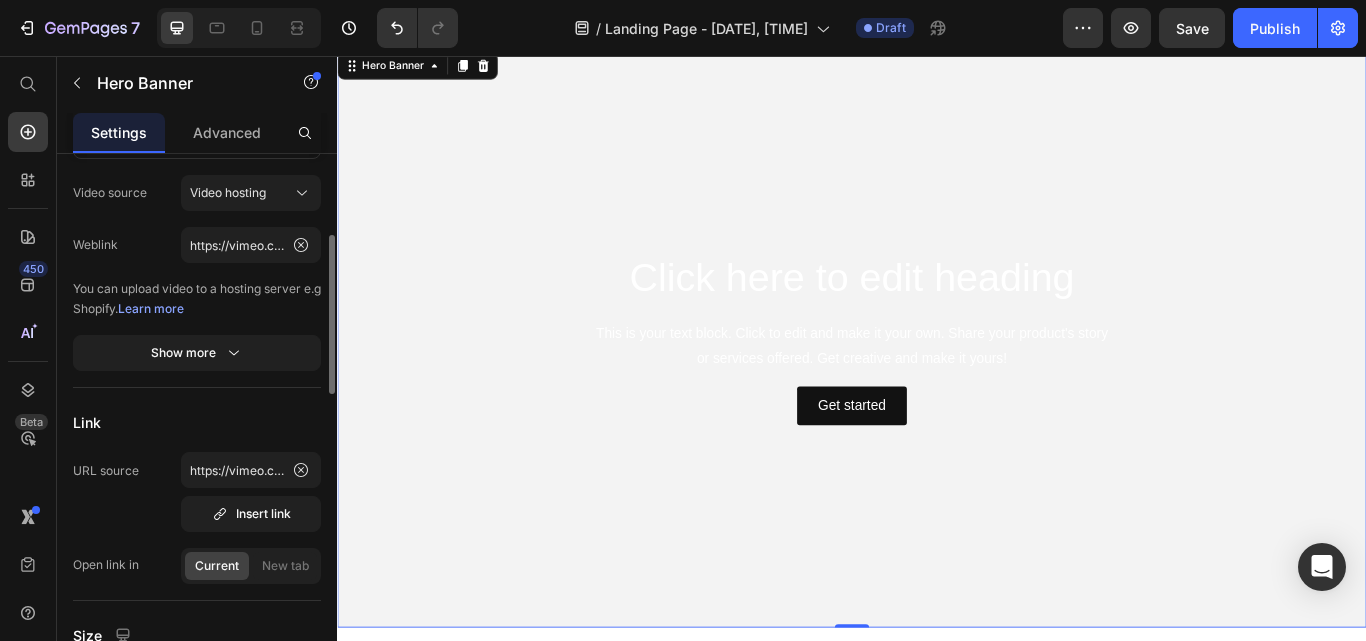 click on "Link" at bounding box center (197, 422) 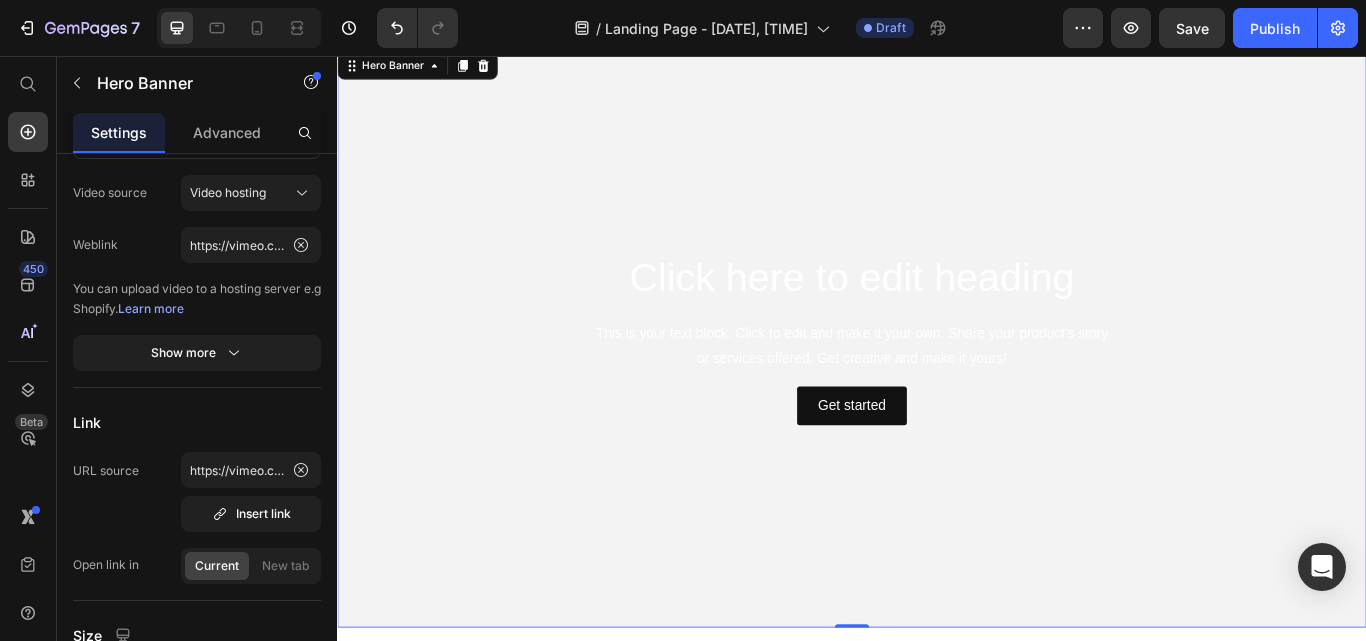 scroll, scrollTop: 0, scrollLeft: 0, axis: both 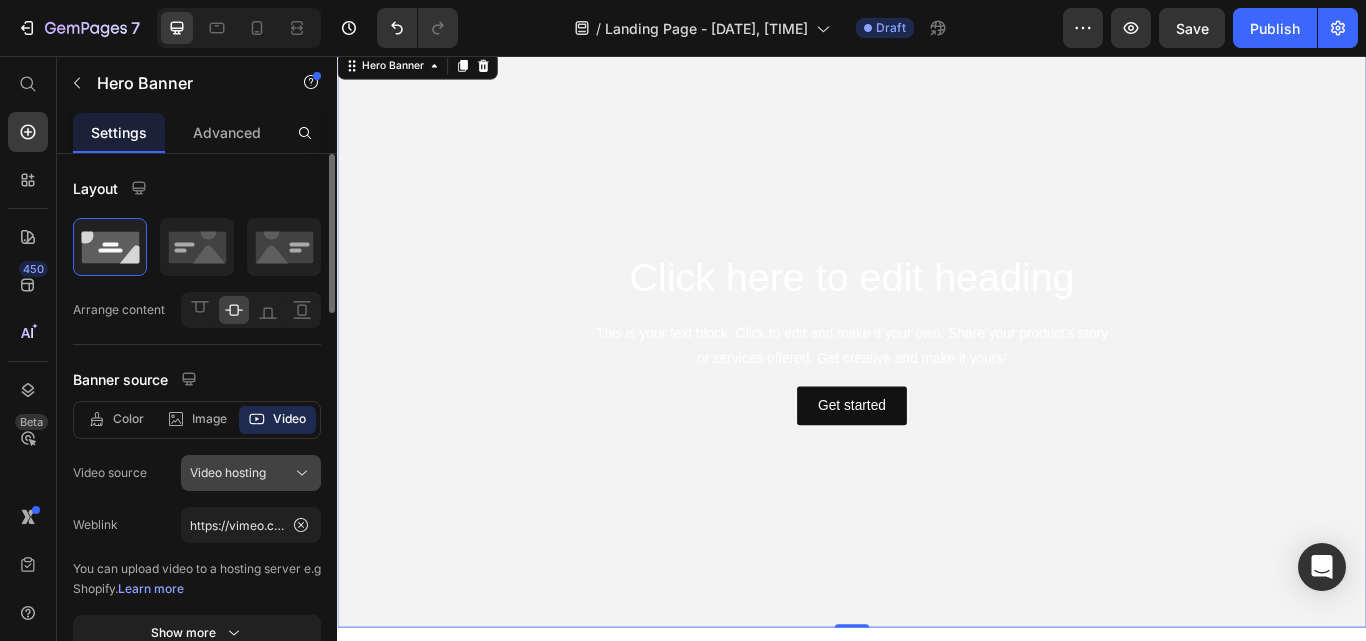 click on "Video hosting" at bounding box center [251, 473] 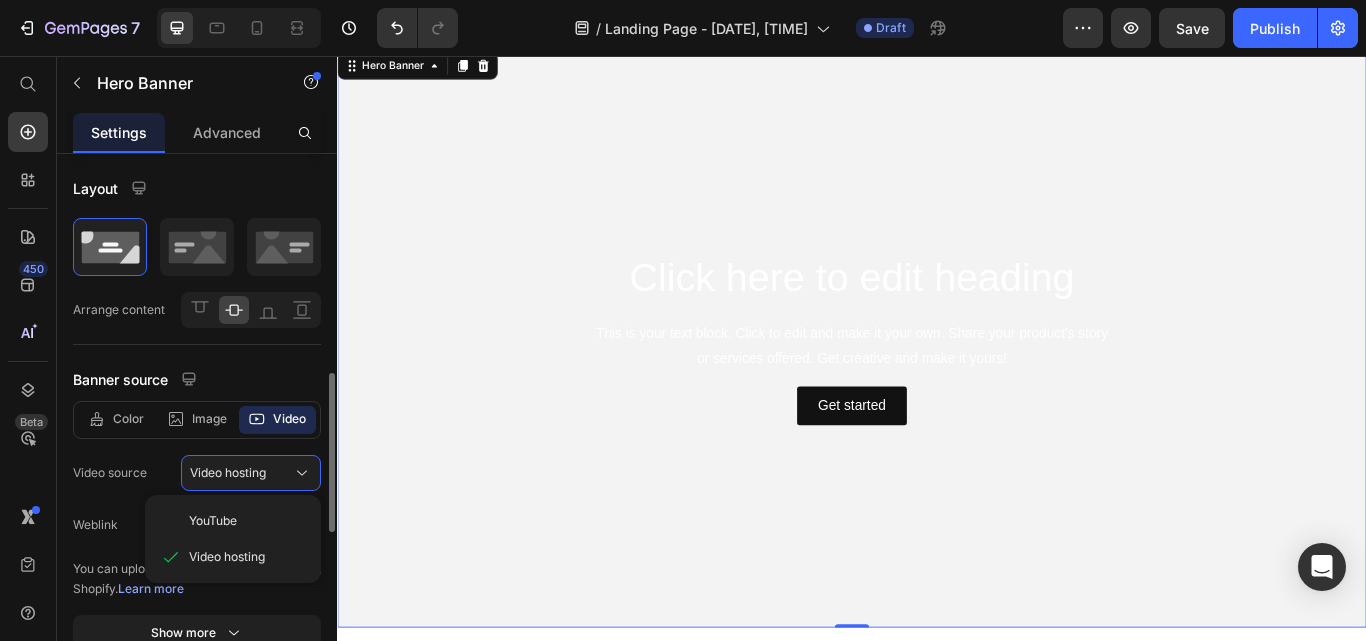 scroll, scrollTop: 172, scrollLeft: 0, axis: vertical 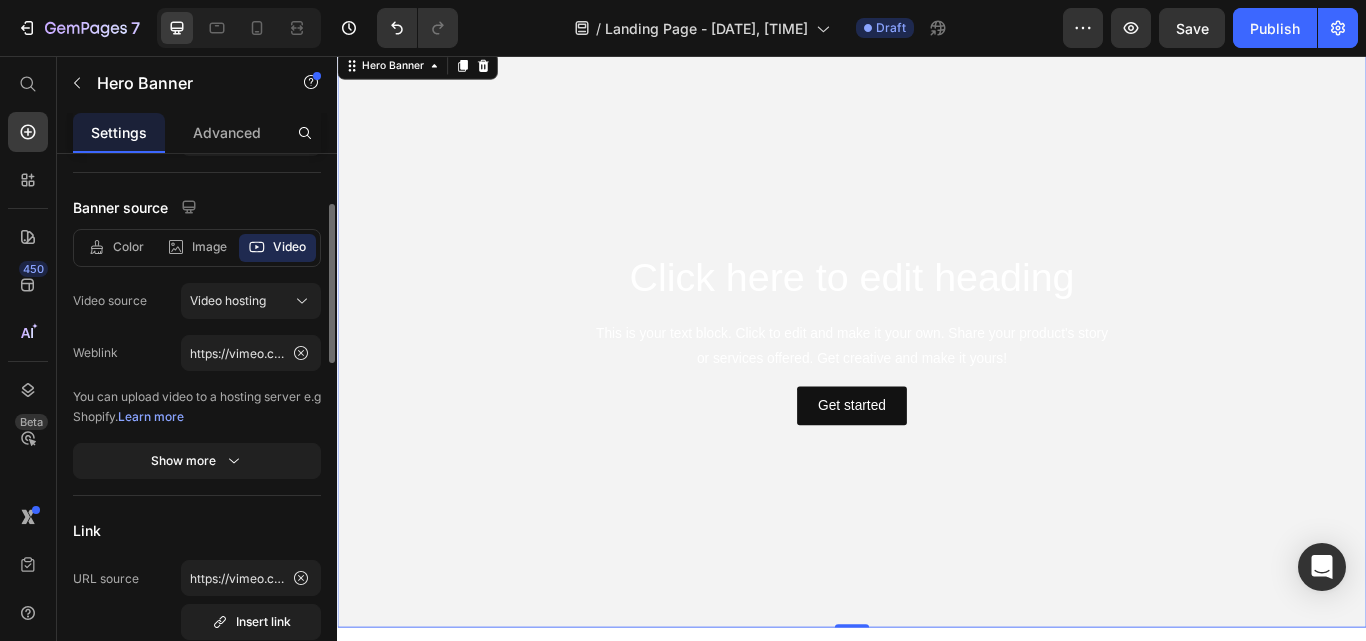 click on "Layout Arrange content
Banner source Color Image Video Video source Video hosting Weblink https://vimeo.com/manage/videos/1101004907?p=0t You can upload video to a hosting server e.g Shopify. Learn more Show more Link URL source https://vimeo.com/manage/videos/1101004907?p=0t Insert link Open link in Current New tab Size Video Ratio 16:9 Banner ratio As banner source Banner width 100 px % Banner height px Content width 1200 px % Show more Shape Border Corner Shadow Overlay Zoom when hover SEO Alt text Image title" at bounding box center (197, 863) 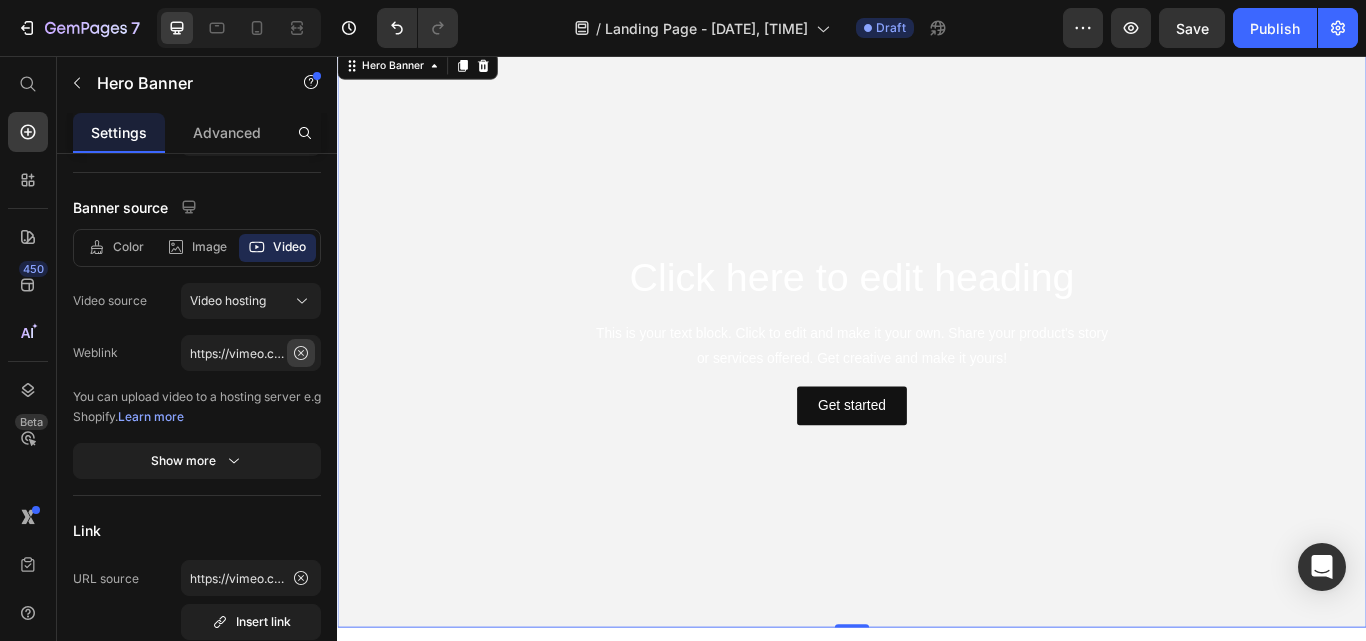 click 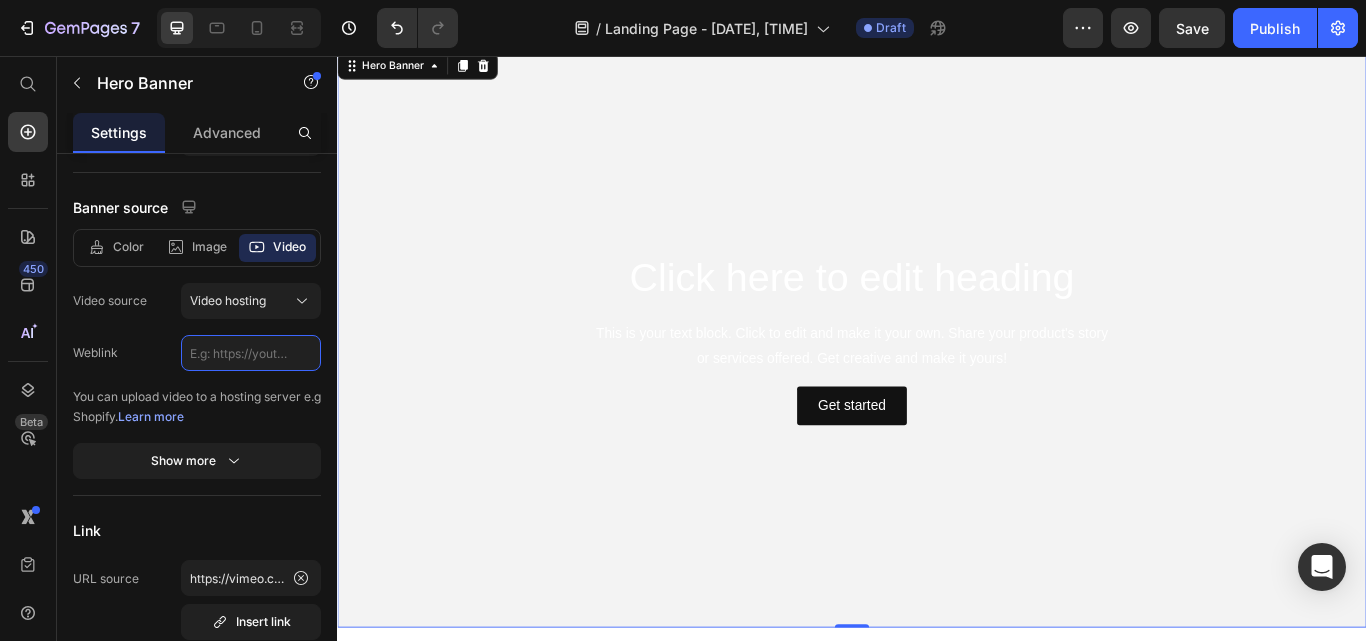 scroll, scrollTop: 0, scrollLeft: 0, axis: both 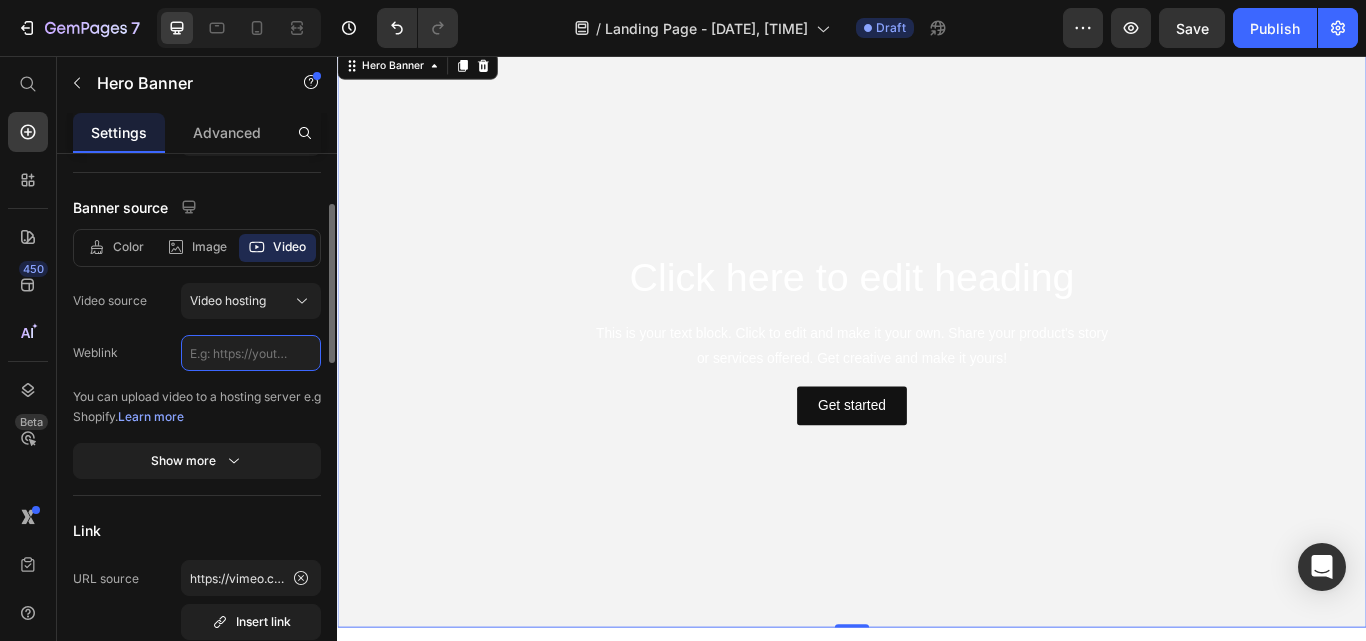 click 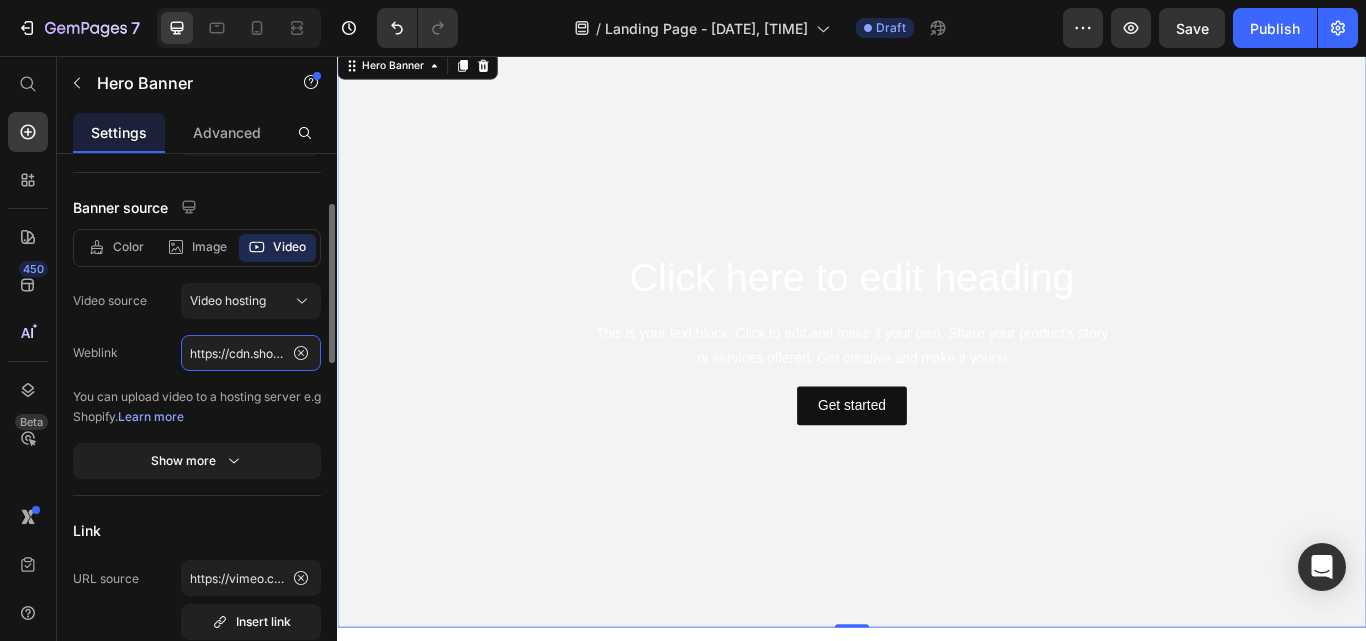 scroll, scrollTop: 0, scrollLeft: 367, axis: horizontal 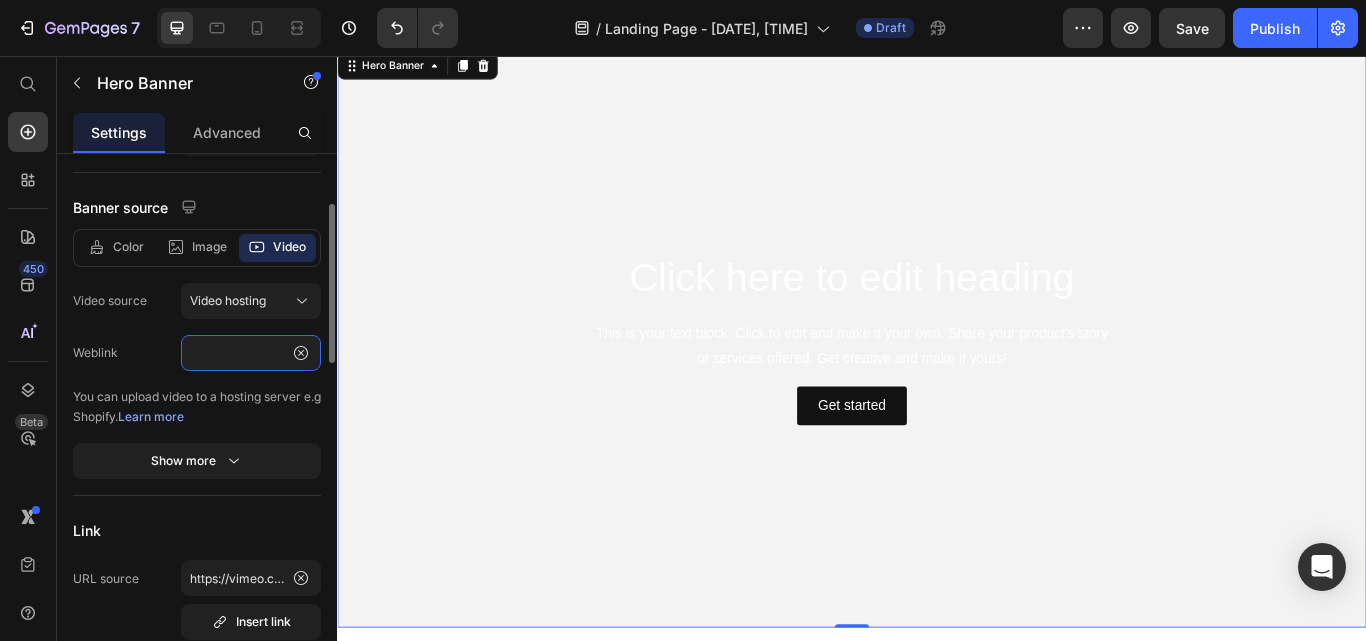 type on "https://cdn.shopify.com/videos/c/o/v/1801210ec4854f66962d99da7adb7bbe.mp4" 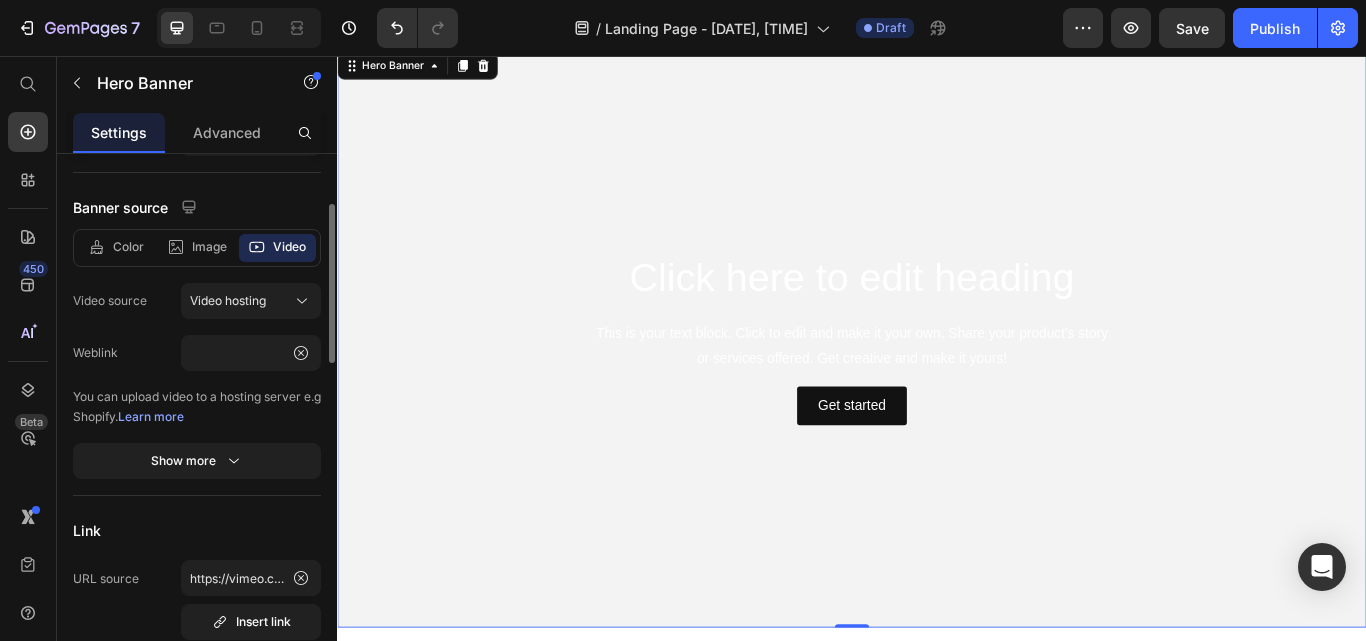click on "You can upload video to a hosting server e.g Shopify.   Learn more" at bounding box center (197, 407) 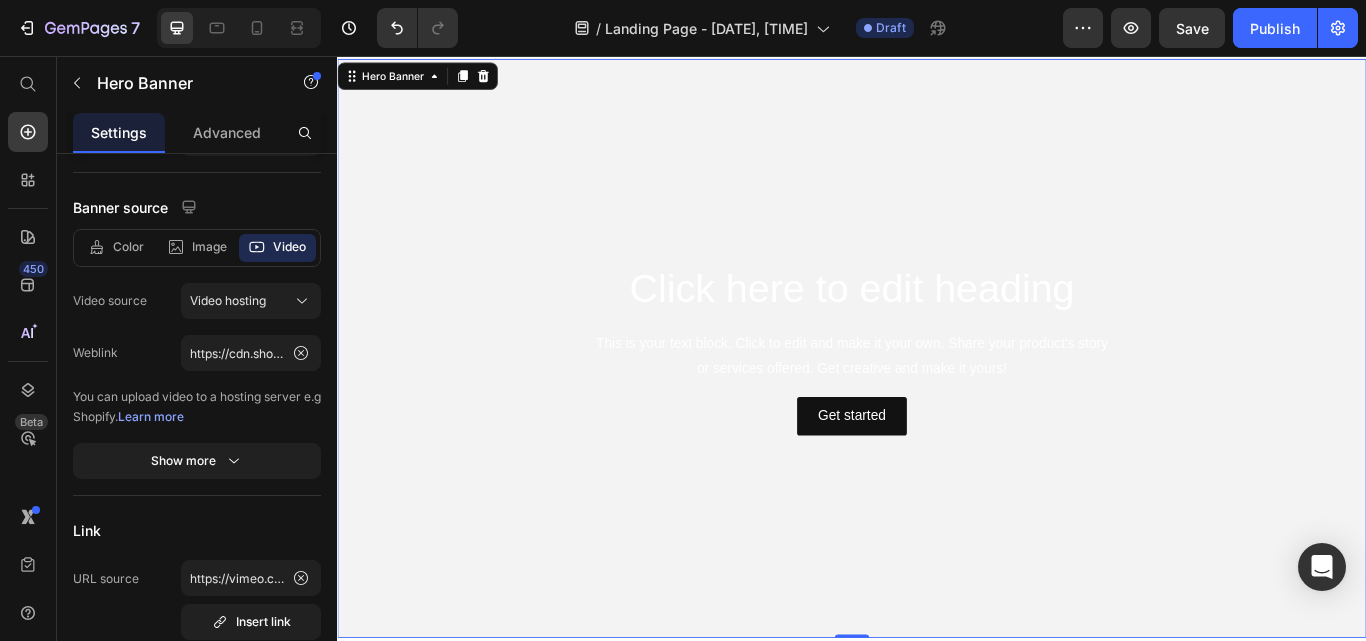 scroll, scrollTop: 0, scrollLeft: 0, axis: both 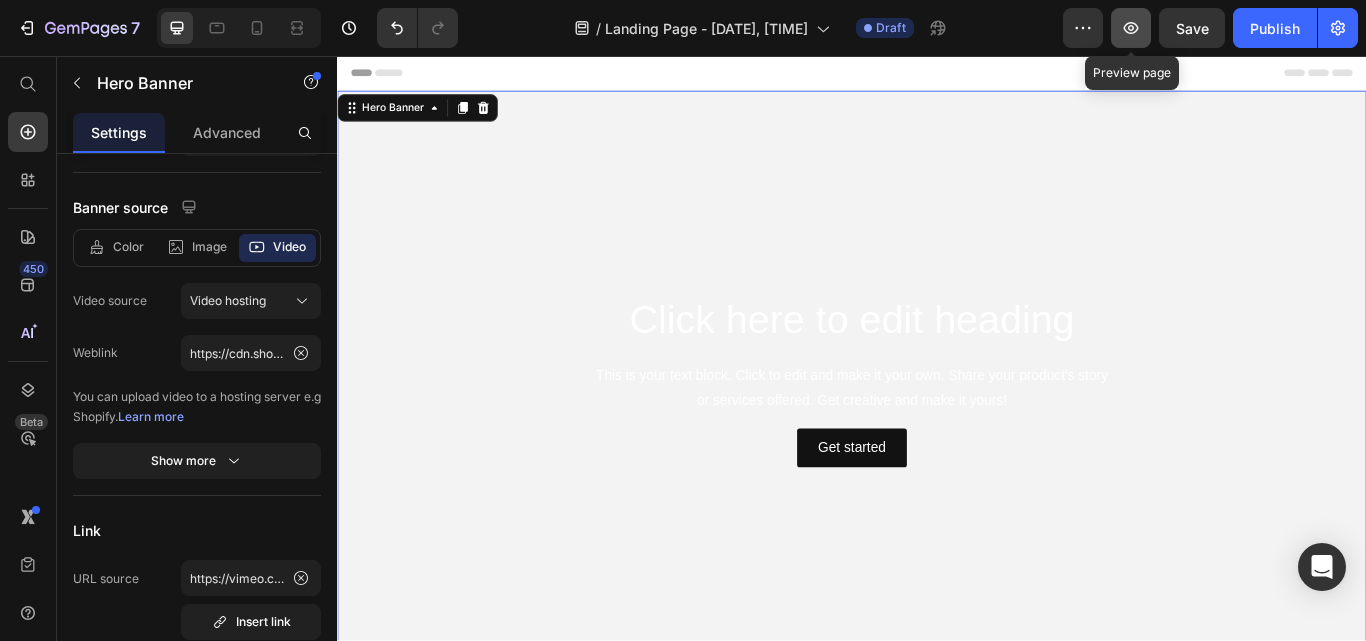 click 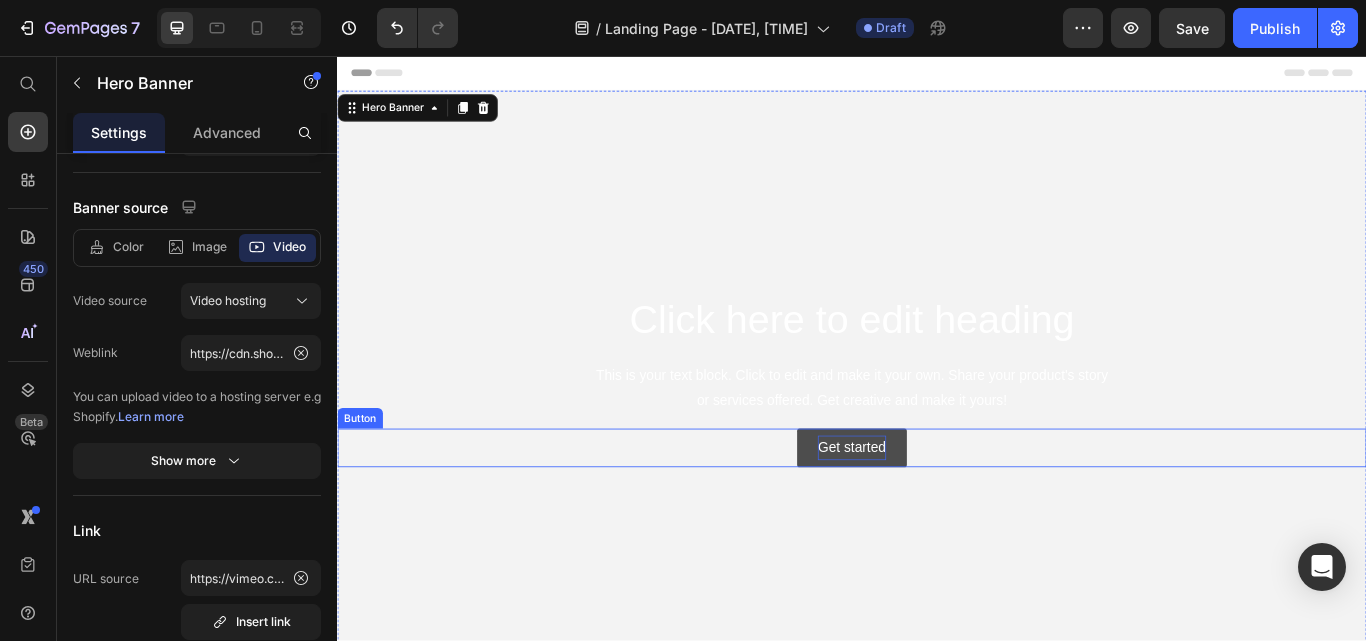 click on "Get started" at bounding box center [936, 513] 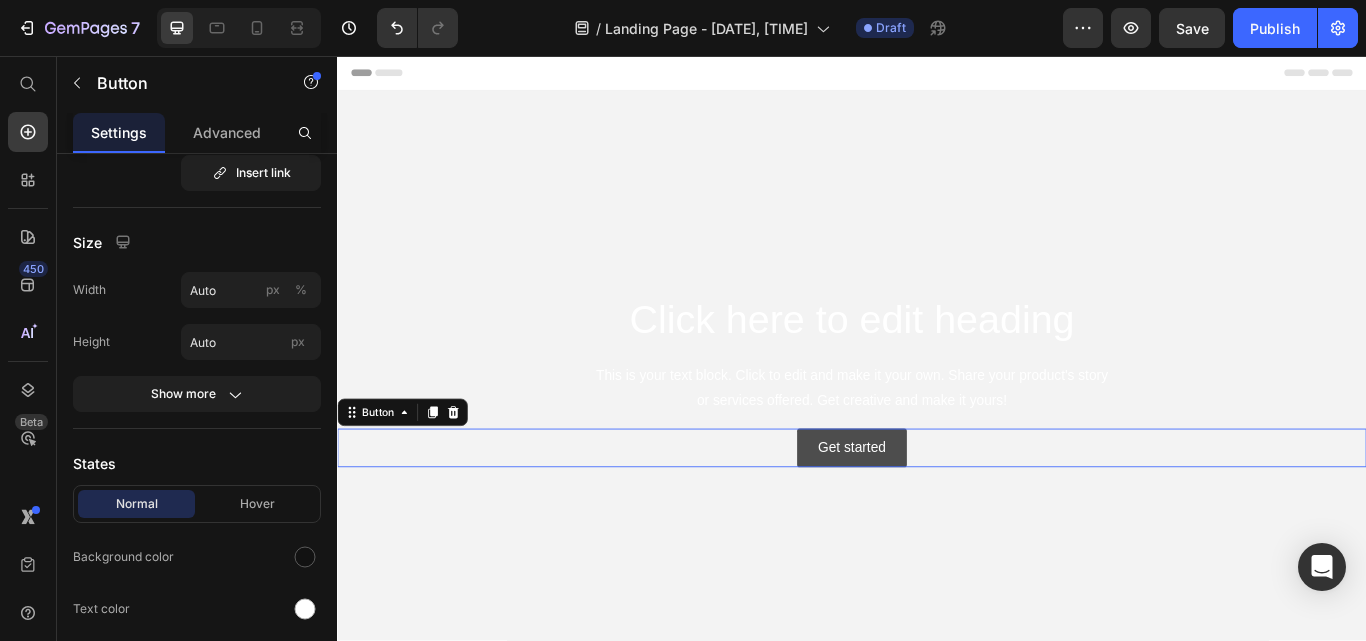 scroll, scrollTop: 0, scrollLeft: 0, axis: both 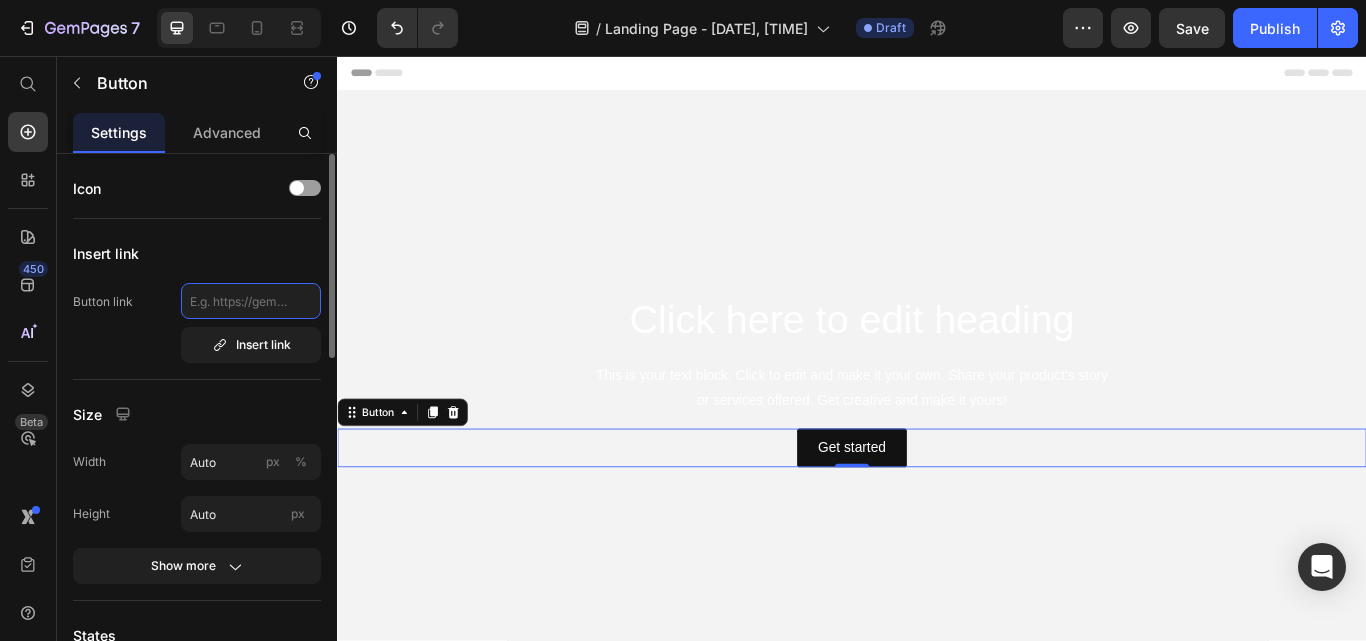 click 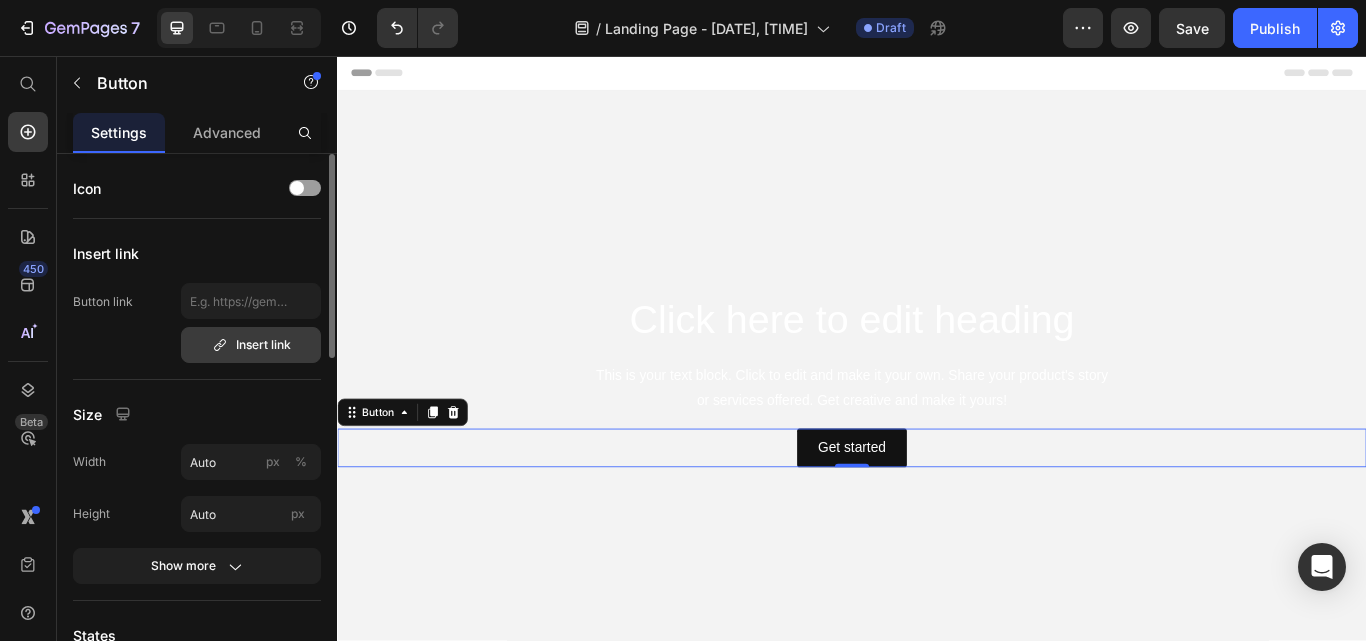 click on "Insert link" at bounding box center (251, 345) 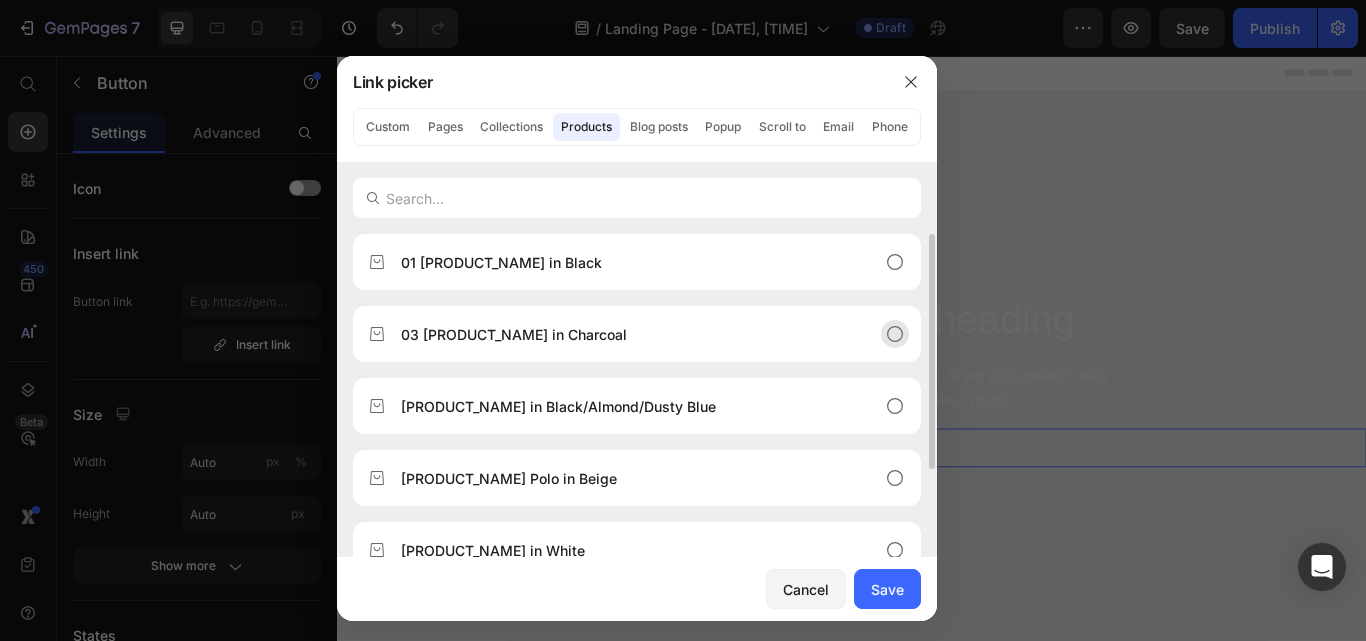 scroll, scrollTop: 208, scrollLeft: 0, axis: vertical 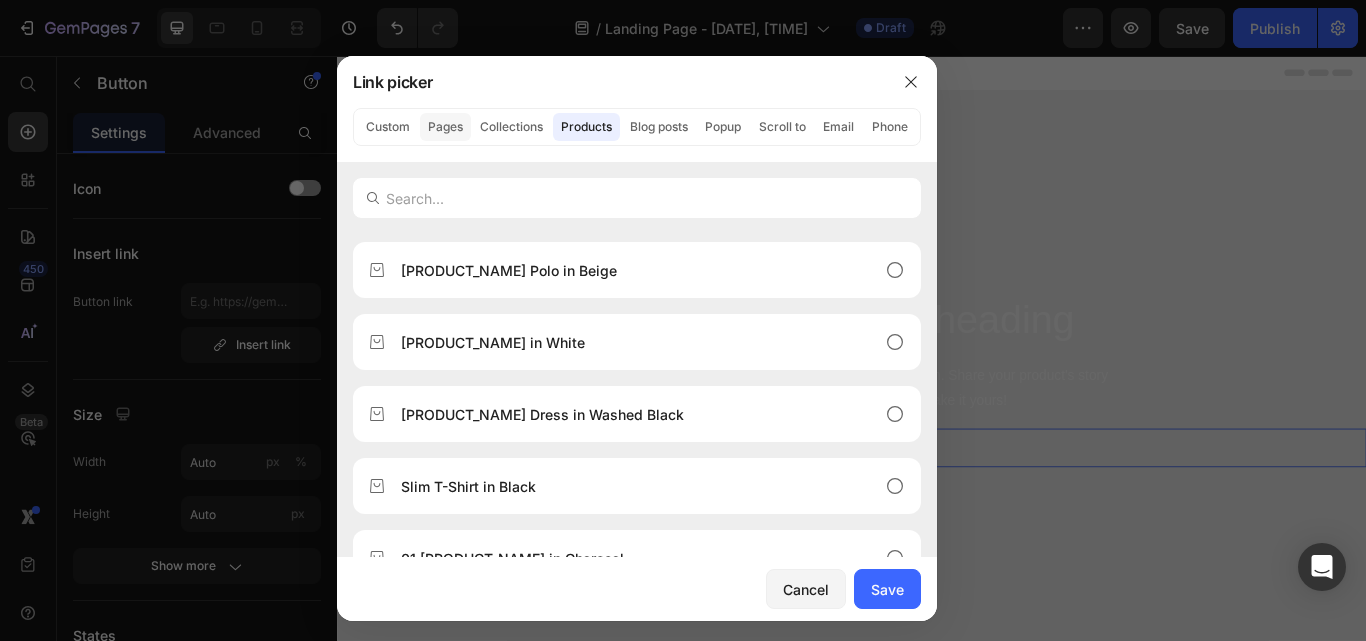 click on "Pages" 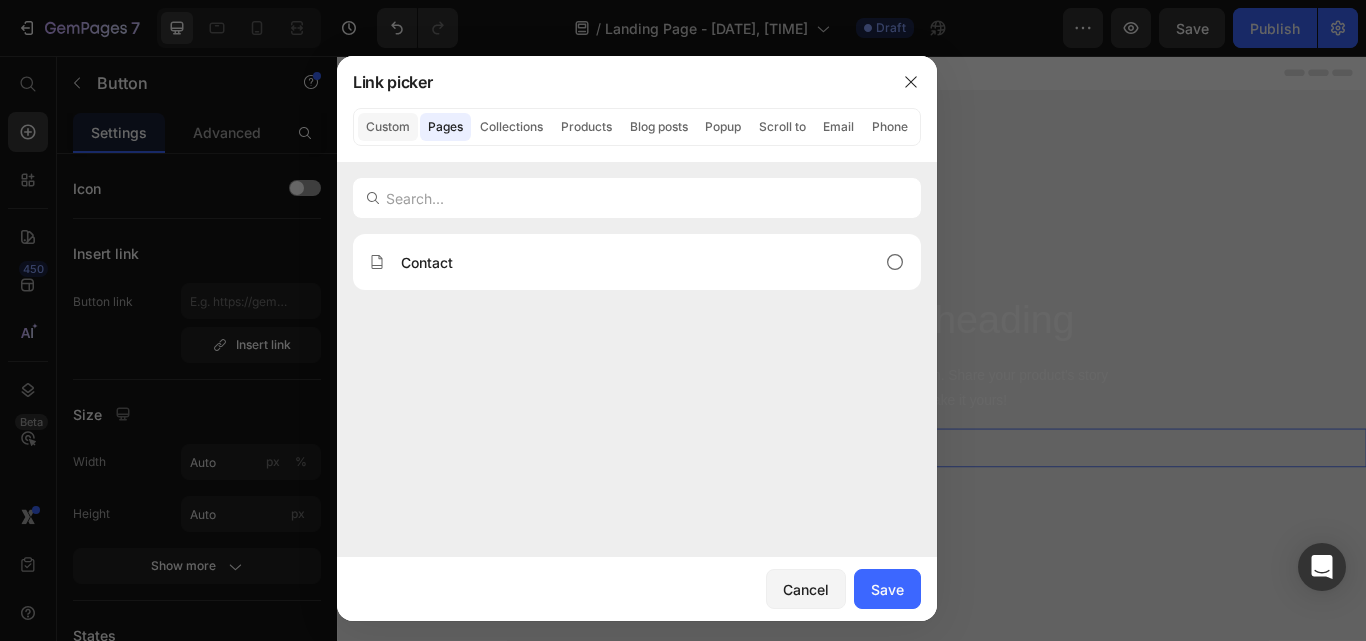 click on "Custom" 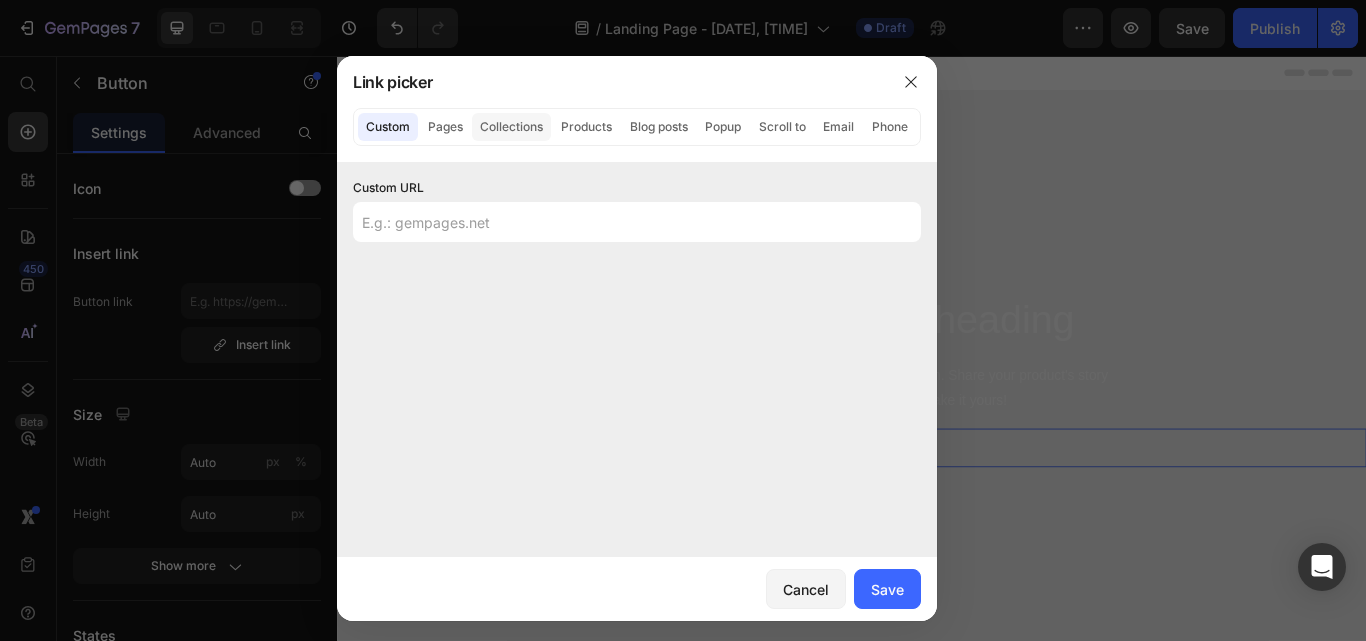 click on "Collections" 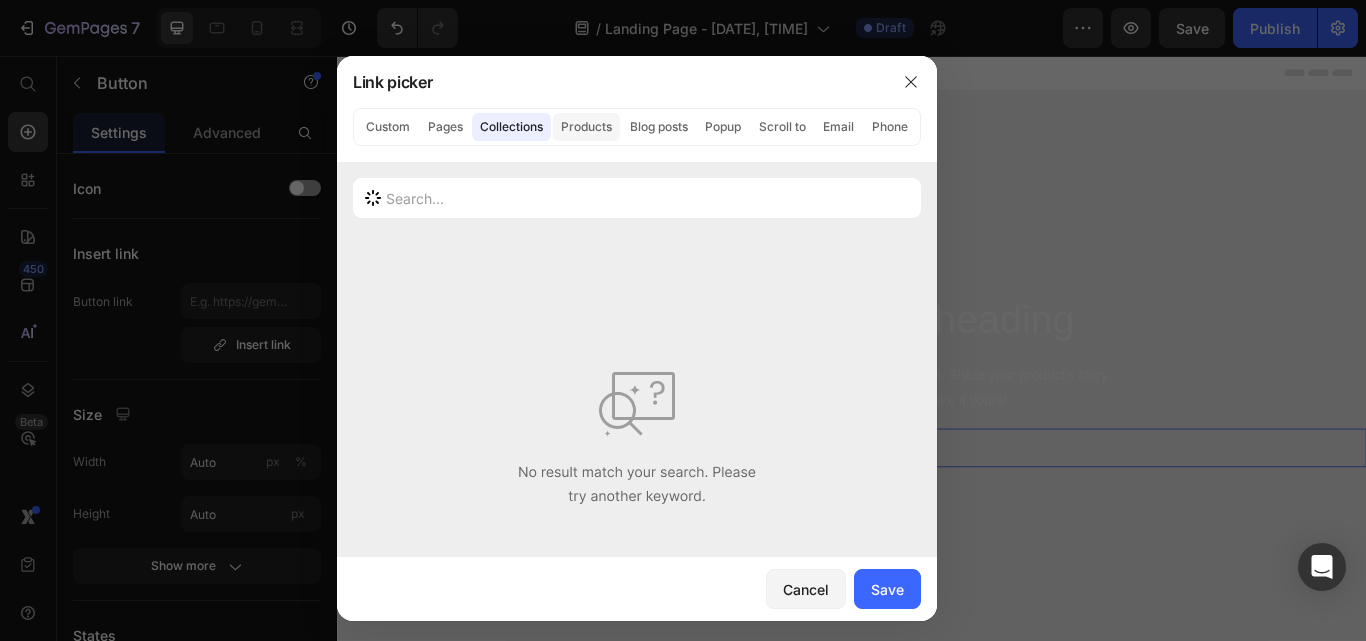 click on "Products" 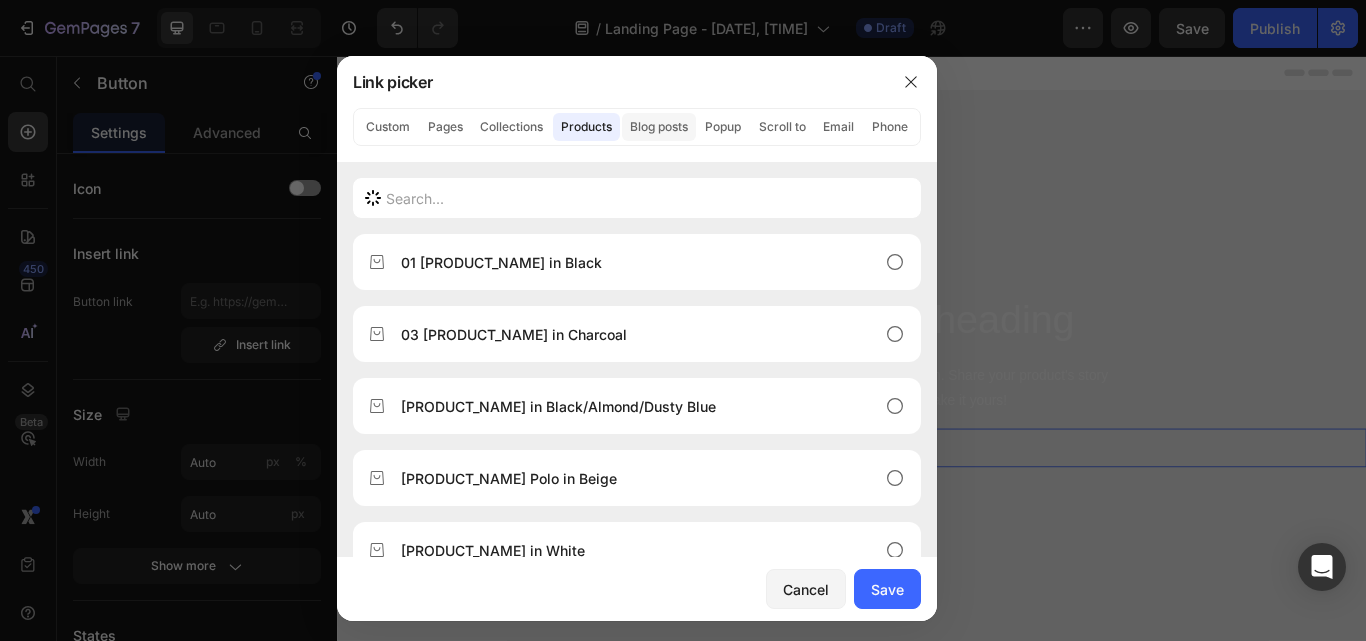click on "Blog posts" 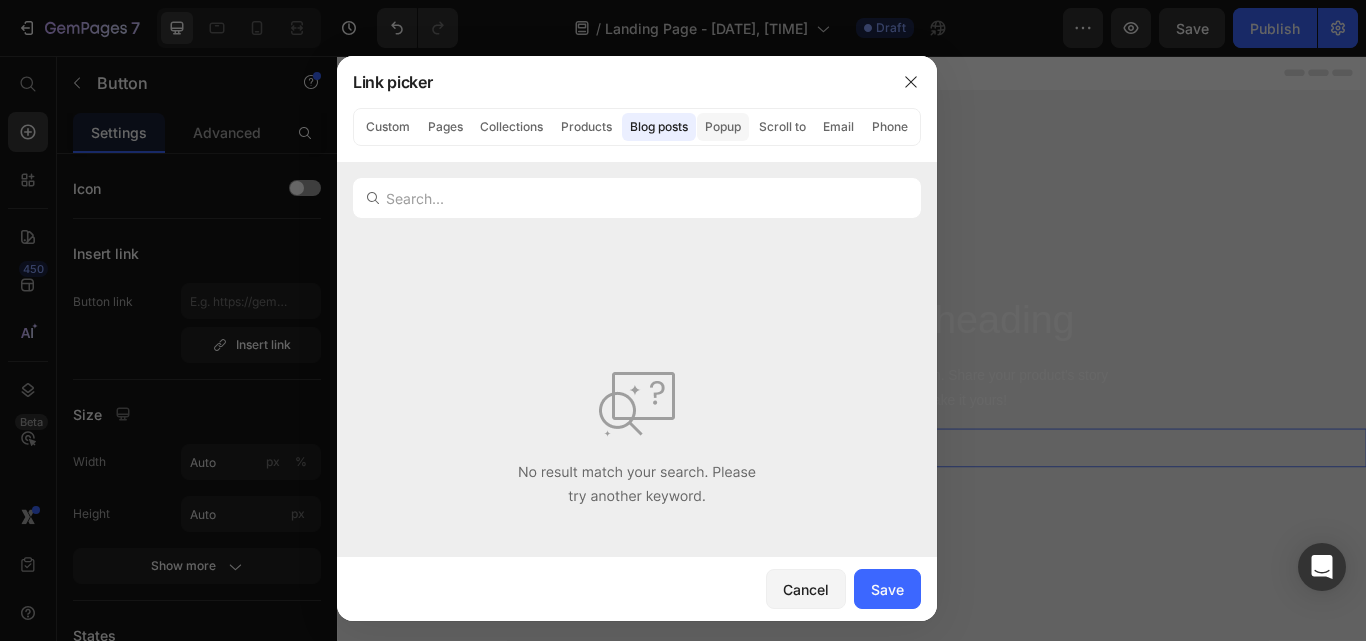 click on "Popup" 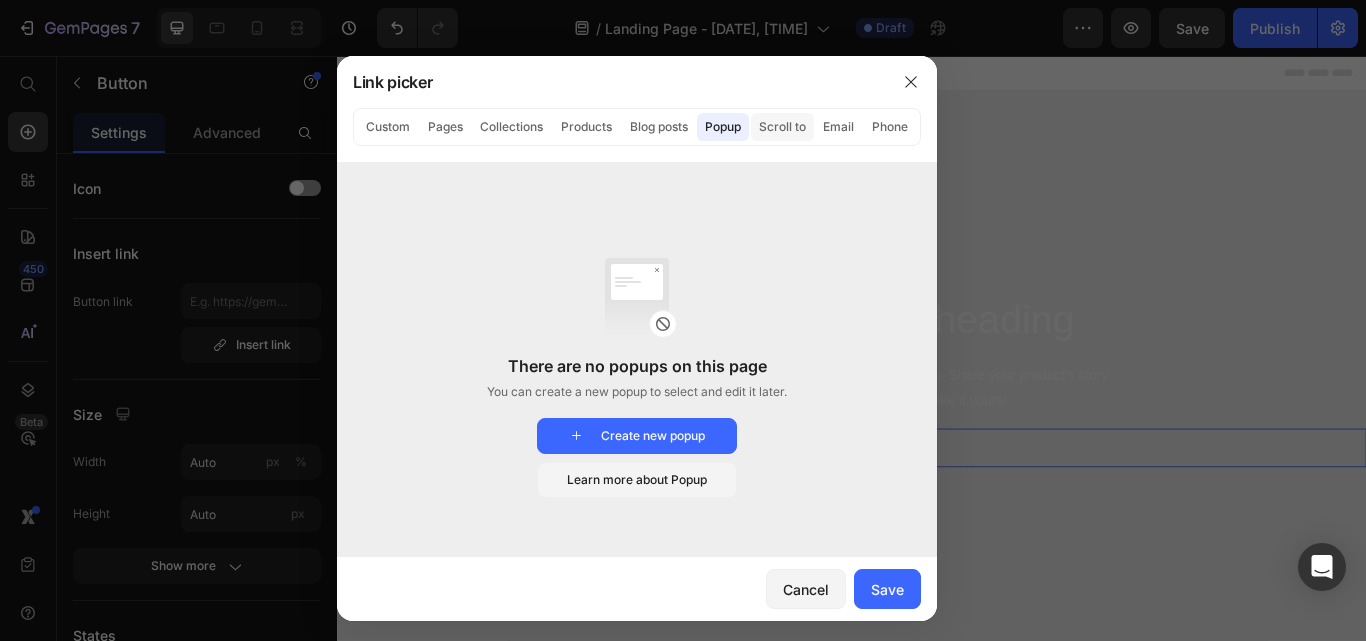 click on "Scroll to" 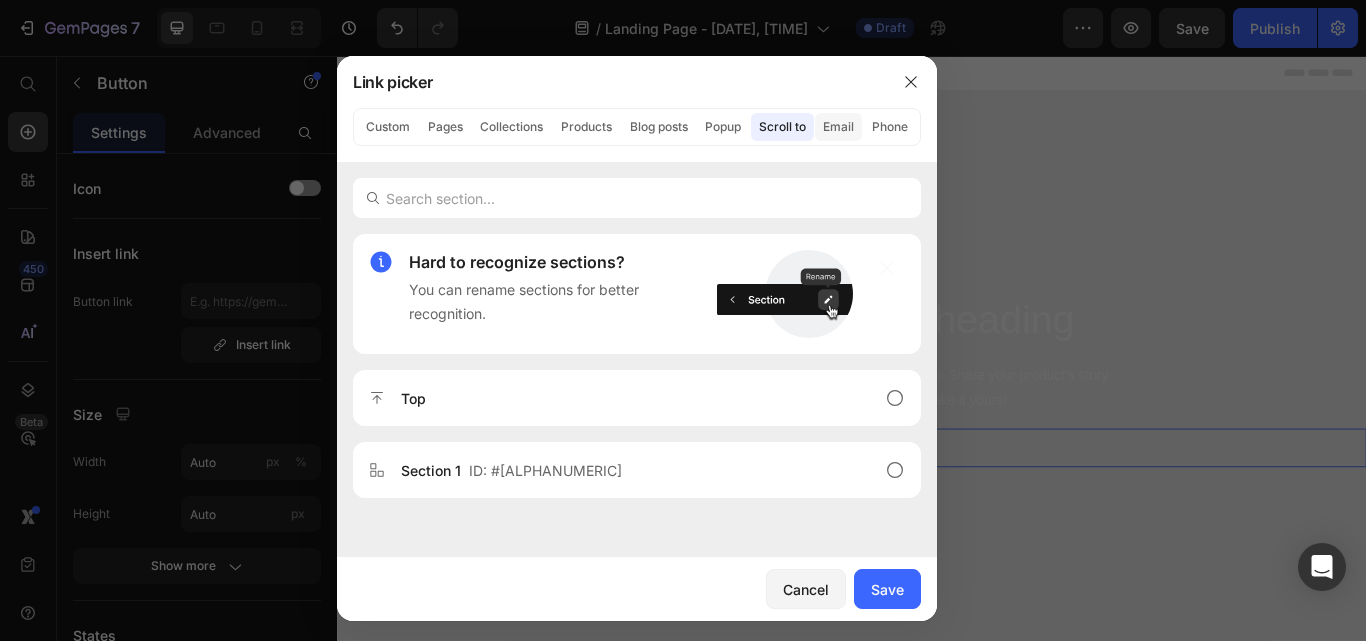 click on "Email" 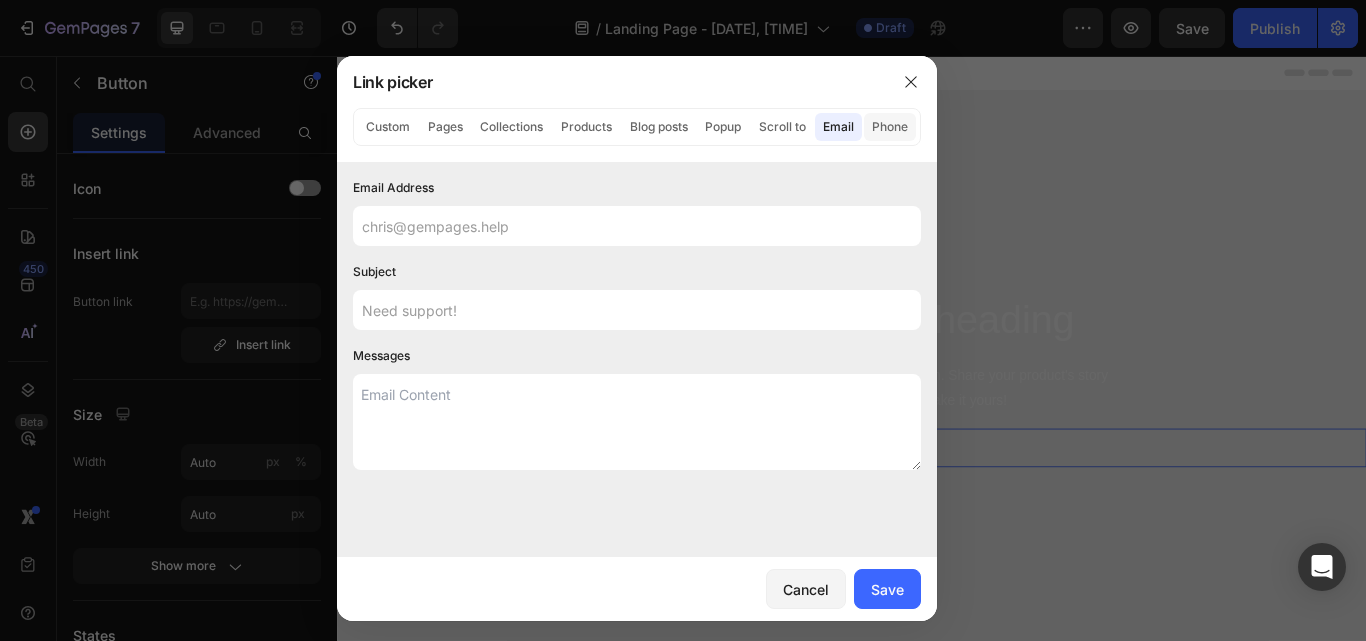 click on "Phone" 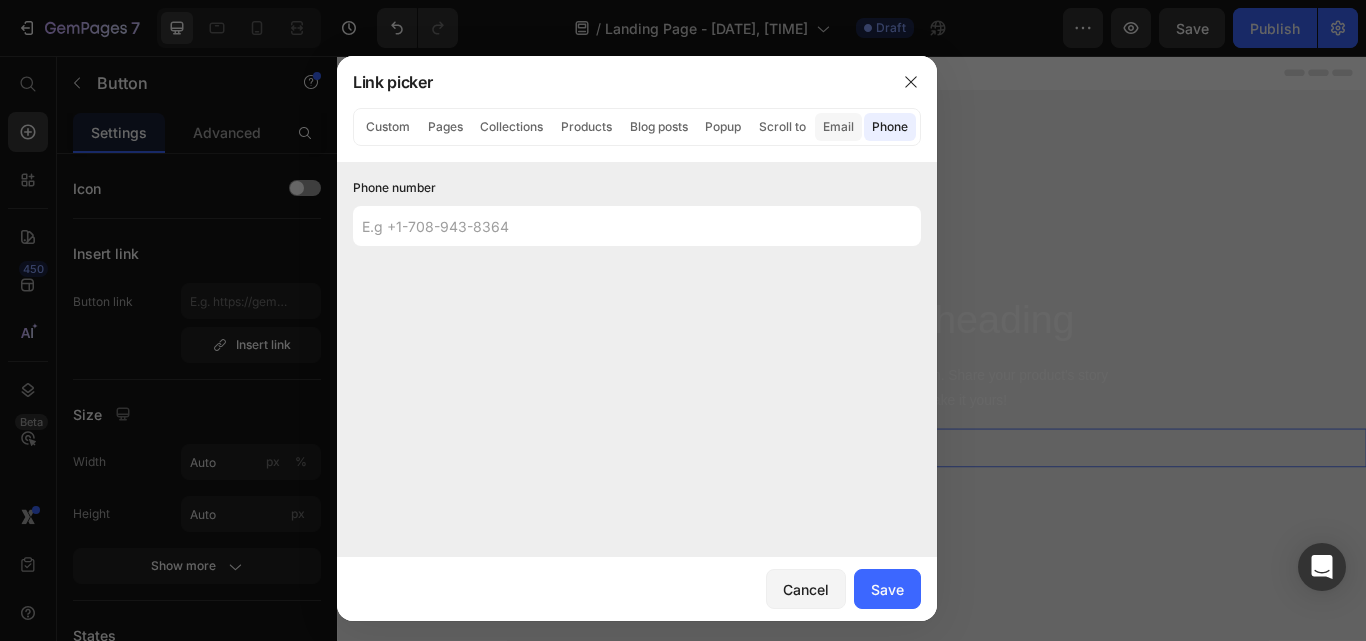 click on "Email" 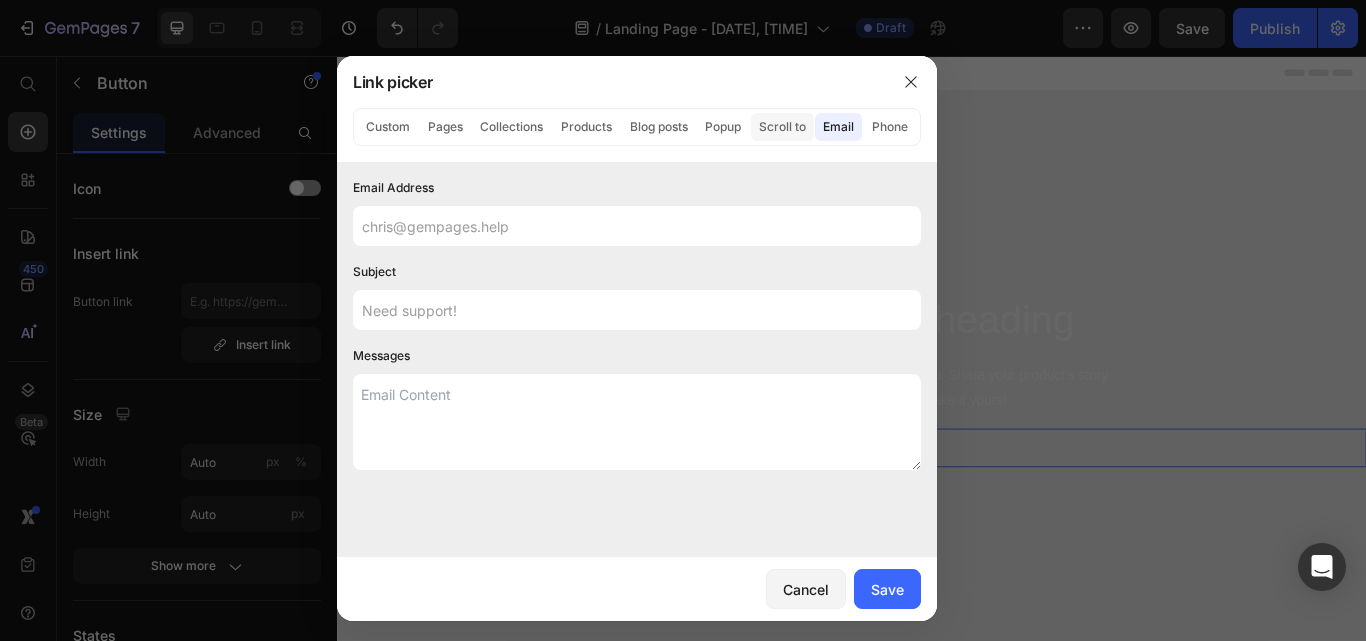 click on "Scroll to" 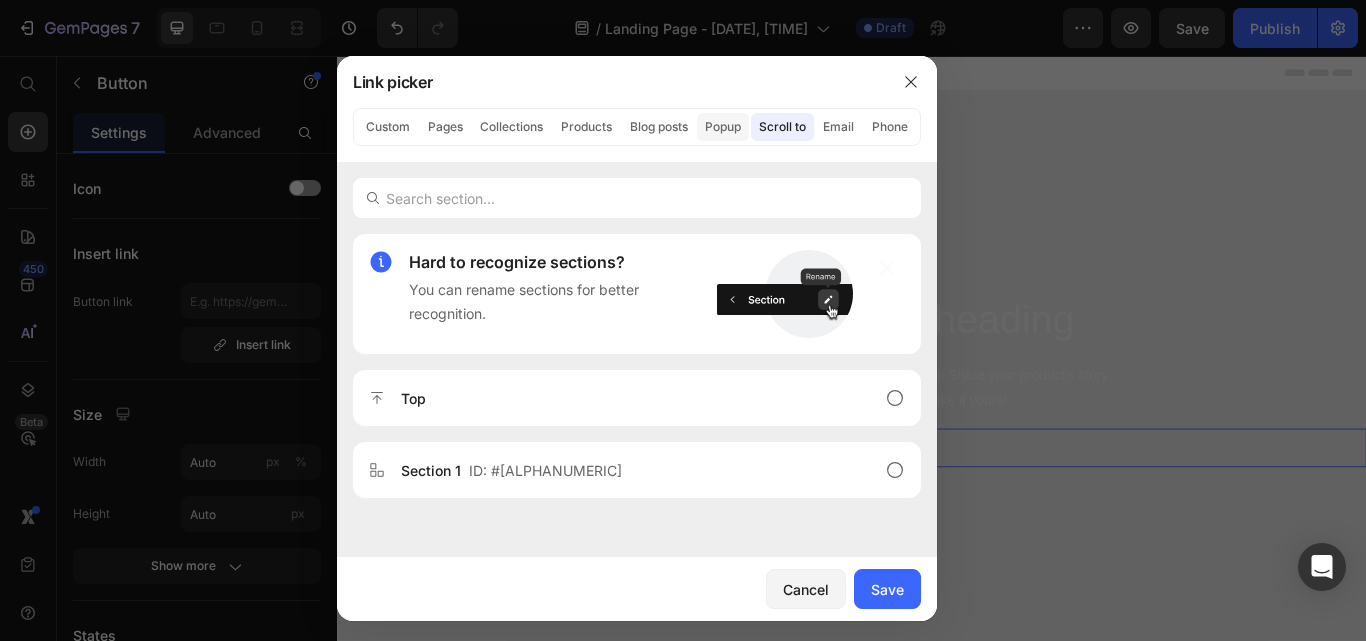 click on "Popup" 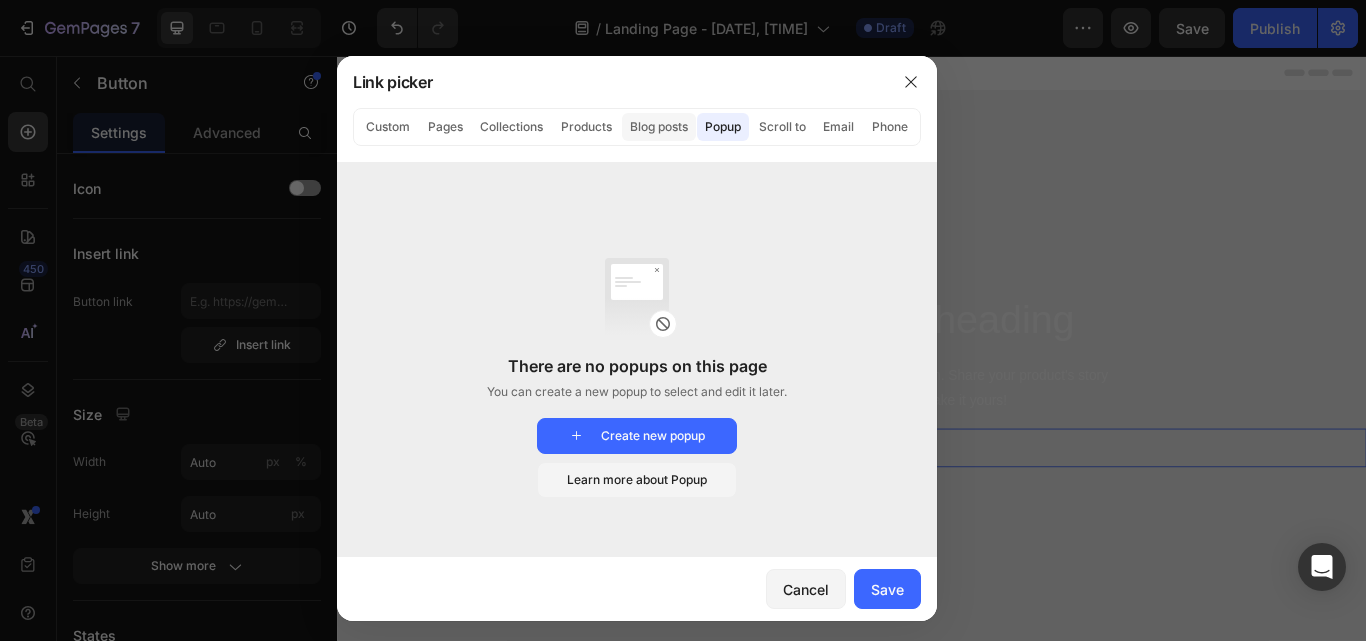 click on "Blog posts" 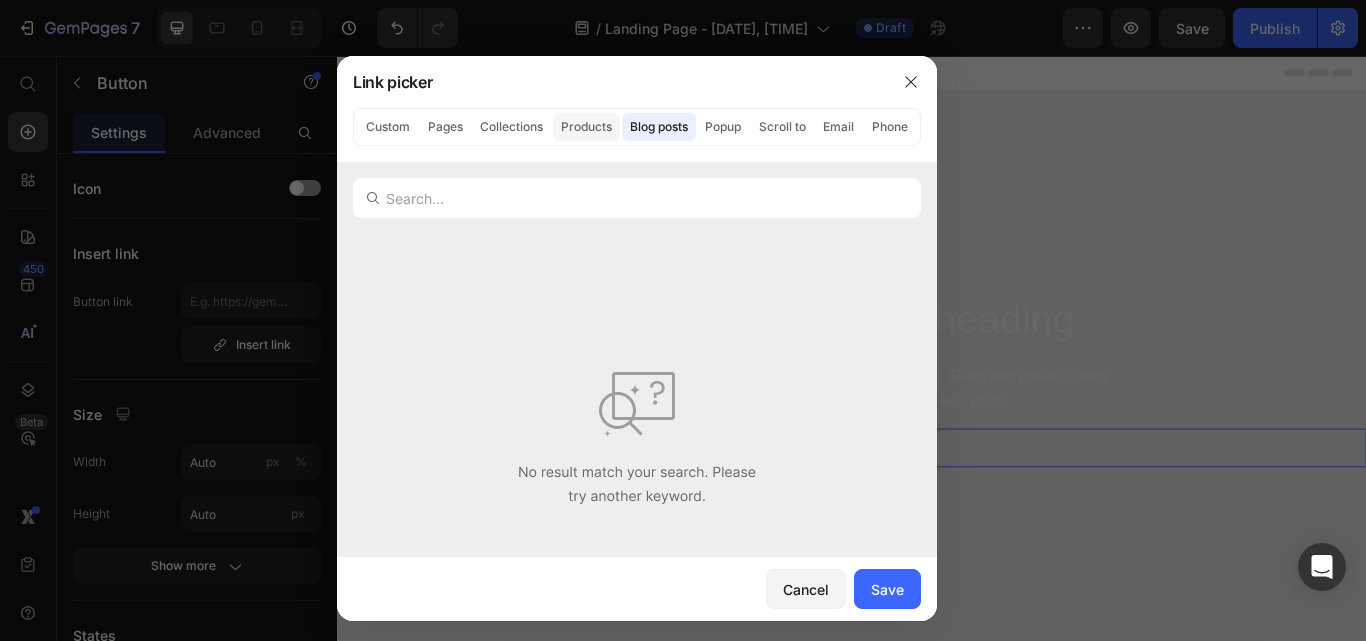 click on "Products" 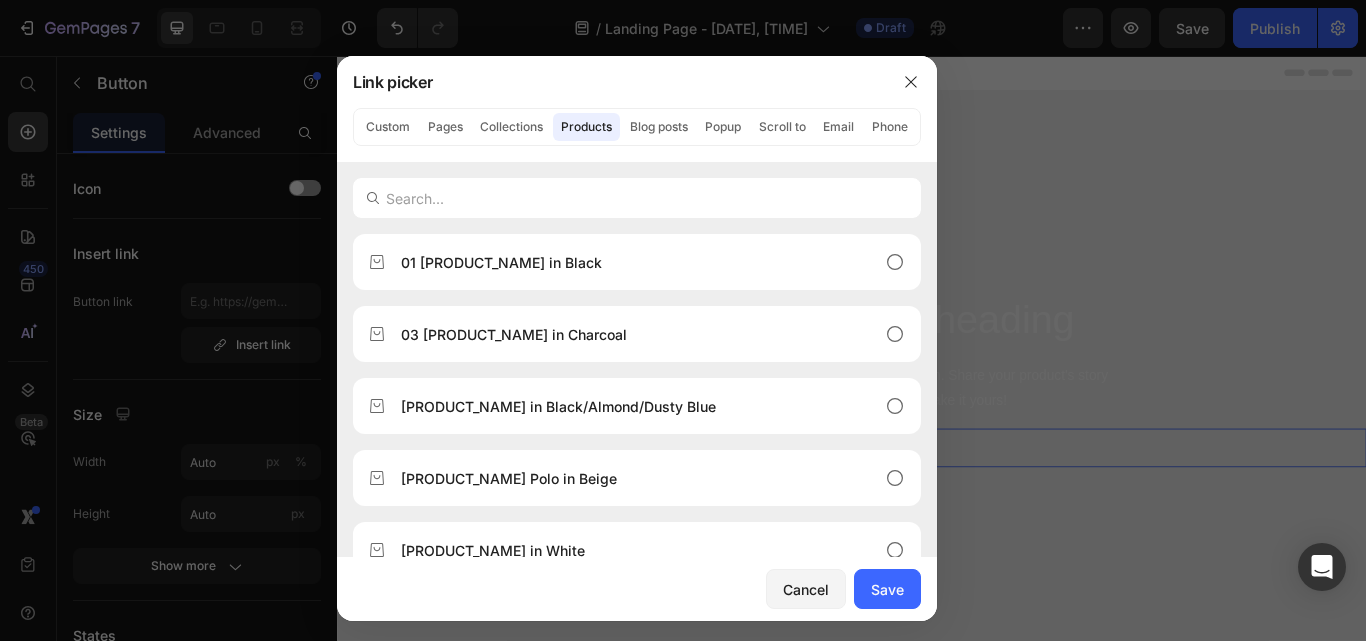 scroll, scrollTop: 208, scrollLeft: 0, axis: vertical 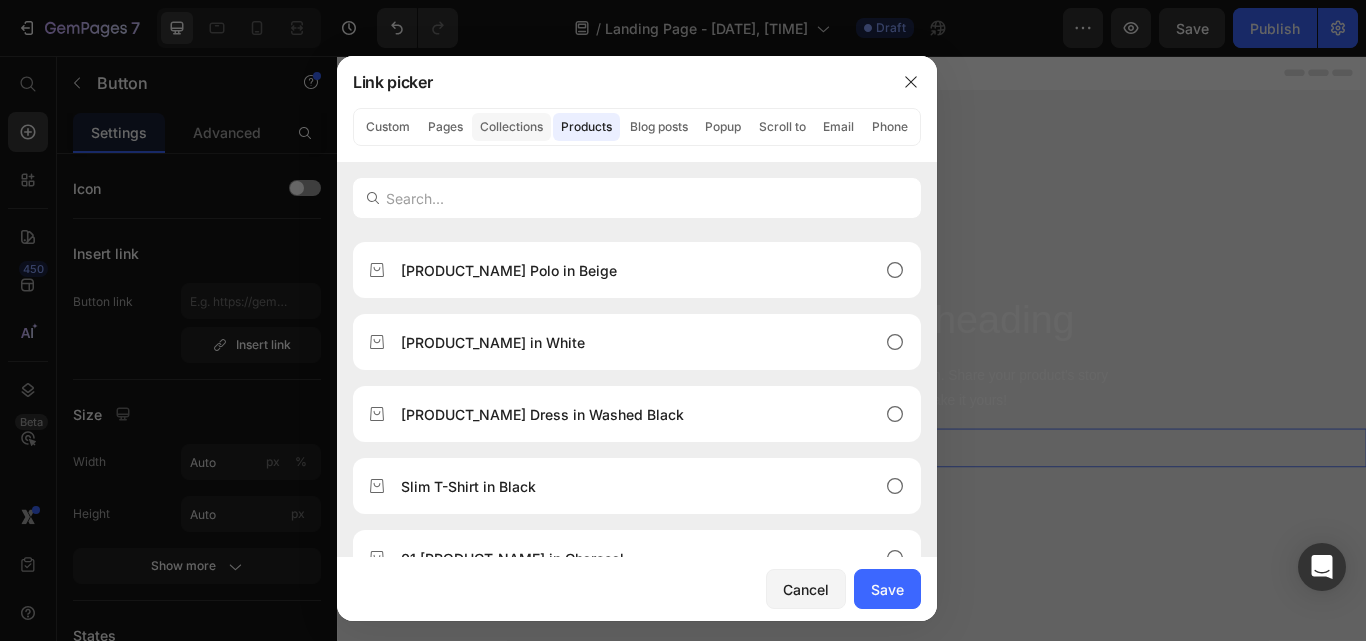 click on "Collections" 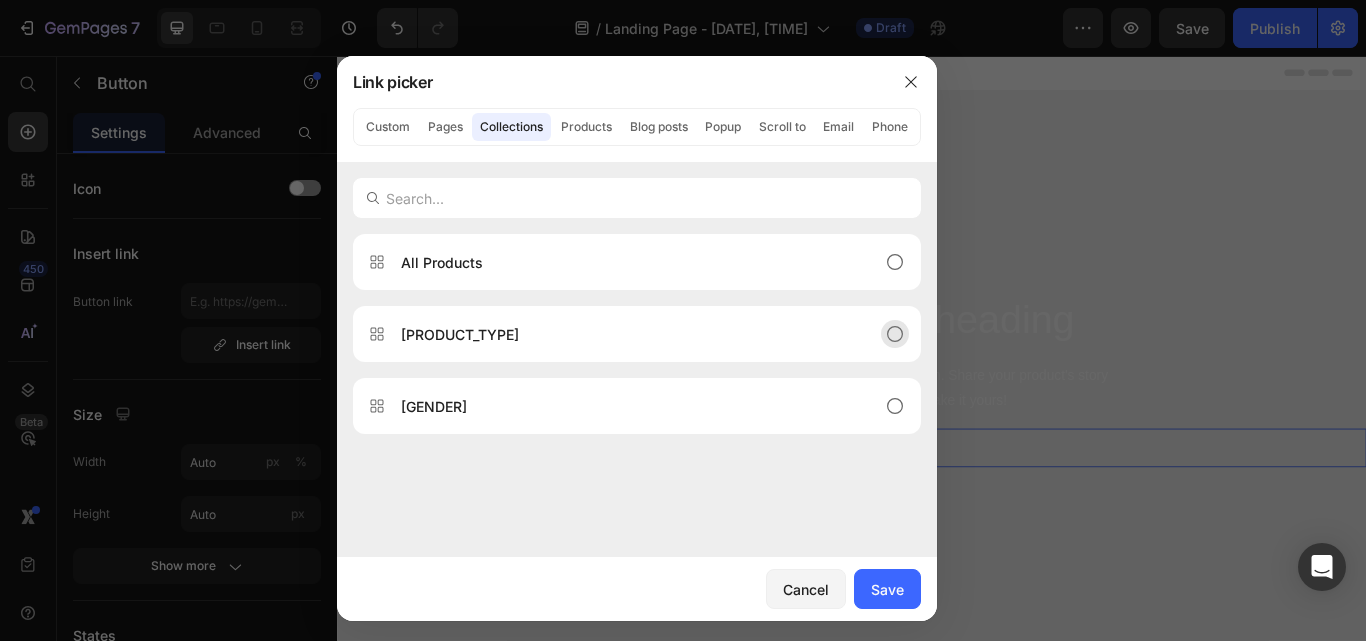 click 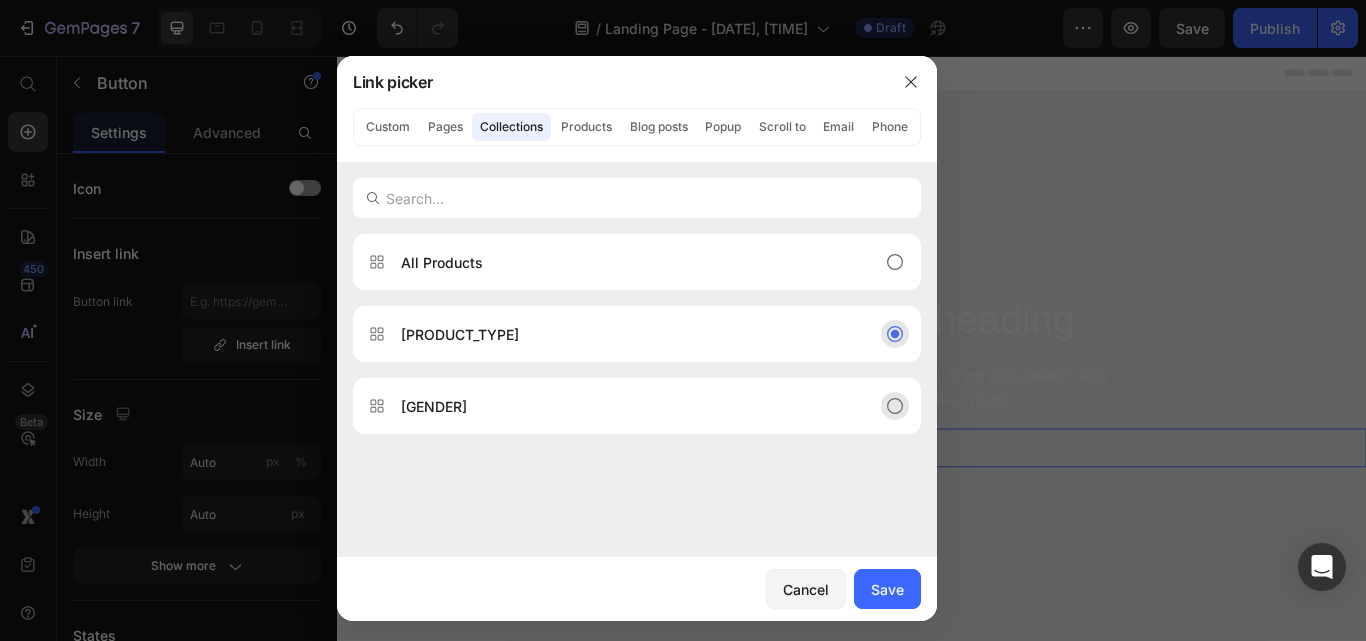 click 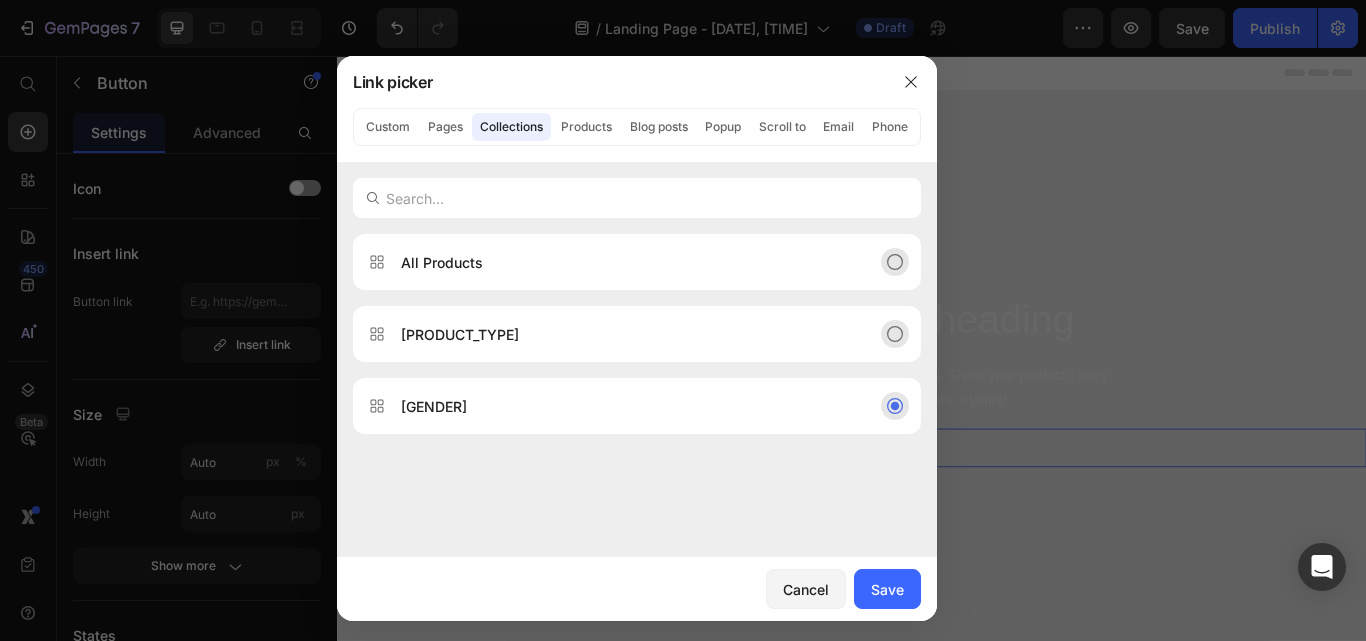 click 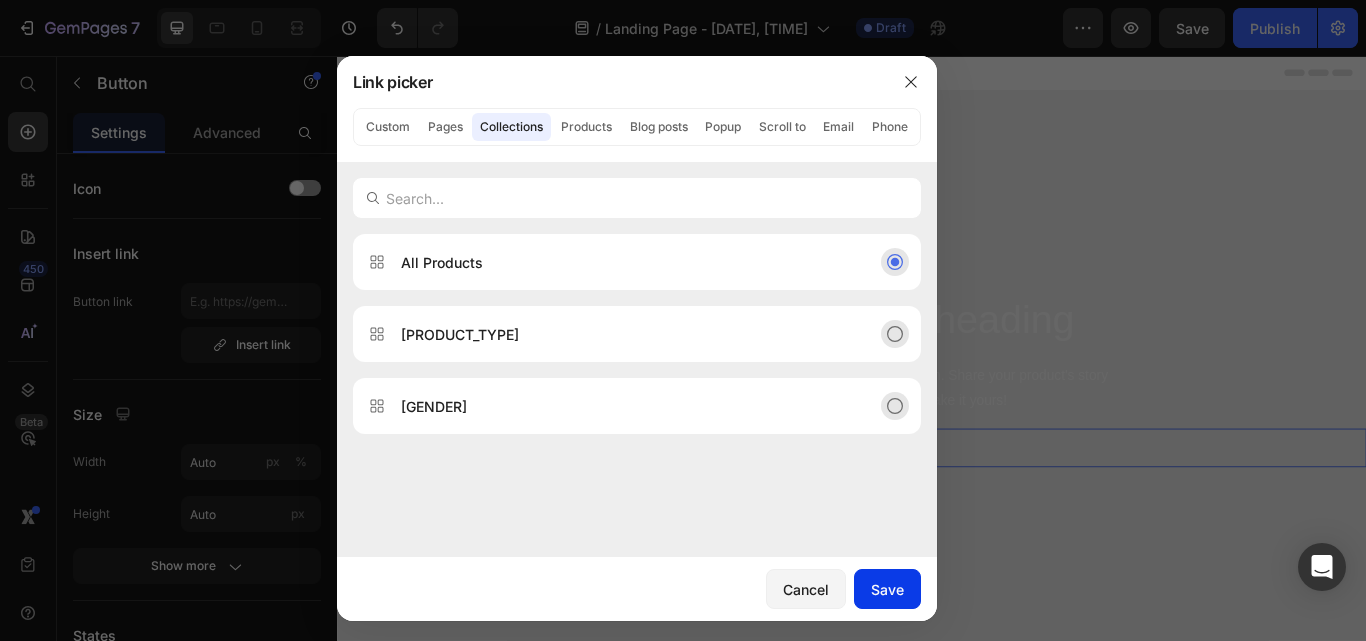 click on "Save" at bounding box center [887, 589] 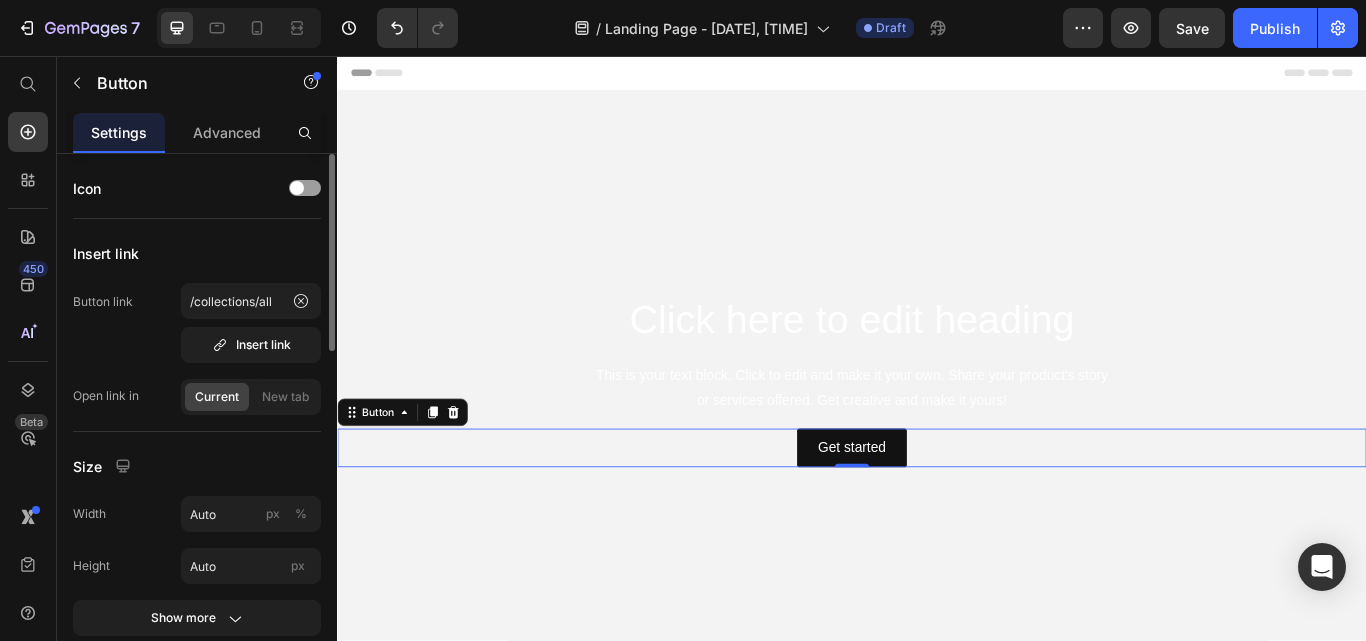 click on "Icon Insert link Button link /collections/all  Insert link   Open link in  Current New tab Size Width Auto px % Height Auto px Show more States Normal Hover Background color Text color Border Corner 3 3 3 3 Shadow Text Styles Paragraph 1 Font sans-serif Size 16 Show more Align" at bounding box center (197, 853) 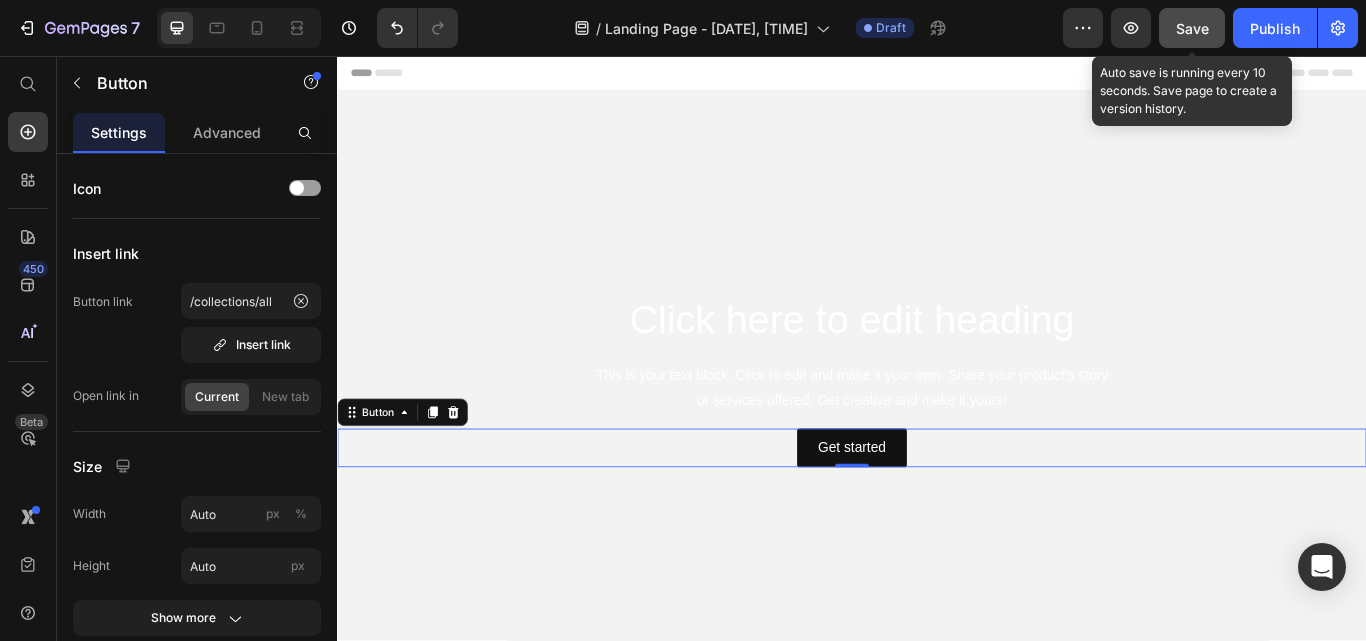 click on "Save" at bounding box center [1192, 28] 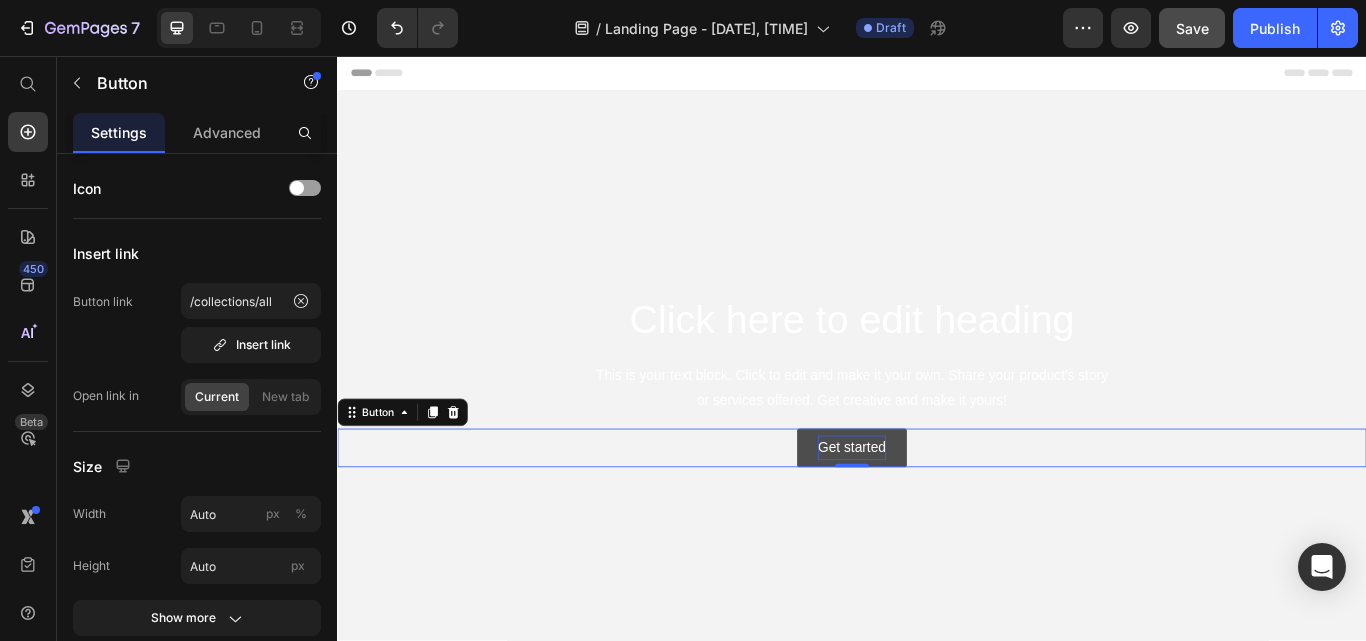 click on "Get started" at bounding box center [936, 513] 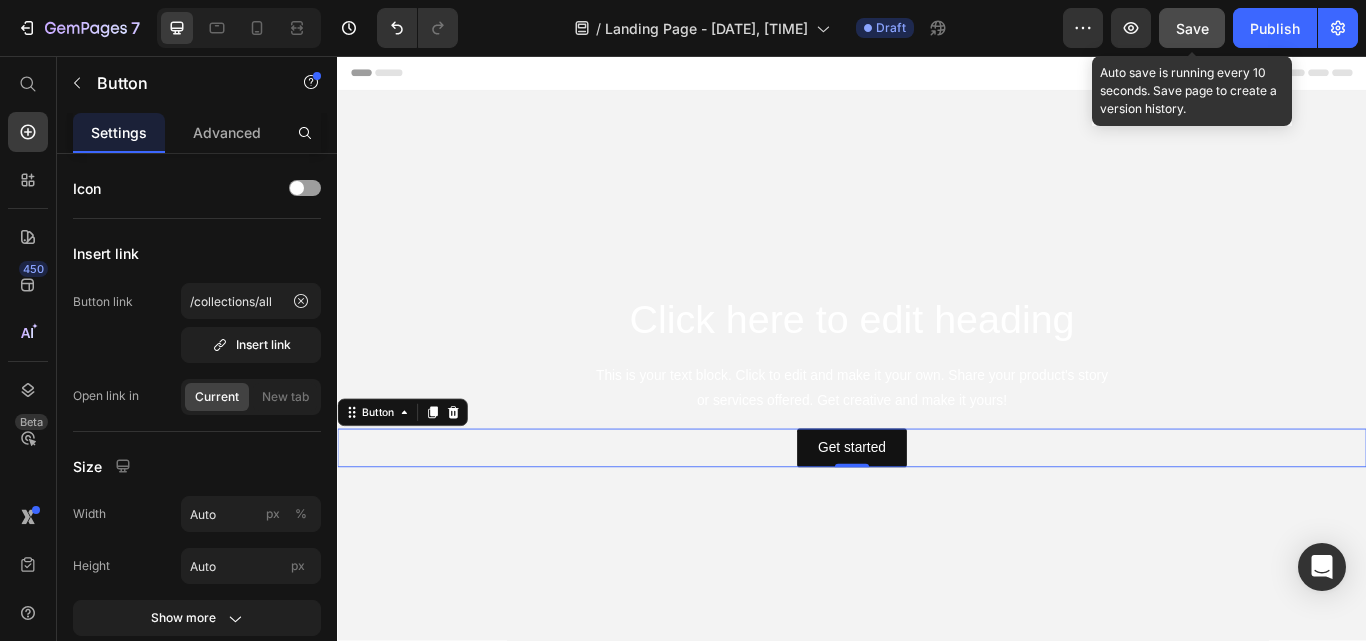 click on "Save" 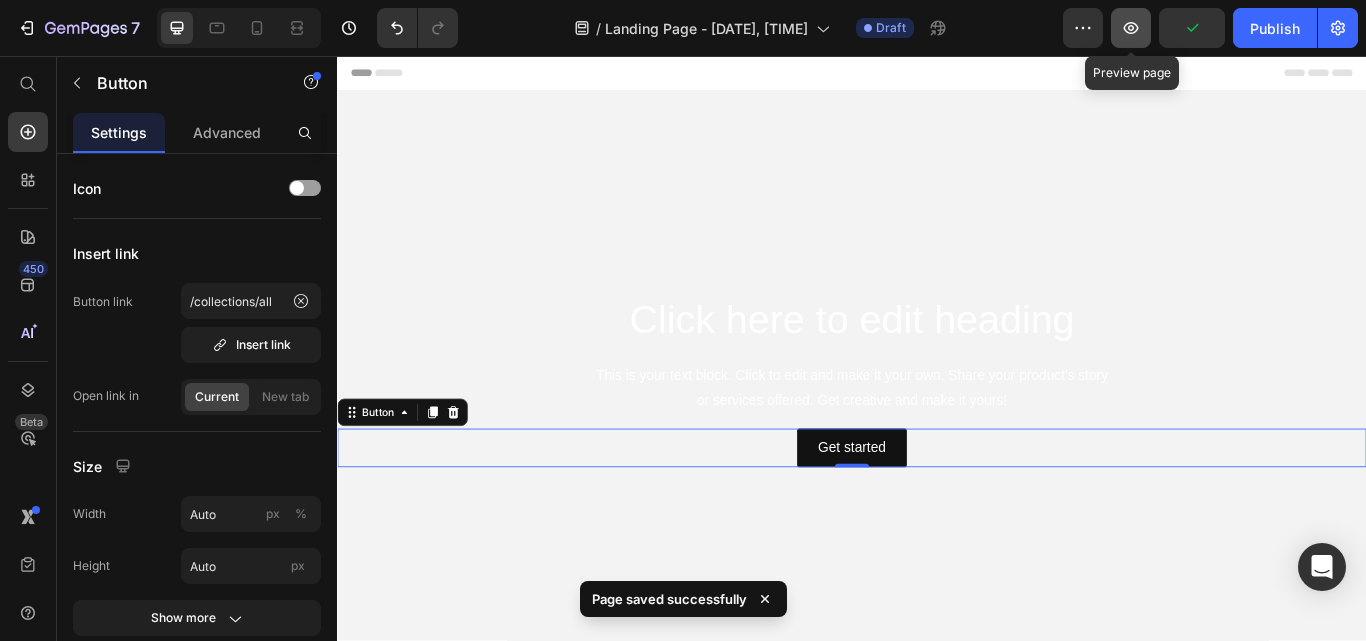 click 